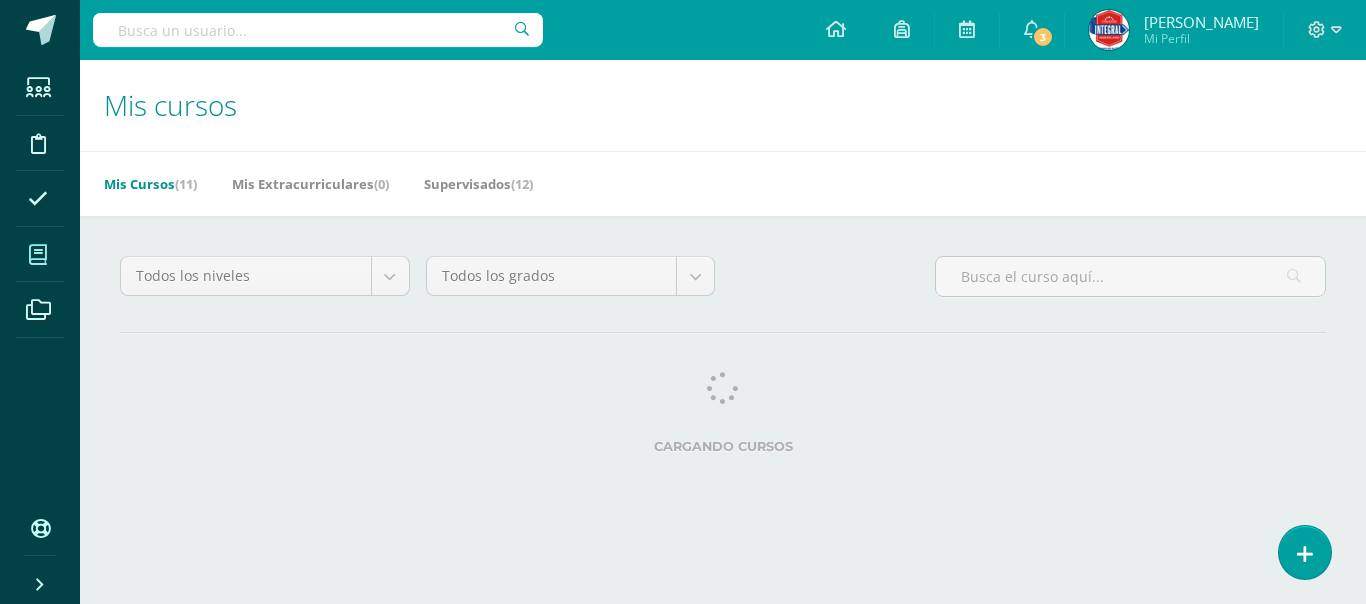 scroll, scrollTop: 0, scrollLeft: 0, axis: both 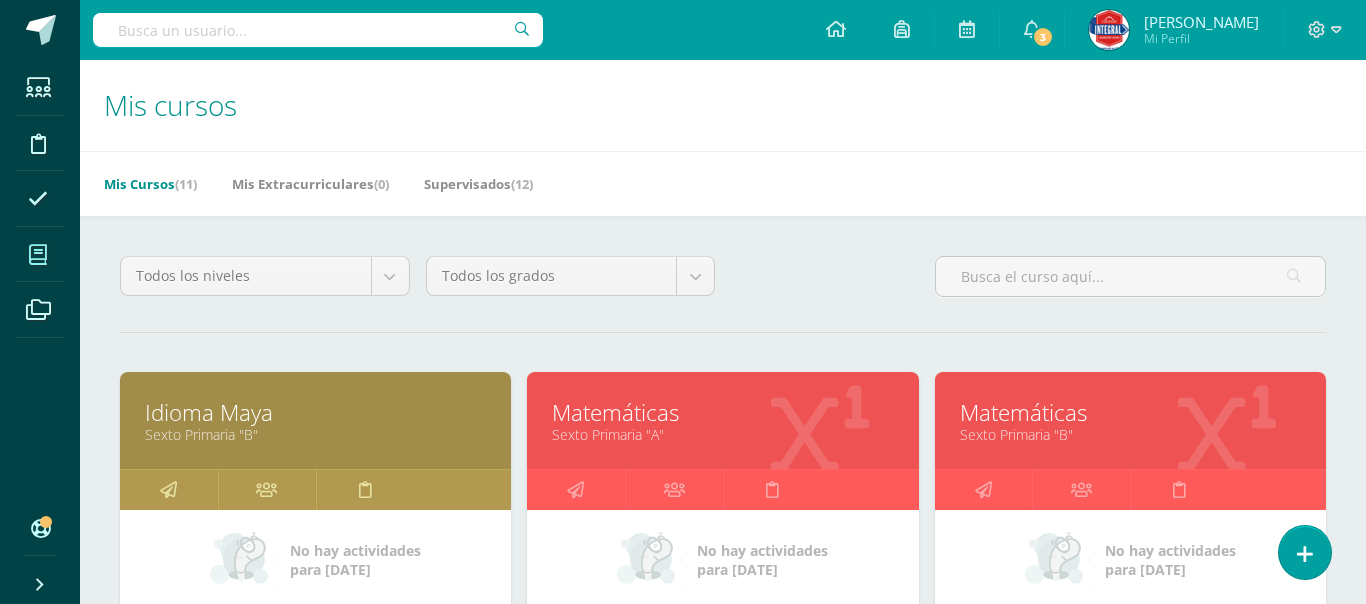 click on "Mis cursos" at bounding box center (723, 105) 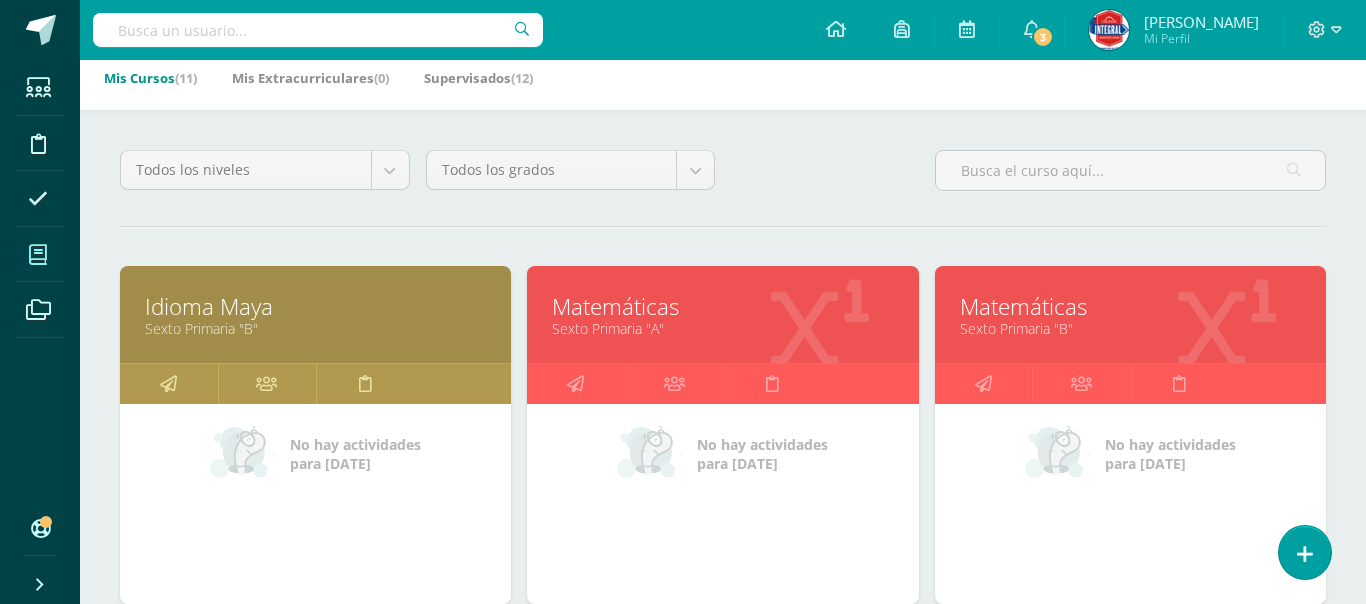 scroll, scrollTop: 120, scrollLeft: 0, axis: vertical 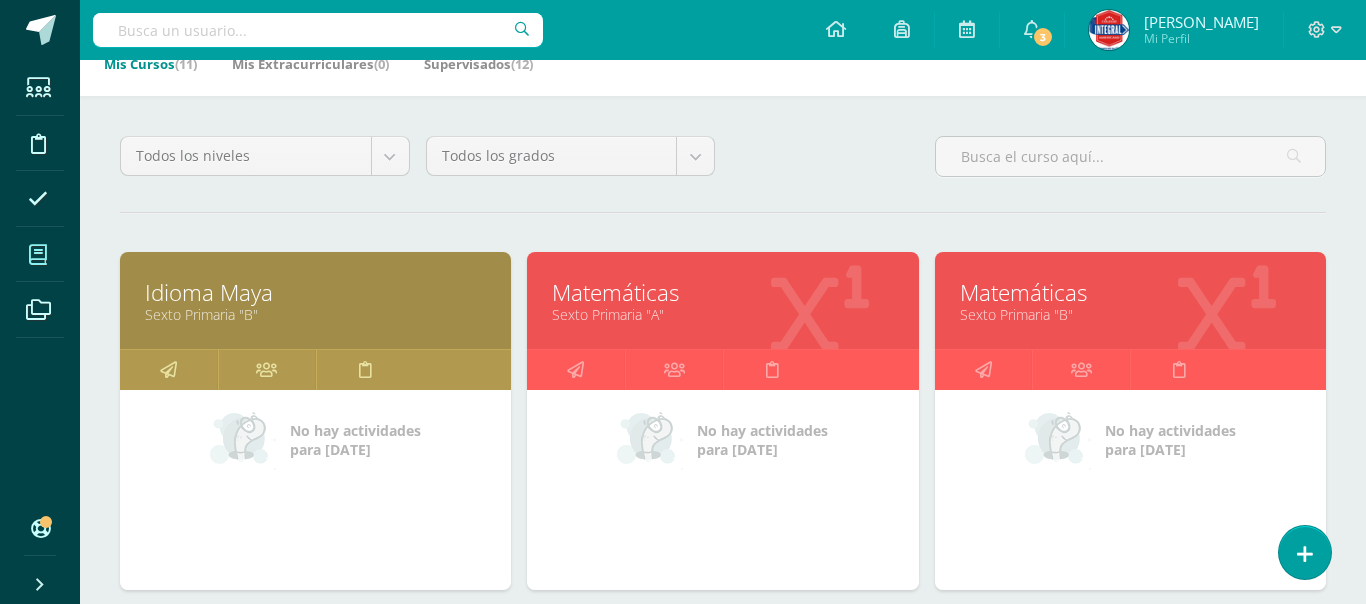click on "Sexto Primaria "B"" at bounding box center (315, 314) 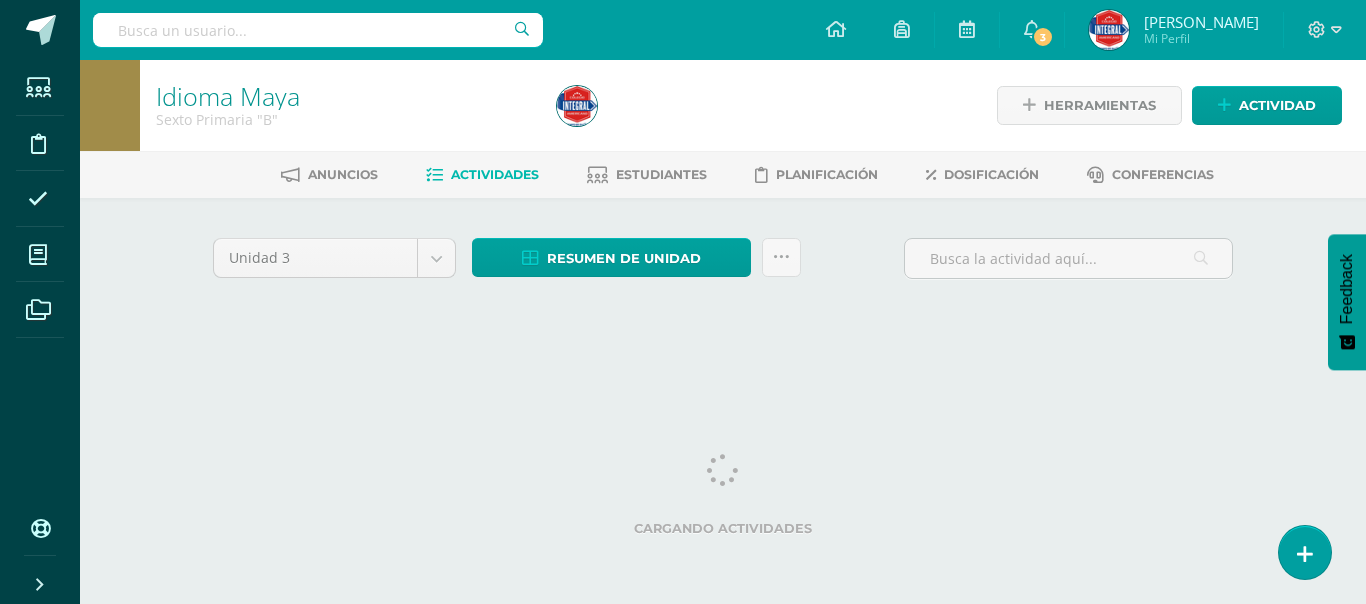 scroll, scrollTop: 0, scrollLeft: 0, axis: both 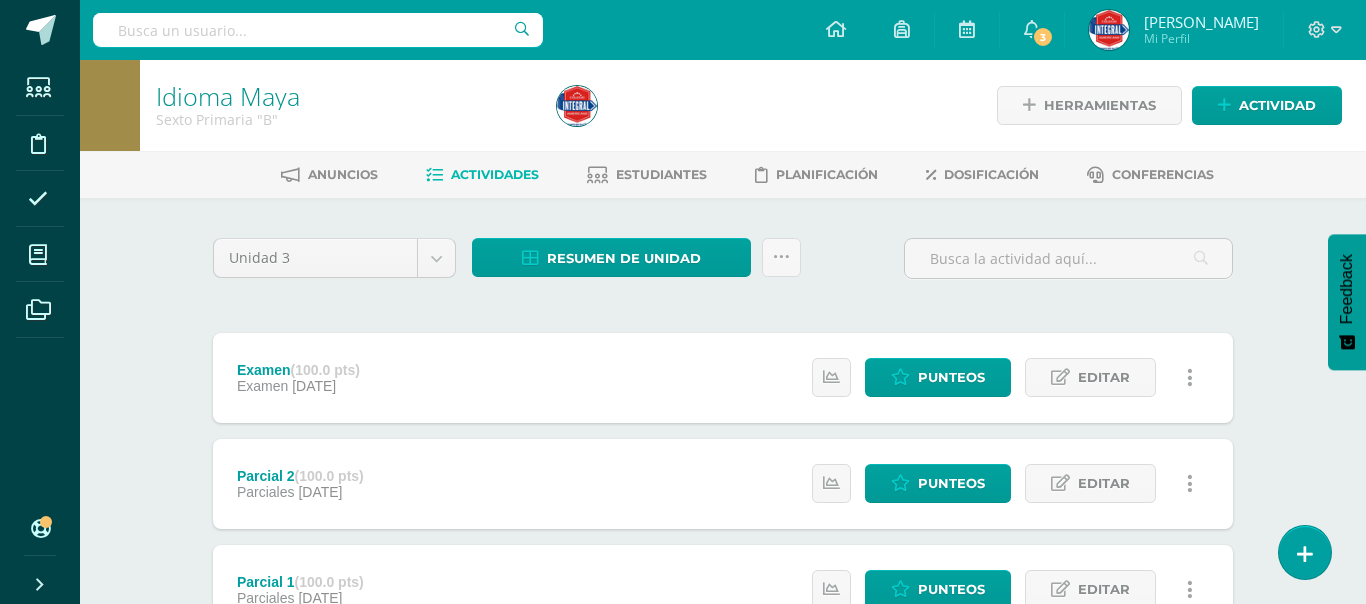 click on "Idioma Maya
Sexto Primaria "B"
Herramientas
Detalle de asistencias
Actividad
Anuncios
Actividades
Estudiantes
Planificación
Dosificación
Conferencias     Unidad 3                             Unidad 1 Unidad 2 Unidad 3 Unidad 4 Resumen de unidad
Descargar como HTML
Descargar como PDF
Descargar como XLS
Subir actividades en masa
Enviar punteos a revision
Historial de actividad
¿Estás seguro que deseas  Enviar a revisión  las notas de este curso?
Cancelar Creación  y  Calificación" at bounding box center [723, 732] 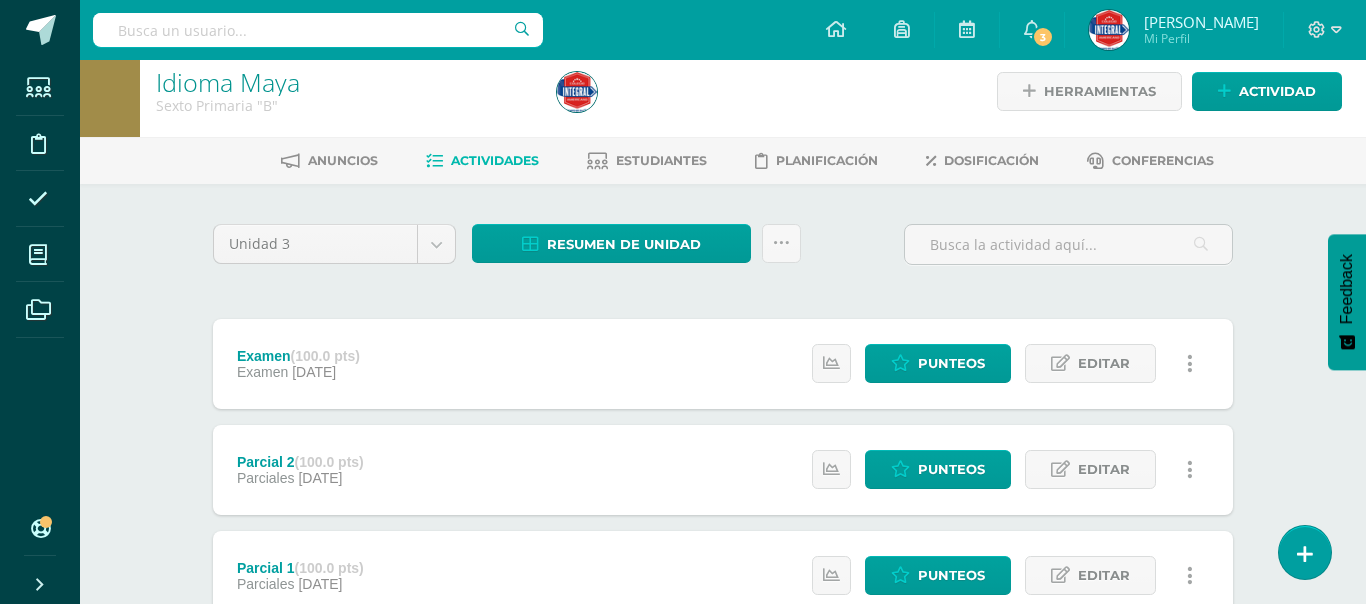 scroll, scrollTop: 0, scrollLeft: 0, axis: both 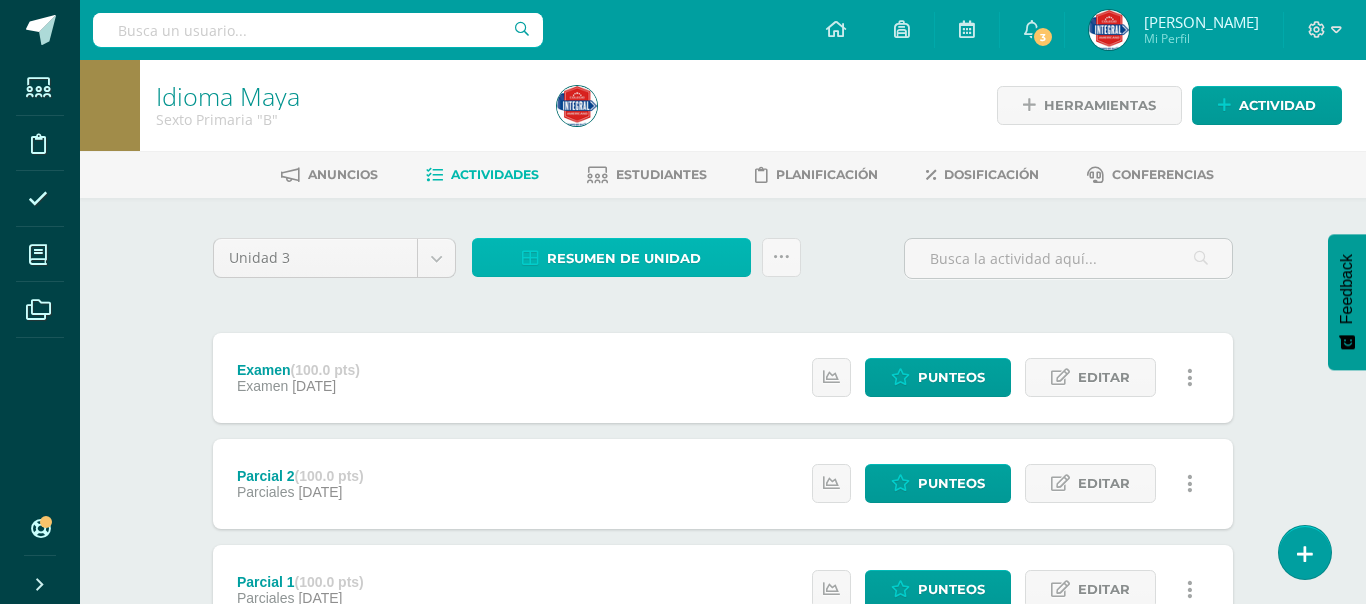 click on "Resumen de unidad" at bounding box center (611, 257) 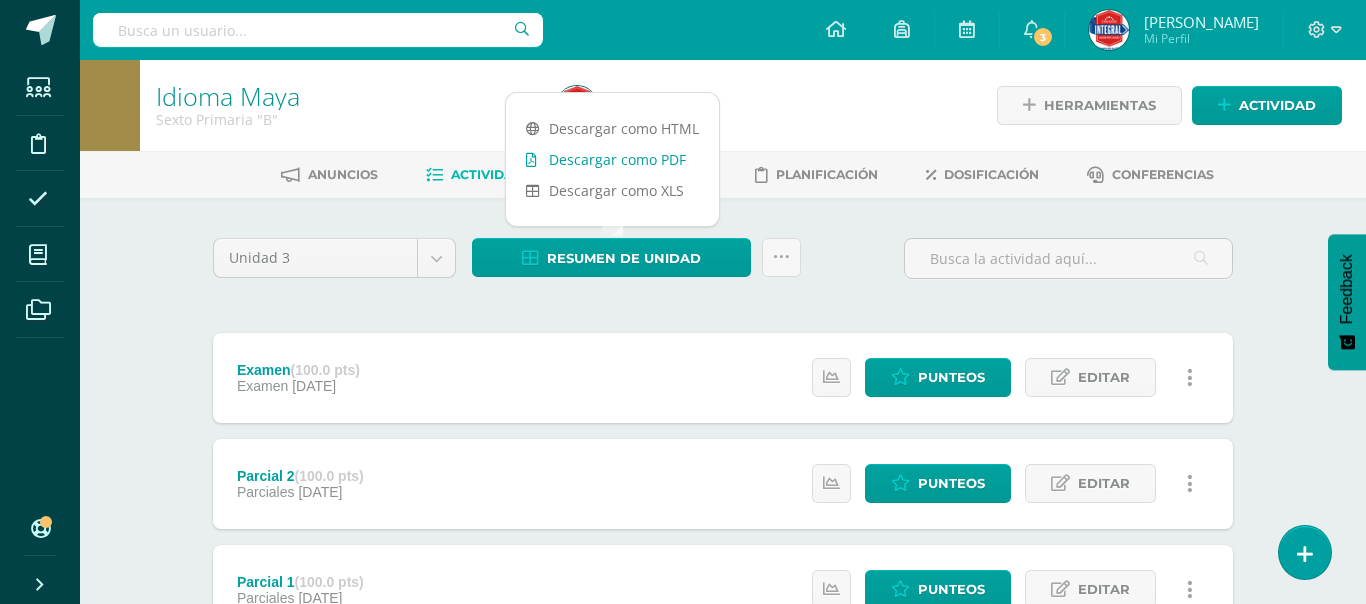 click on "Descargar como PDF" at bounding box center (612, 159) 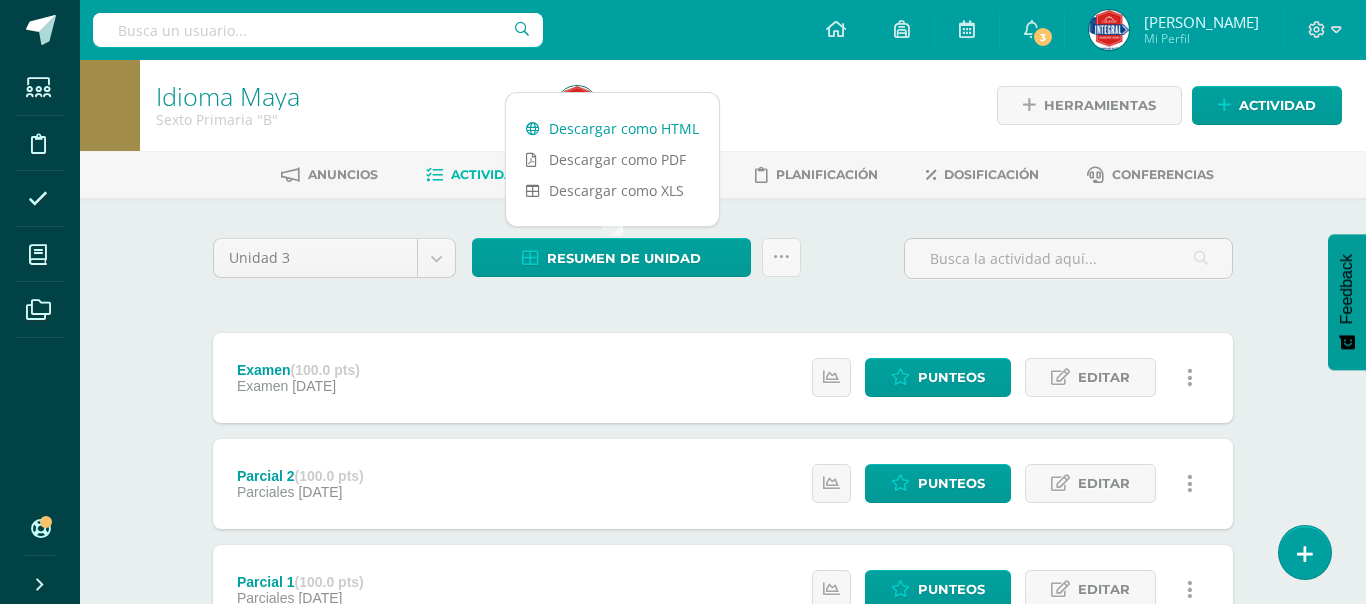 click on "Descargar como HTML" at bounding box center (612, 128) 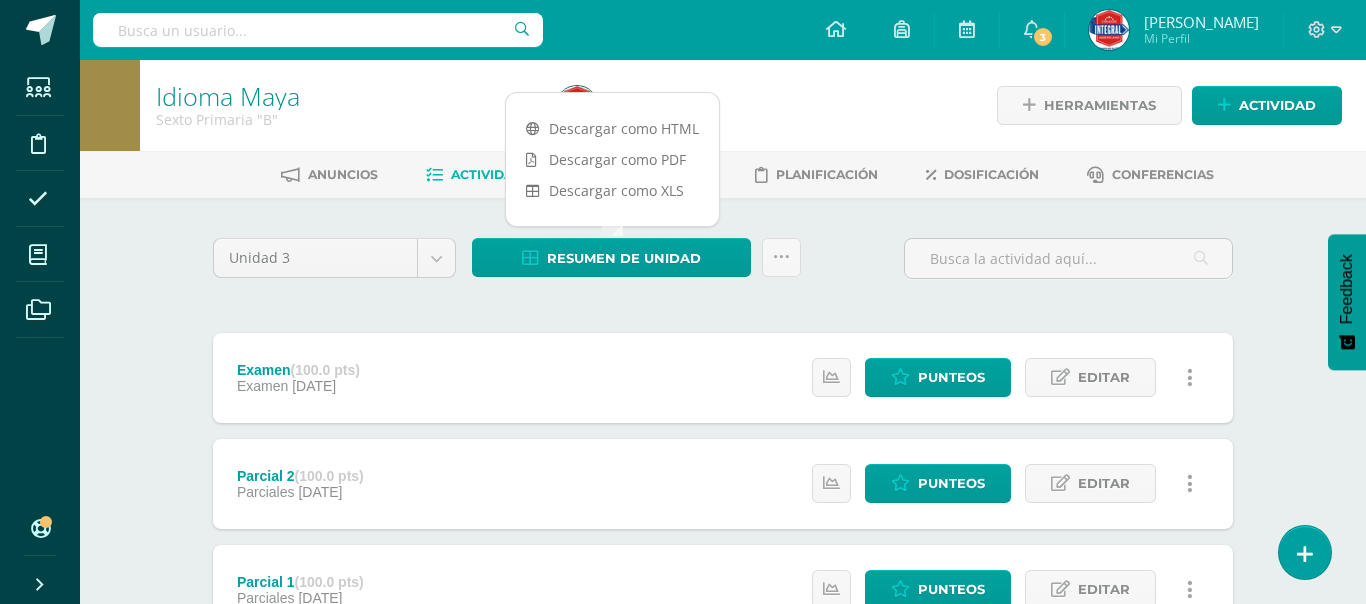click on "Idioma Maya
Sexto Primaria "B"
Herramientas
Detalle de asistencias
Actividad
Anuncios
Actividades
Estudiantes
Planificación
Dosificación
Conferencias     Unidad 3                             Unidad 1 Unidad 2 Unidad 3 Unidad 4 Resumen de unidad
Subir actividades en masa
Enviar punteos a revision
Historial de actividad
¿Estás seguro que deseas  Enviar a revisión  las notas de este curso?
Esta acción  enviará una notificación a tu supervisor y no podrás eliminar o cambiar tus notas.  Esta acción no podrá ser revertida a menos que se te conceda permiso" at bounding box center [723, 732] 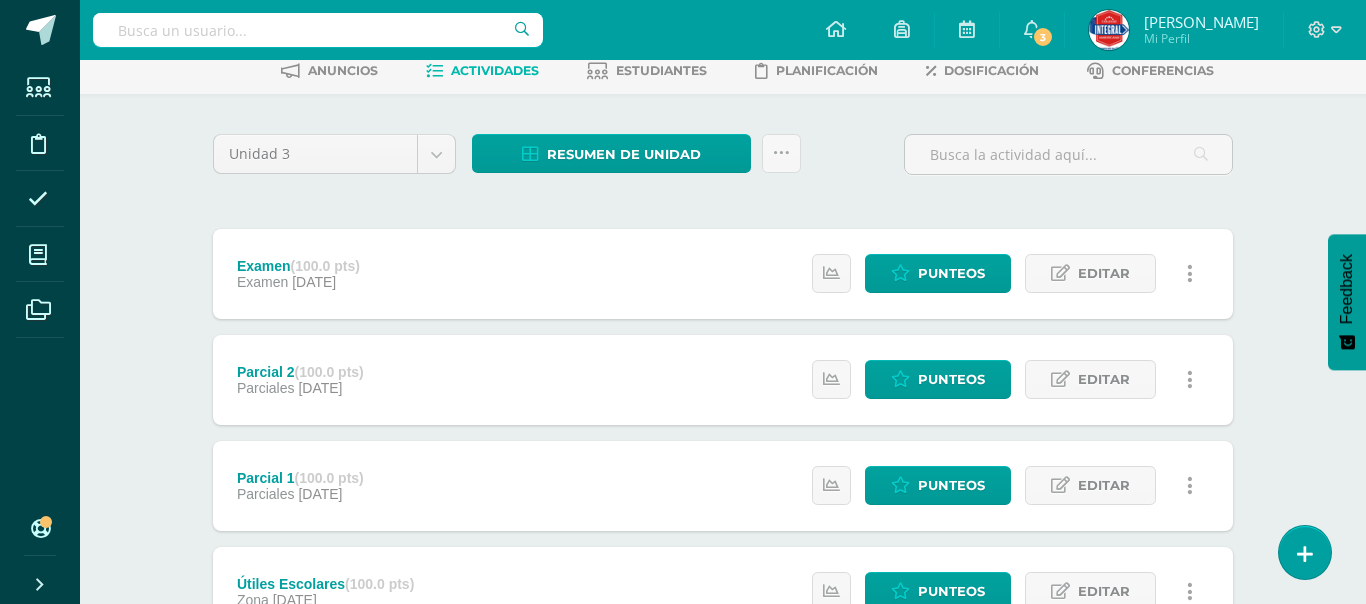 scroll, scrollTop: 120, scrollLeft: 0, axis: vertical 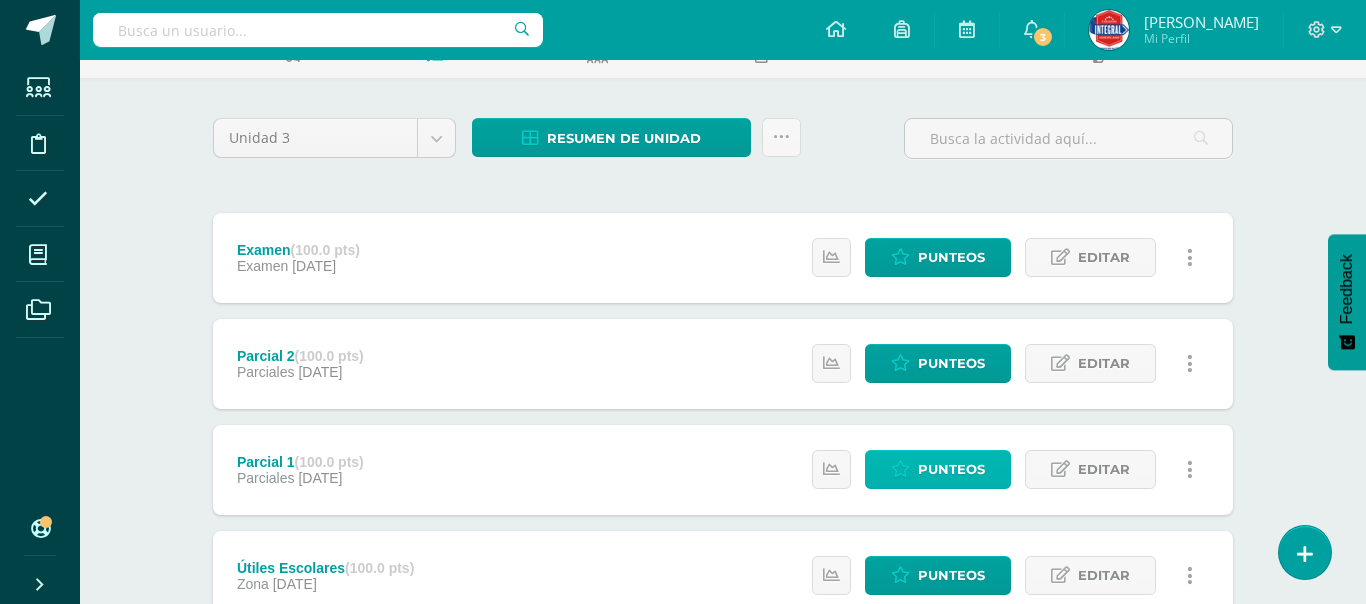 click on "Punteos" at bounding box center (951, 469) 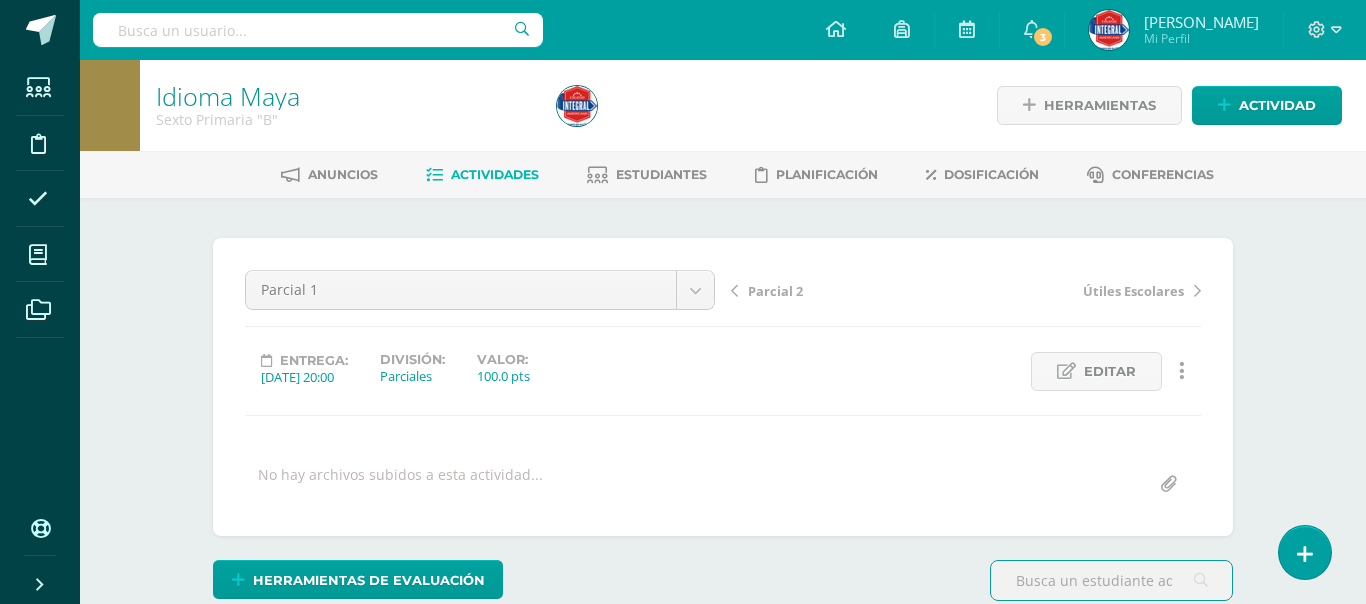 scroll, scrollTop: 0, scrollLeft: 0, axis: both 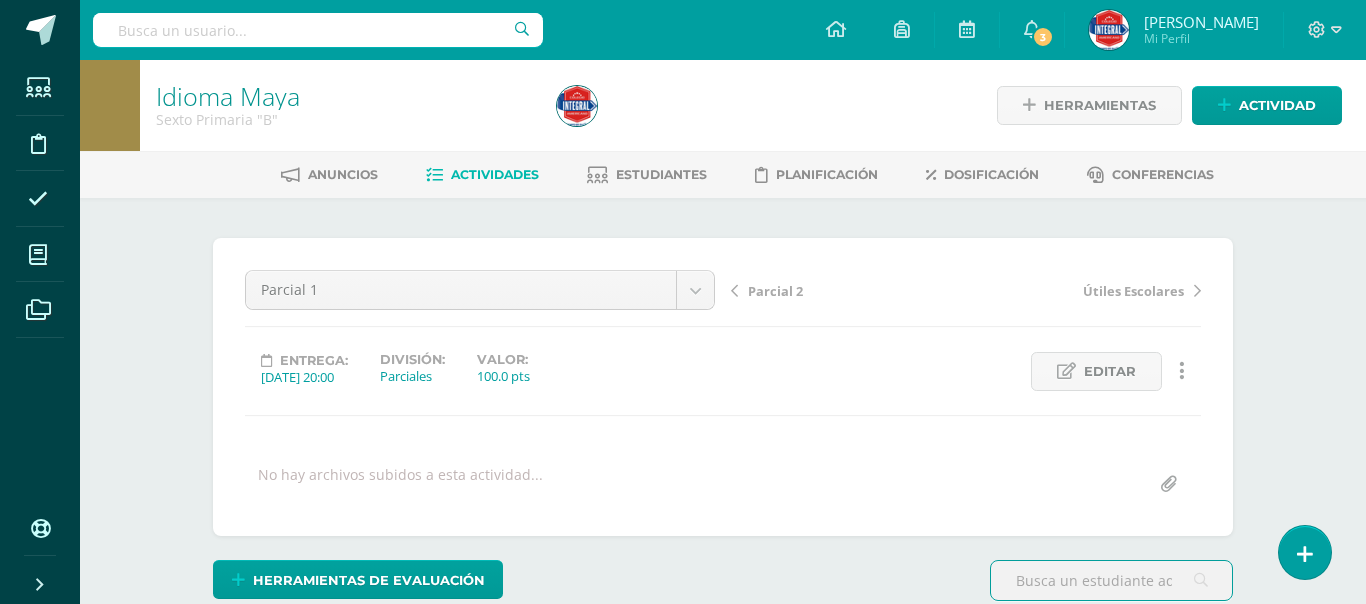 click on "Idioma Maya
Sexto Primaria "B"
Herramientas
Detalle de asistencias
Actividad
Anuncios
Actividades
Estudiantes
Planificación
Dosificación
Conferencias
¿Estás seguro que quieres  eliminar  esta actividad?
Esto borrará la actividad y cualquier nota que hayas registrado
permanentemente. Esta acción no se puede revertir. Cancelar Eliminar
Administración de escalas de valoración
escala de valoración
Aún no has creado una escala de valoración.
Cancelar Agregar nueva escala de valoración: Cancelar Crear escala de valoración" at bounding box center (723, 426) 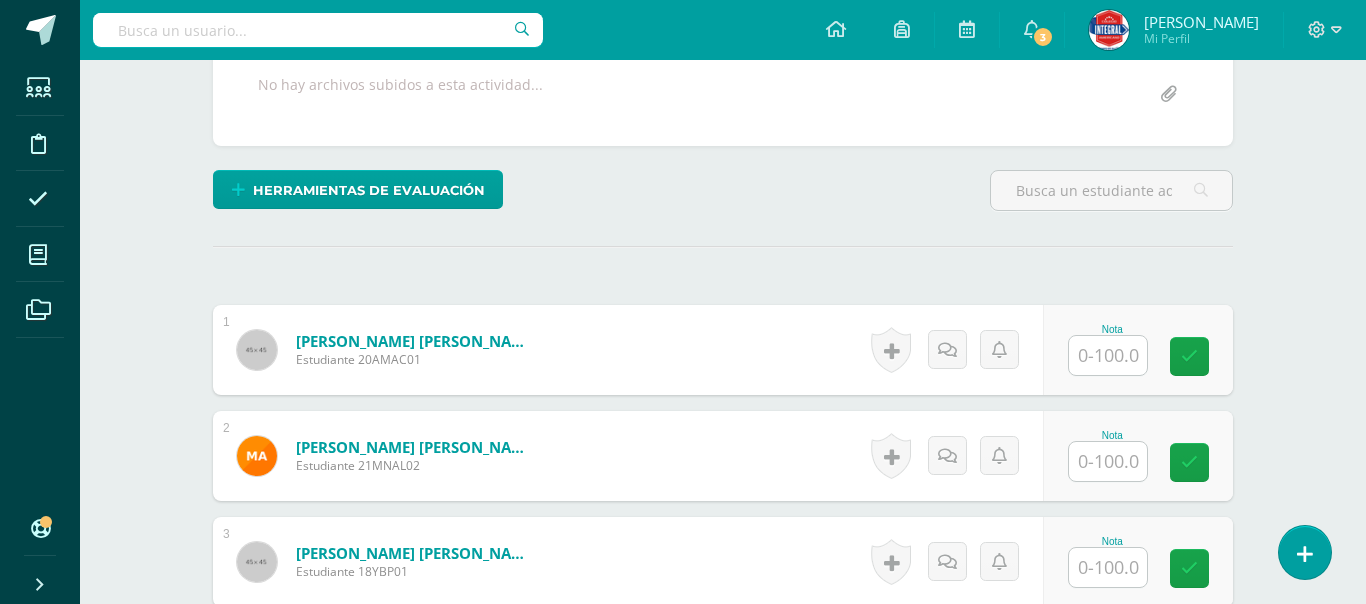 scroll, scrollTop: 429, scrollLeft: 0, axis: vertical 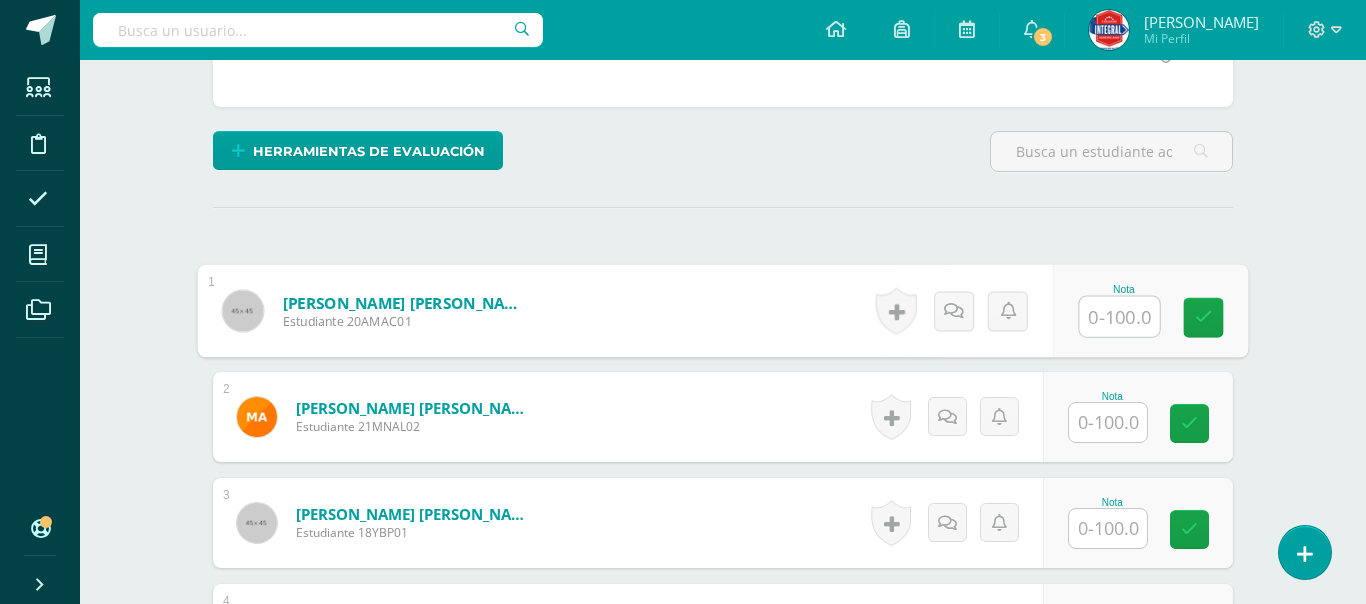 click at bounding box center (1120, 317) 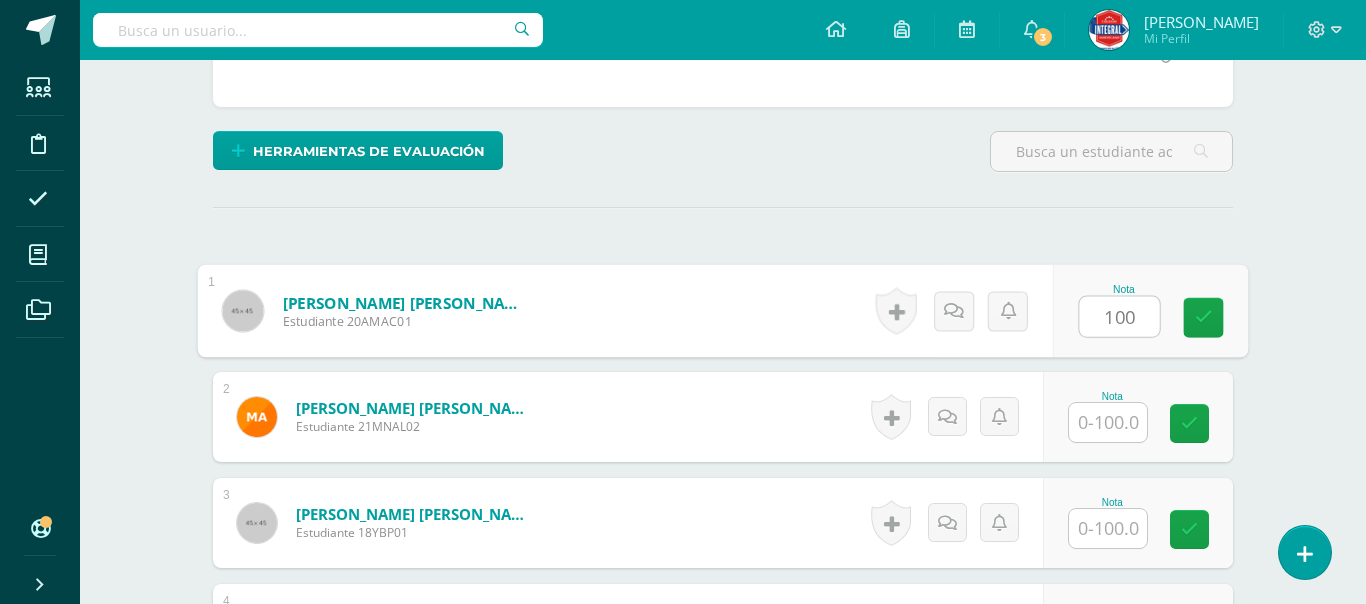 type on "100" 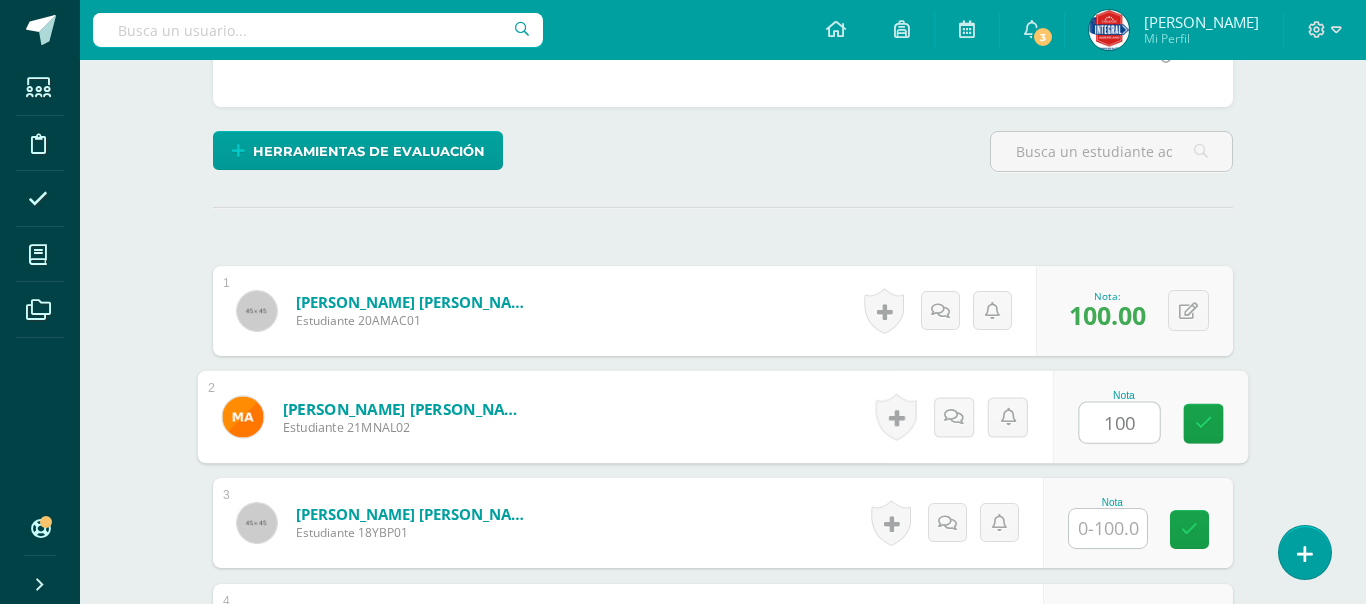 type on "100" 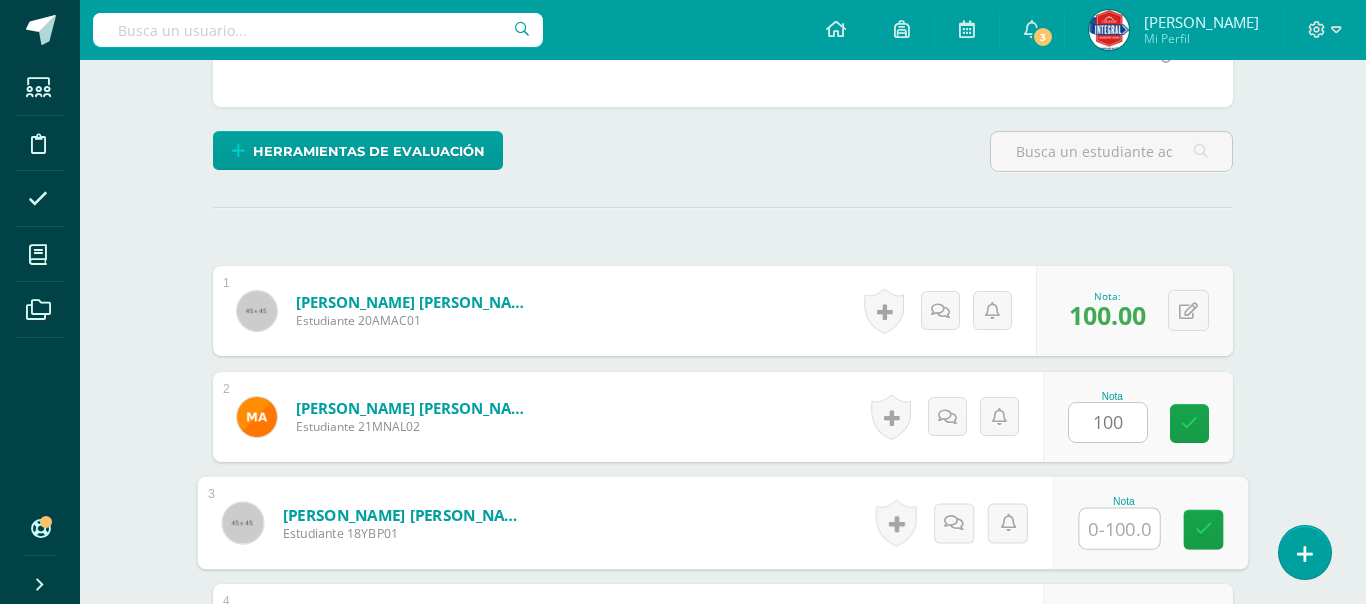 scroll, scrollTop: 430, scrollLeft: 0, axis: vertical 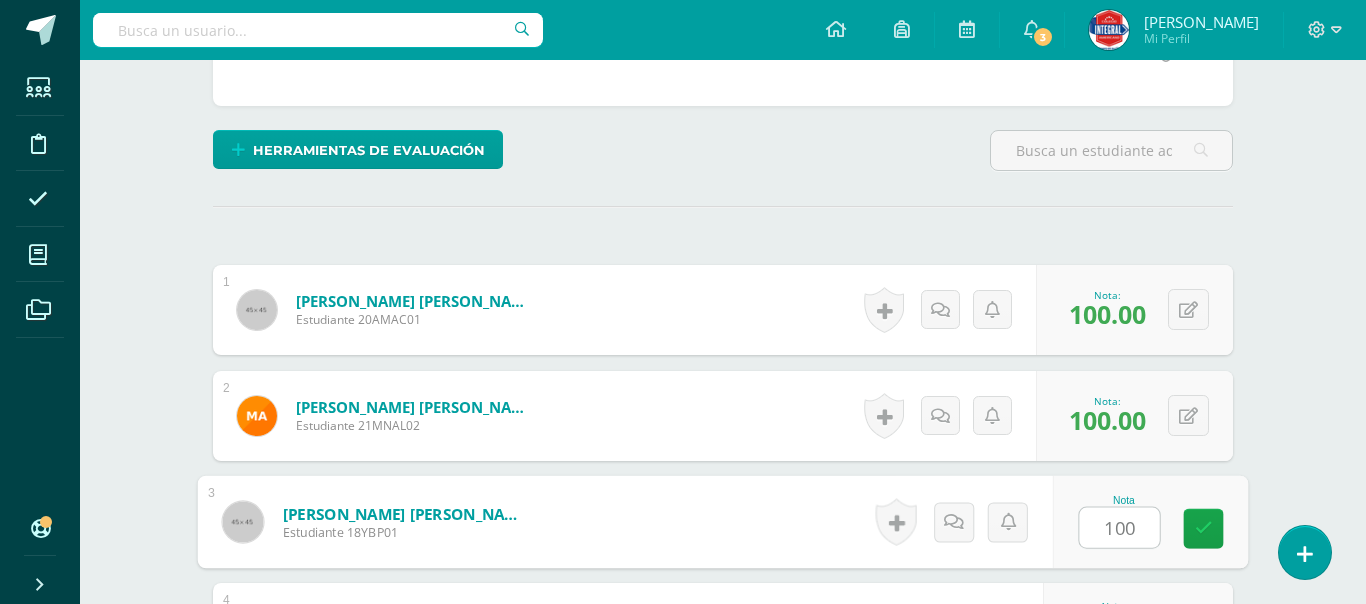 type on "100" 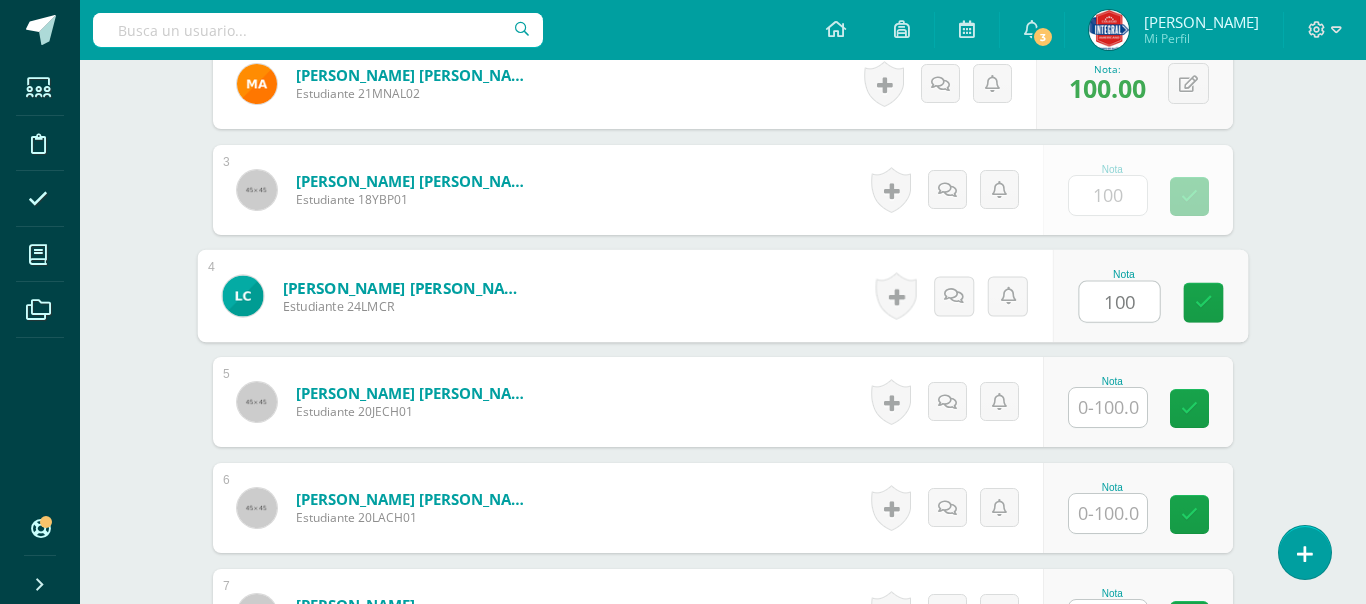 type on "100" 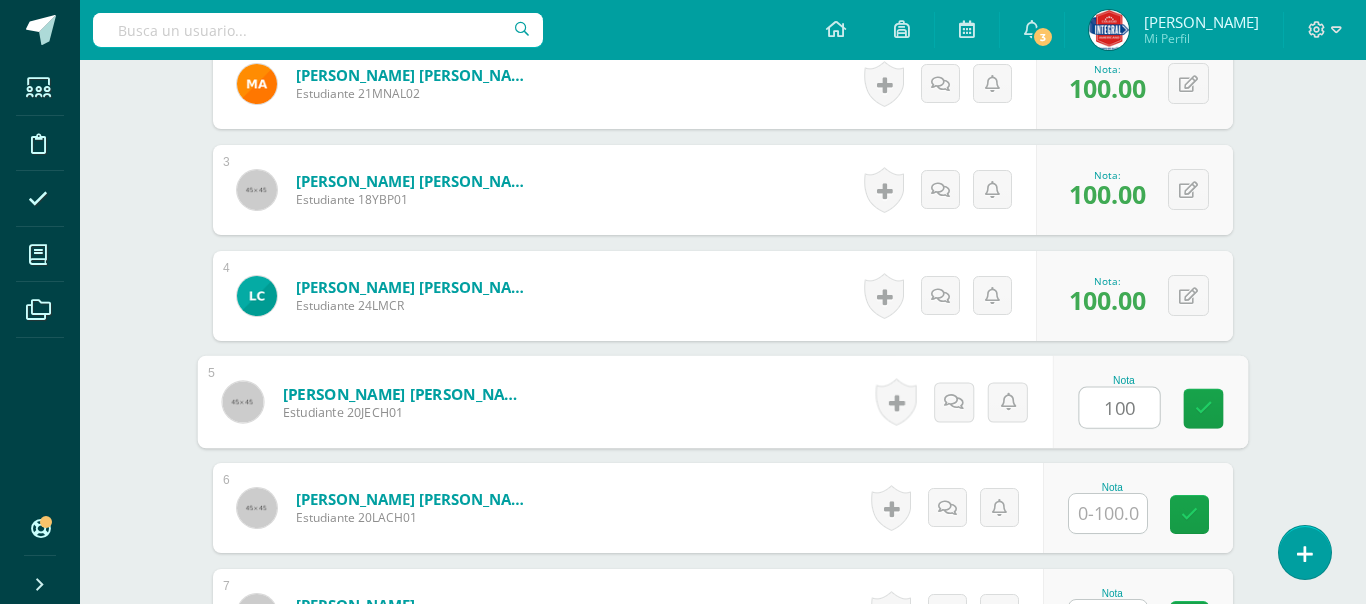 type on "100" 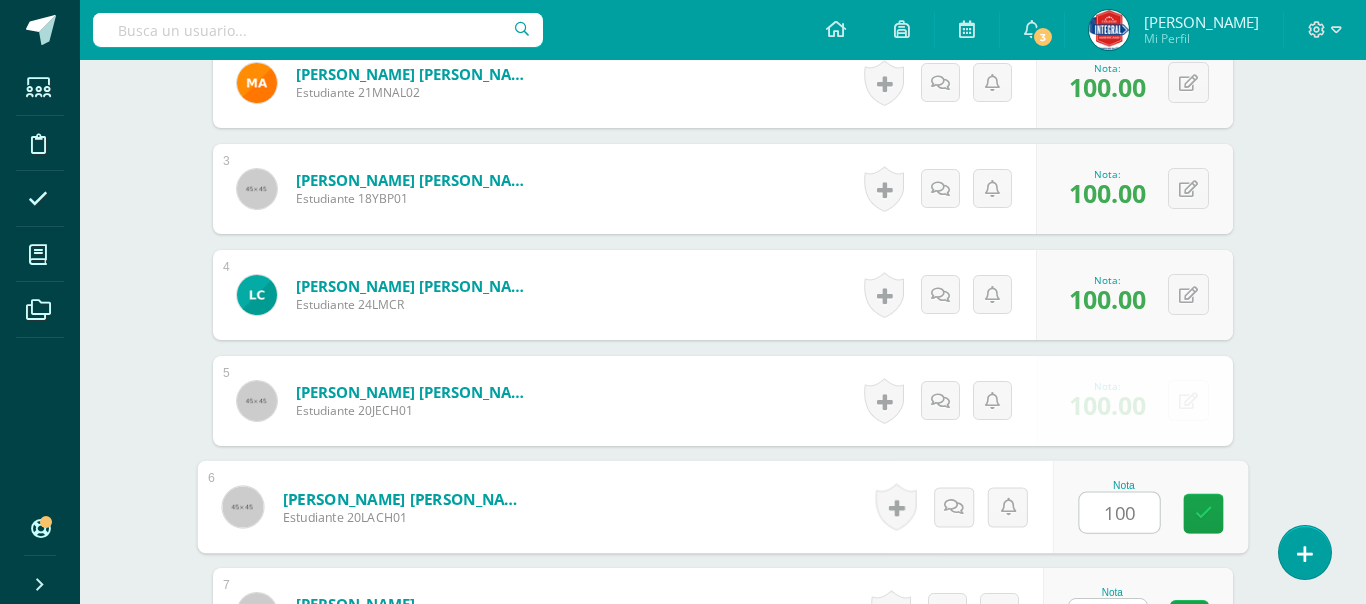 type on "100" 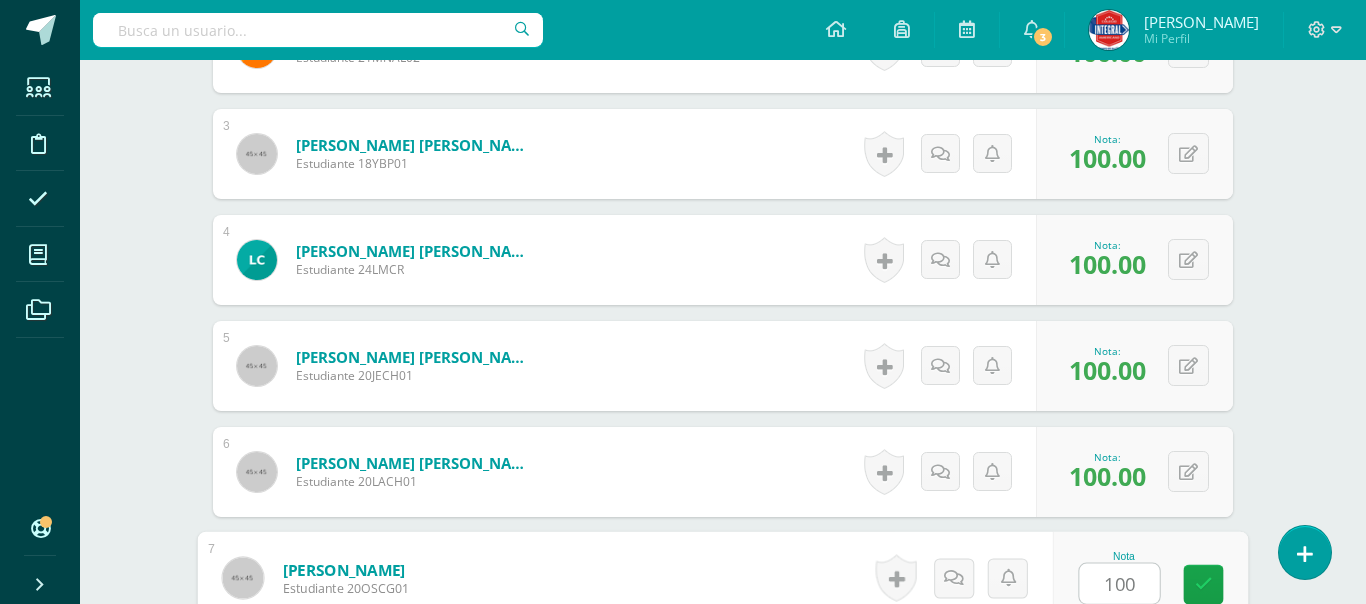 type on "100" 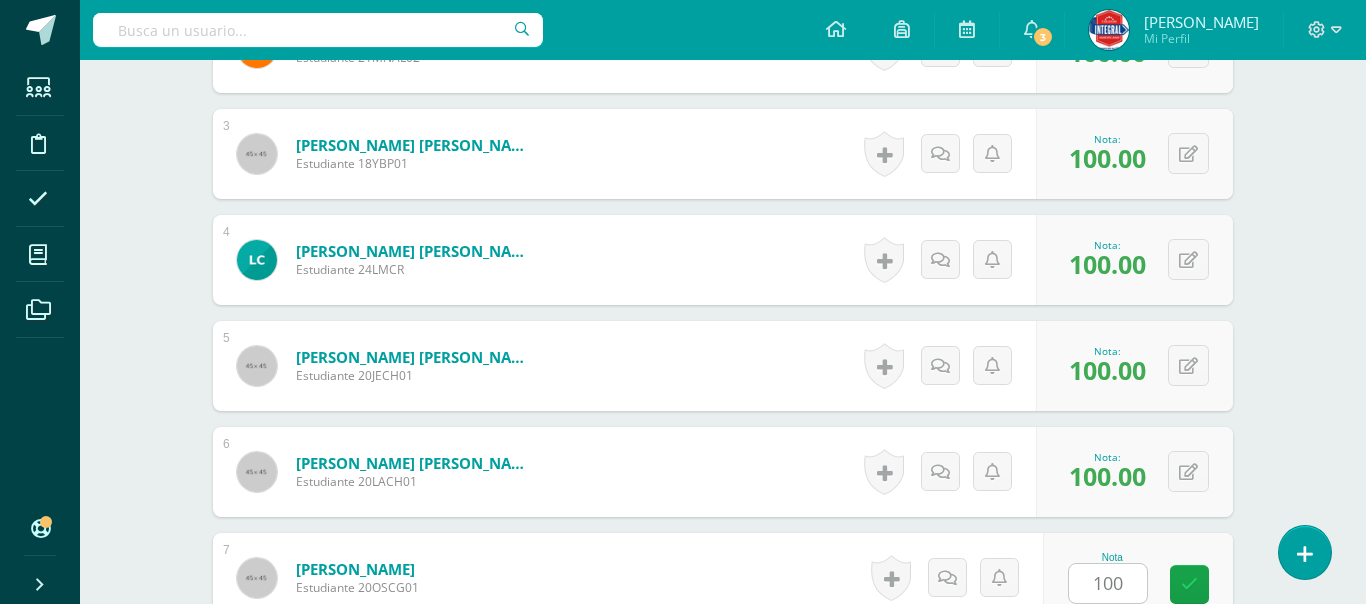 scroll, scrollTop: 1186, scrollLeft: 0, axis: vertical 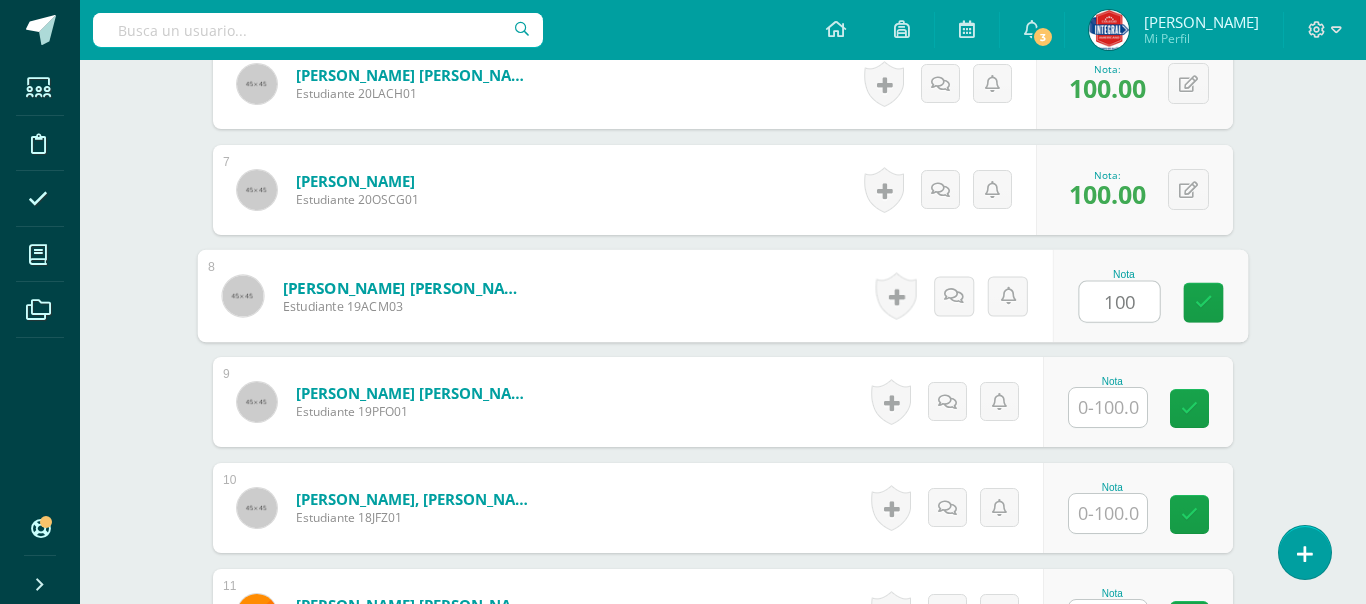 type on "100" 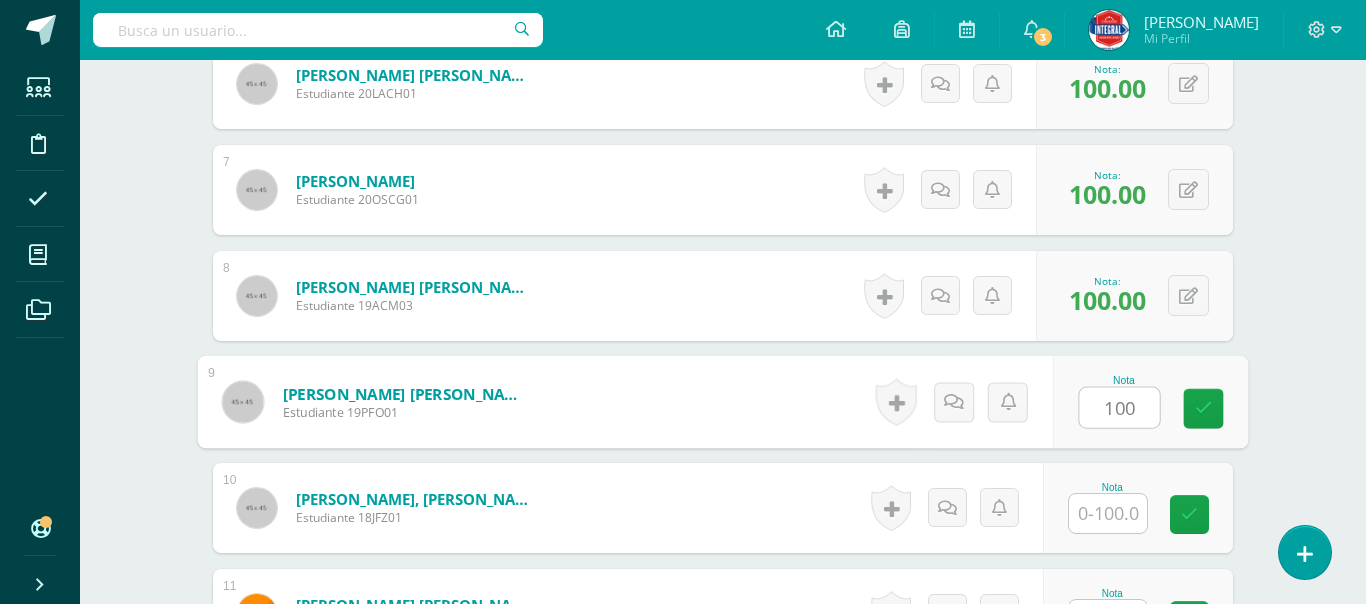 type on "100" 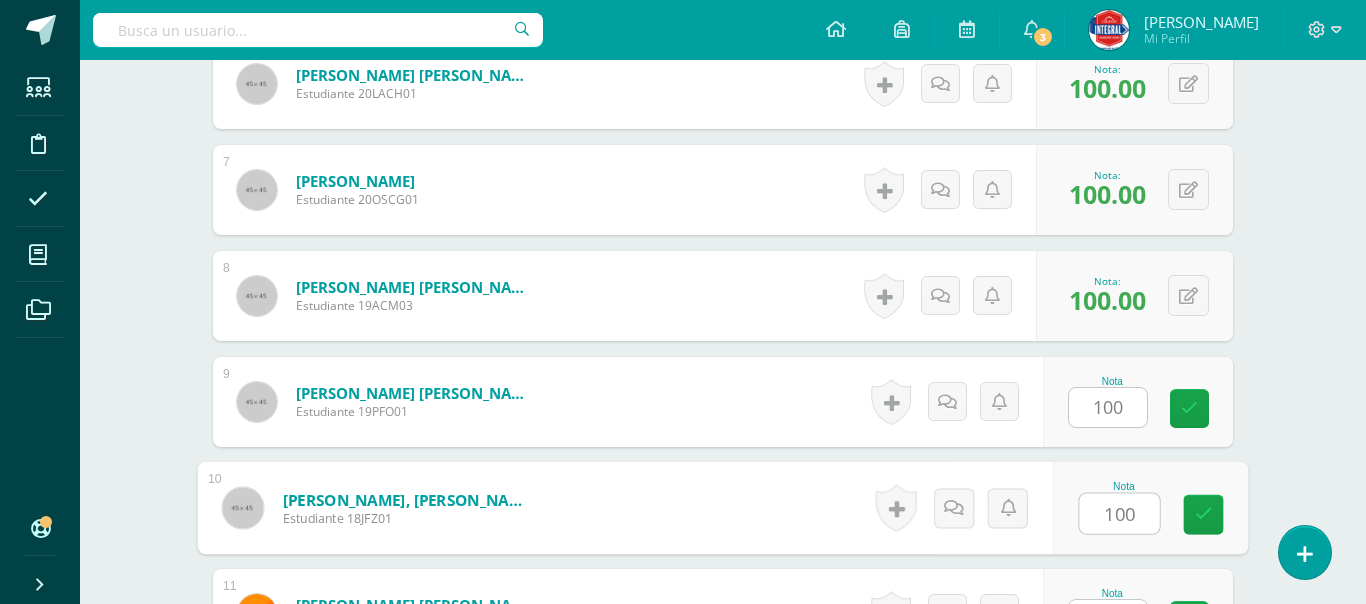type on "100" 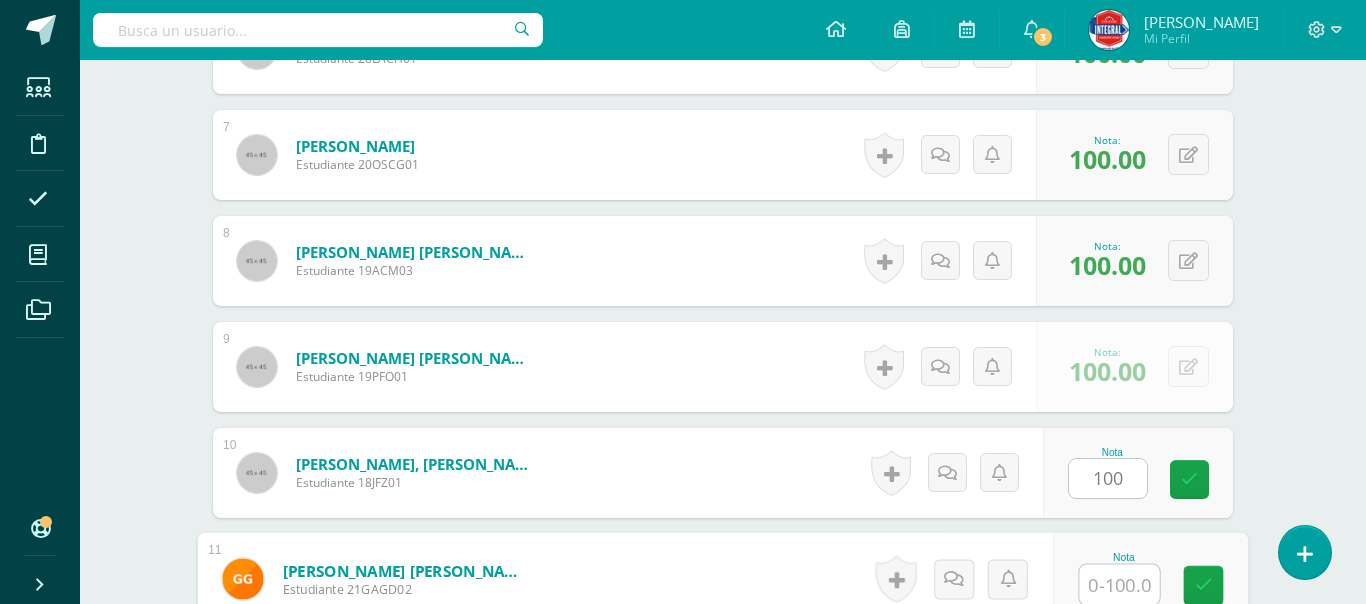 type on "0" 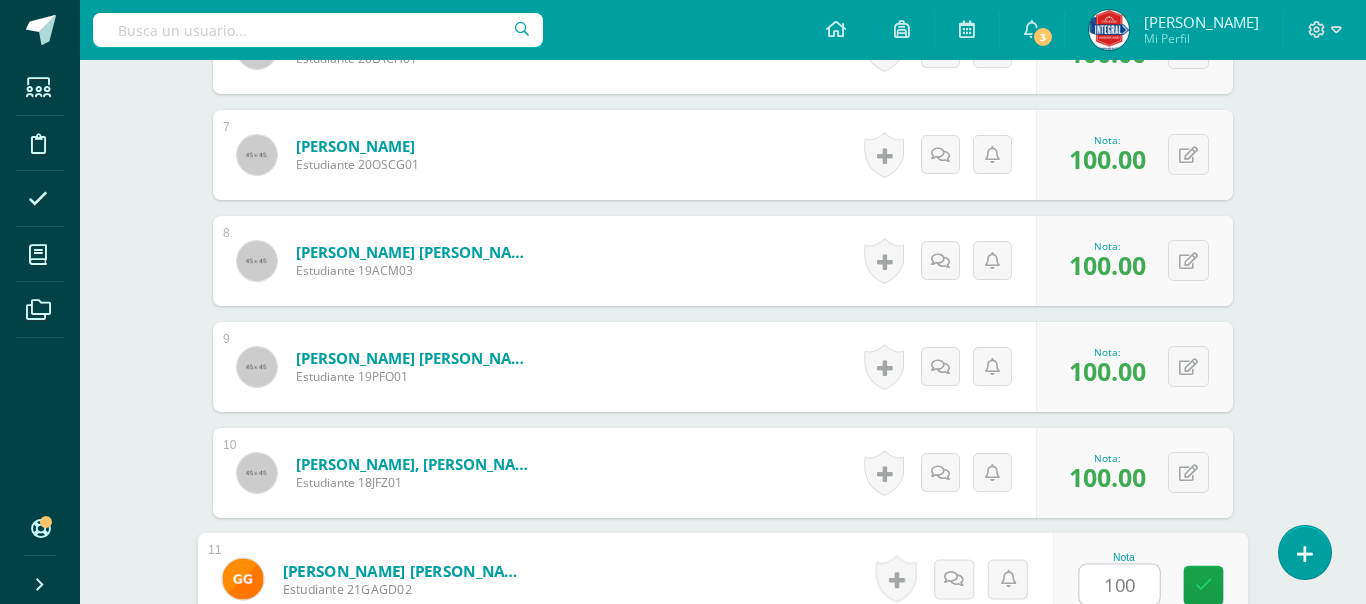 type on "100" 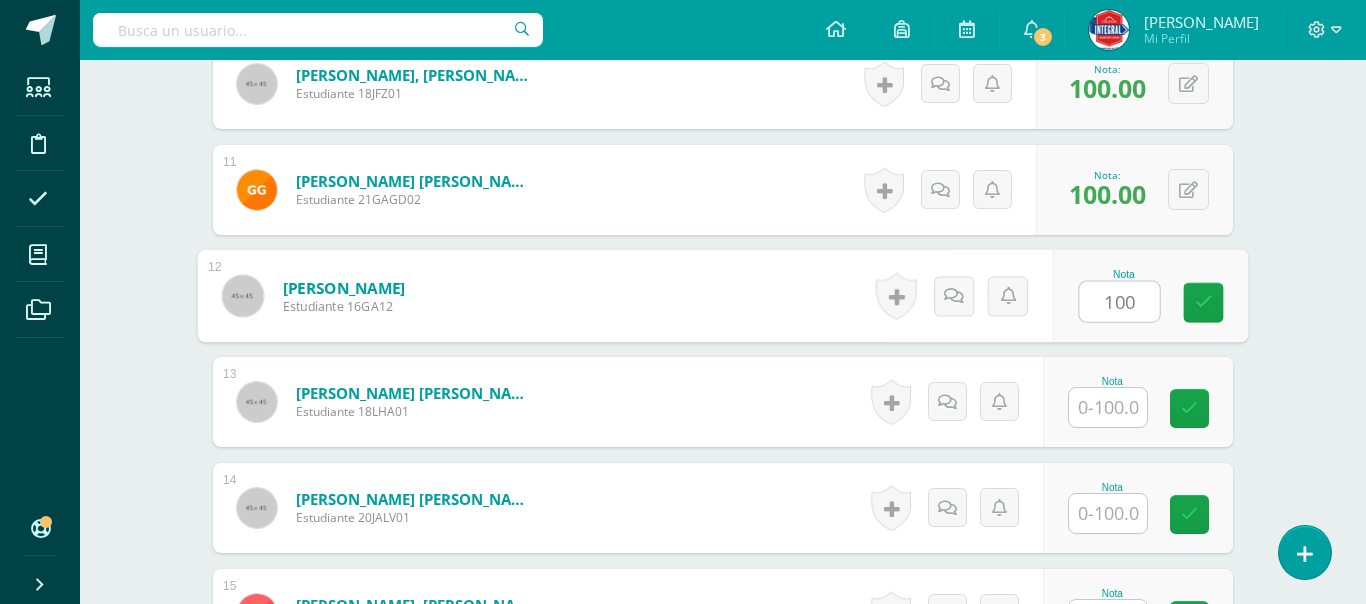 type on "100" 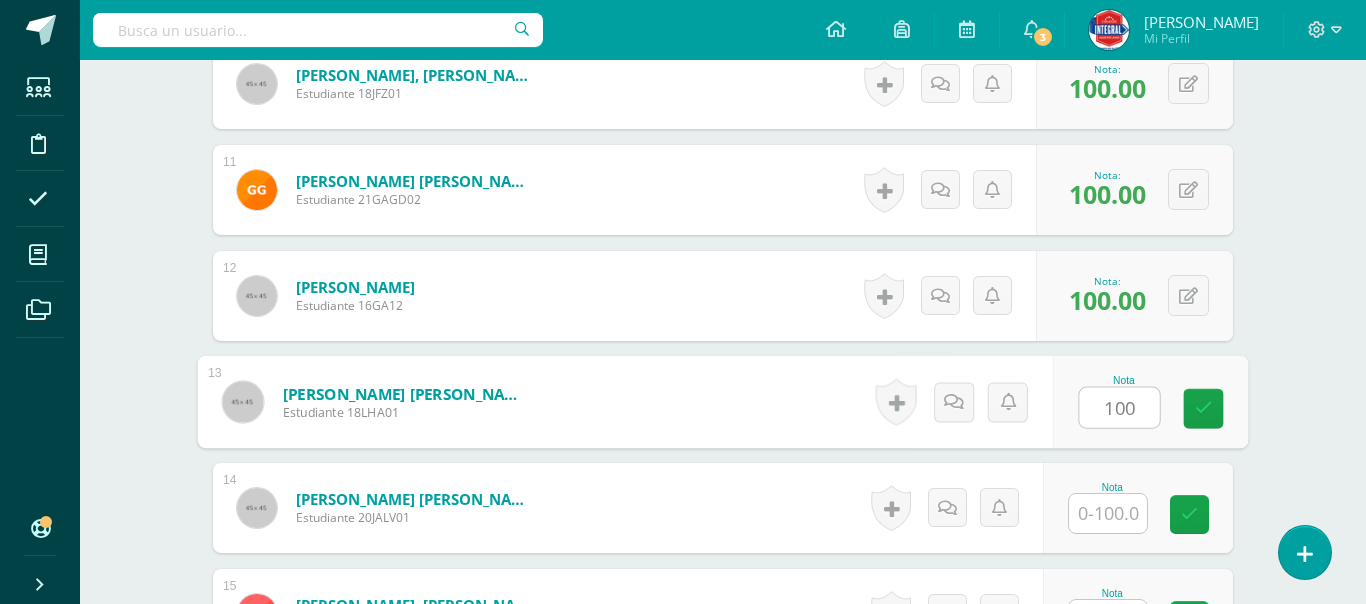 type on "100" 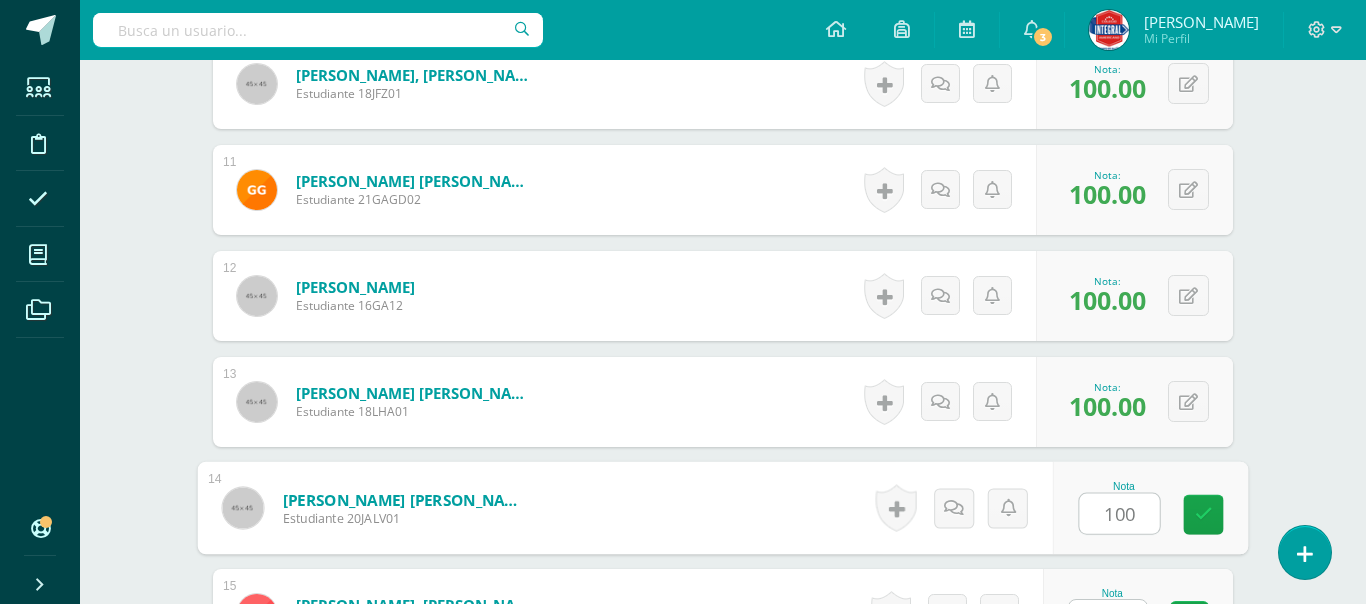type on "100" 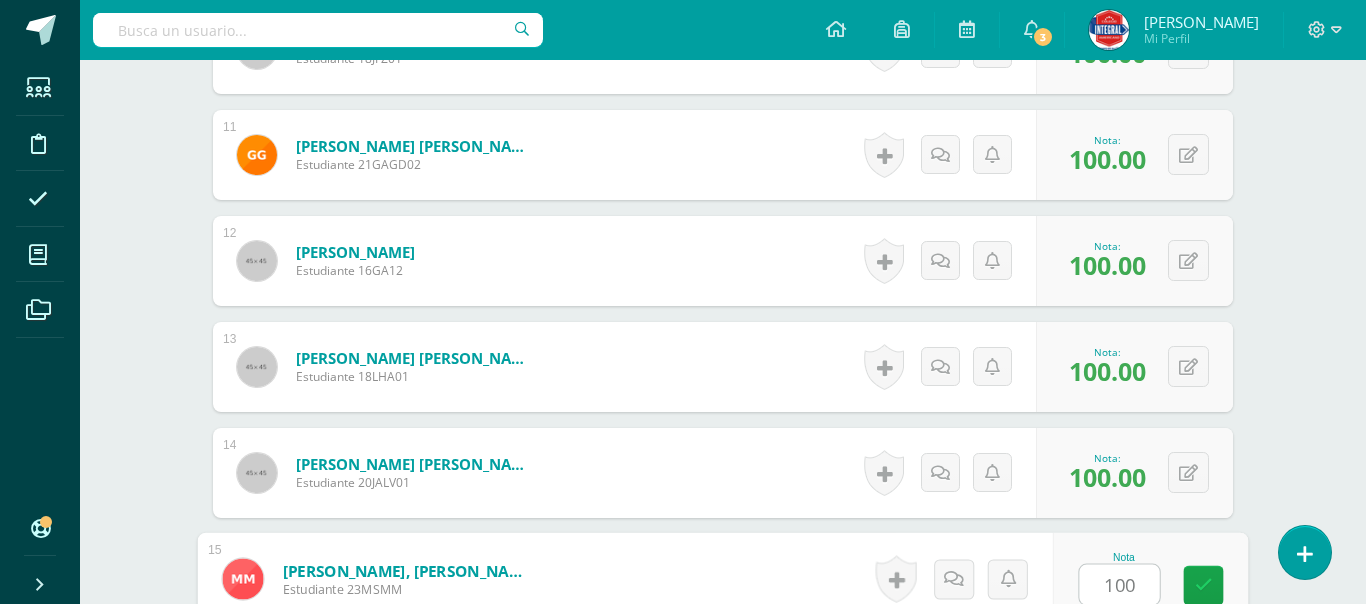 type on "100" 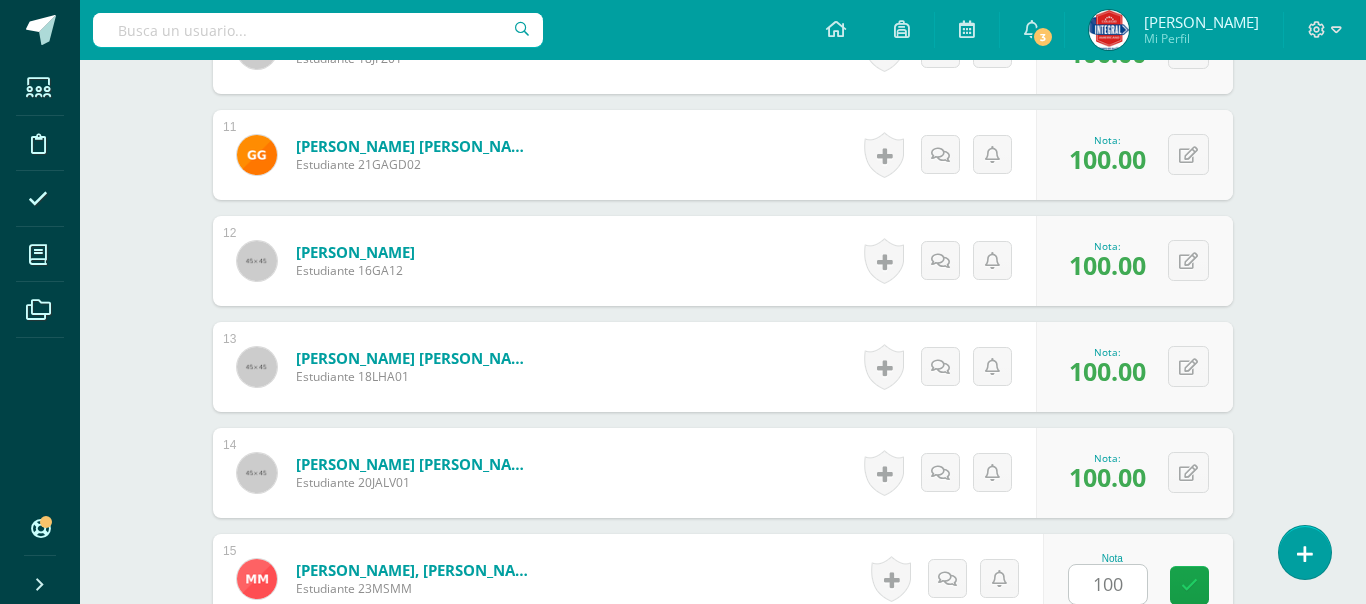 scroll, scrollTop: 2034, scrollLeft: 0, axis: vertical 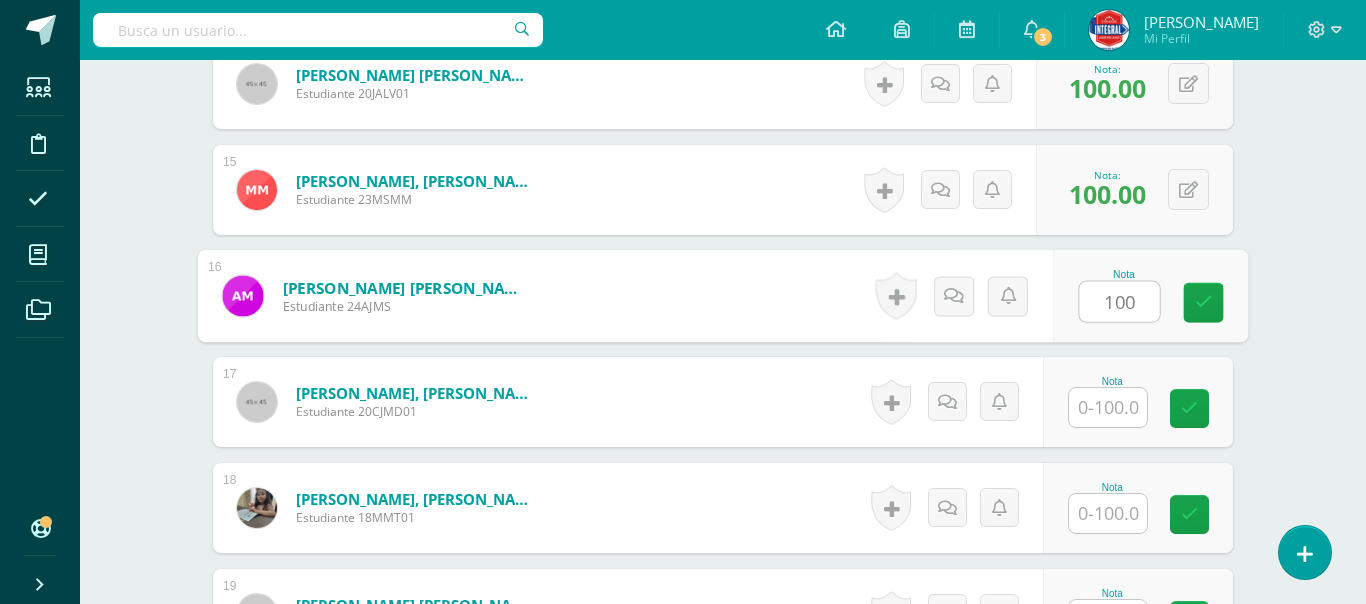 type on "100" 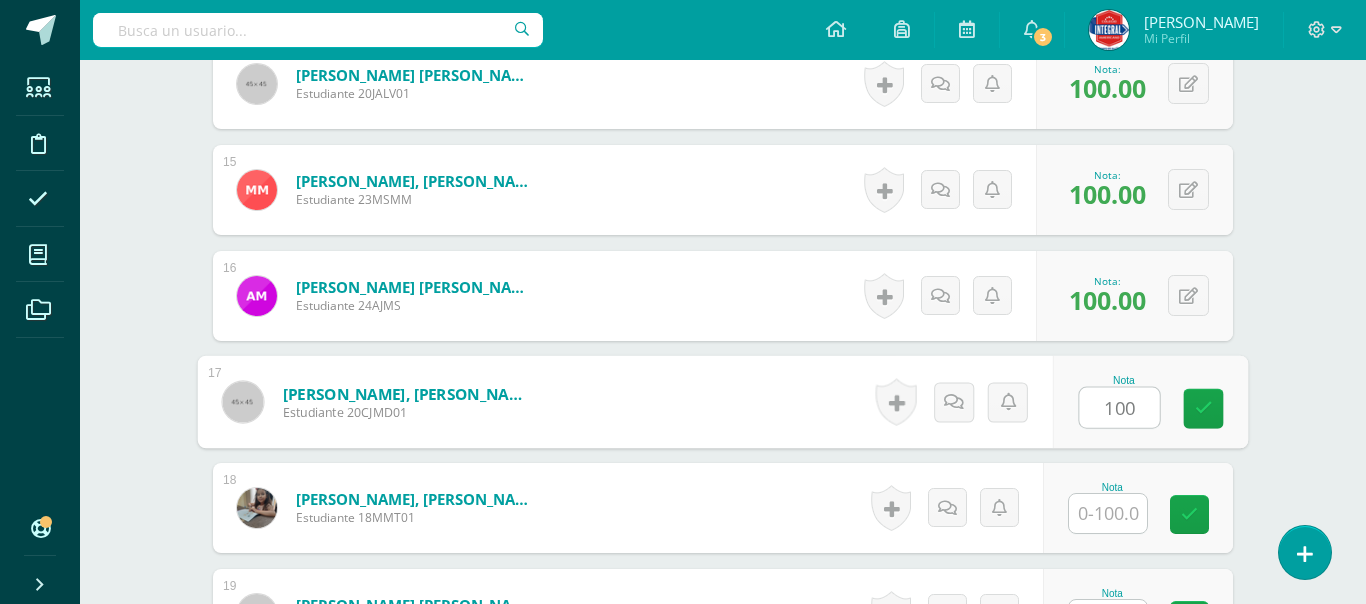 type on "100" 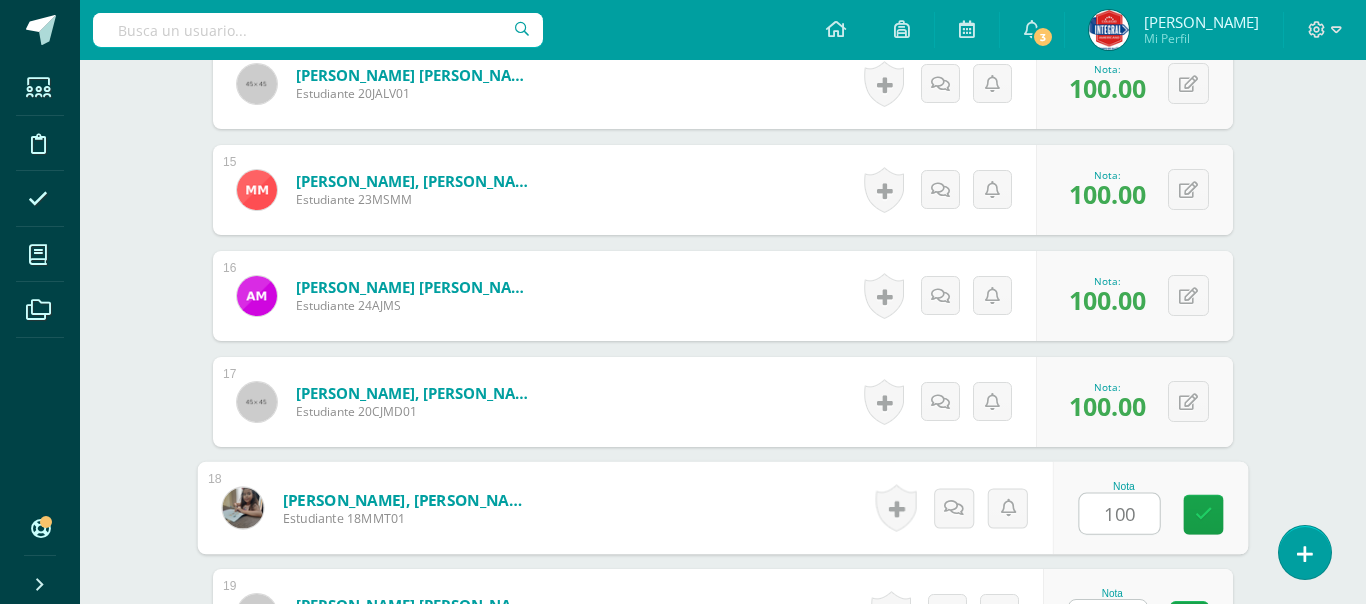 type on "100" 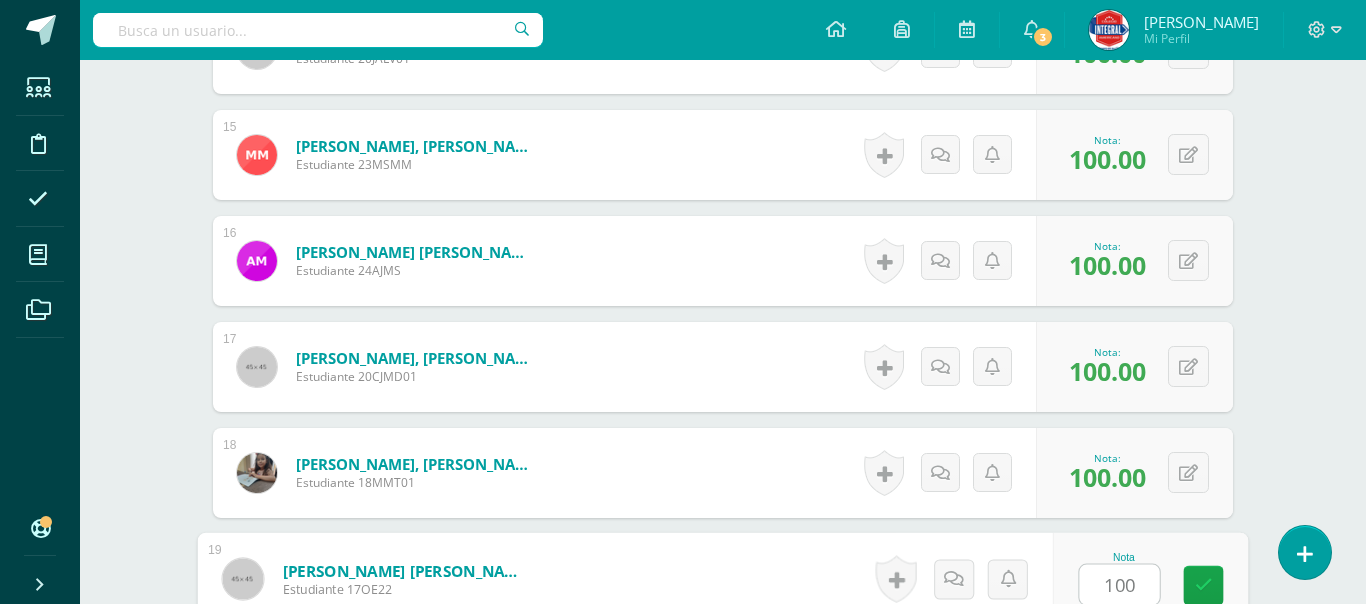 type on "100" 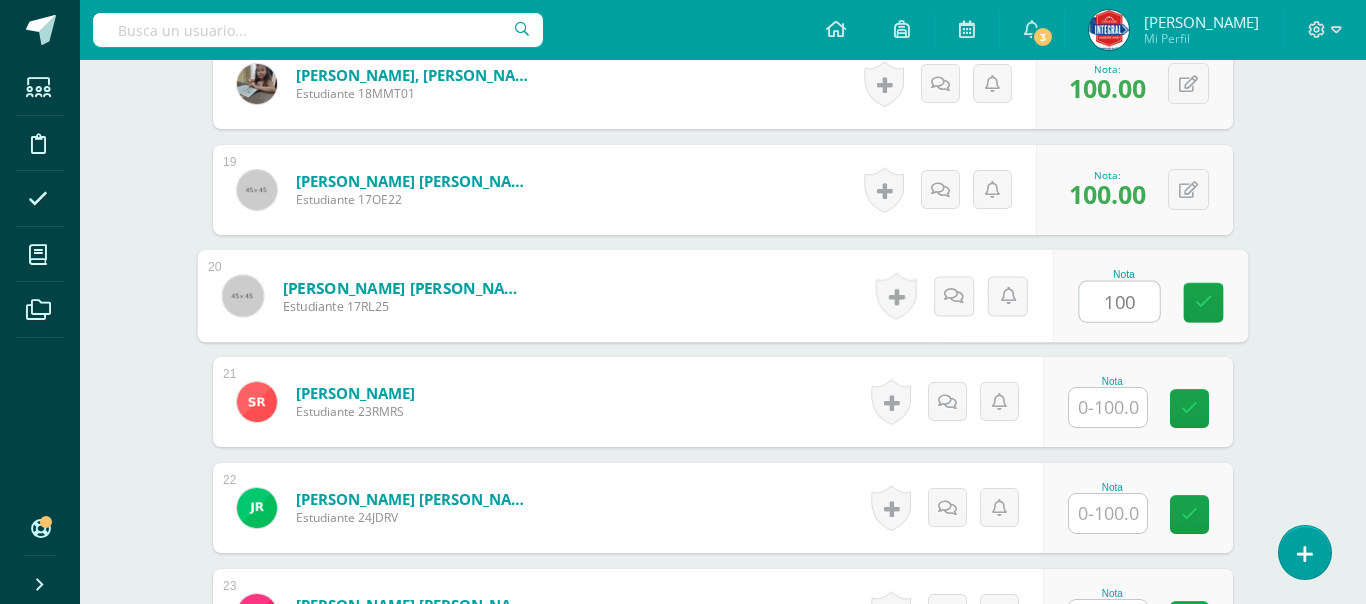 type on "100" 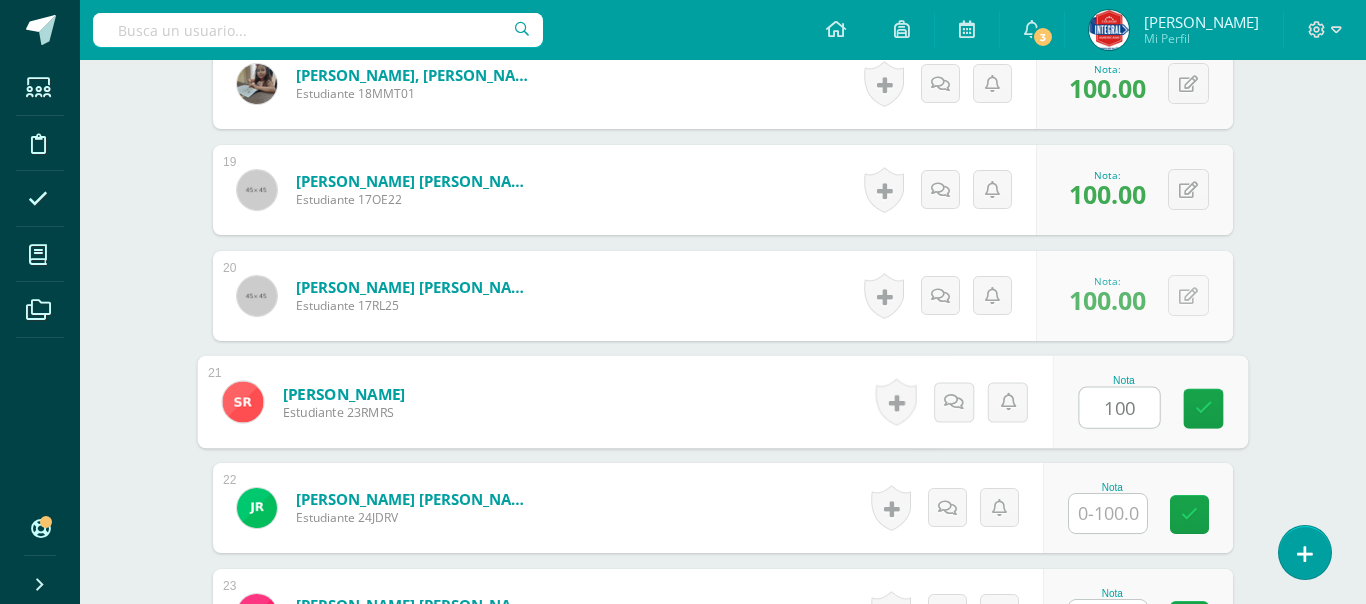 type on "100" 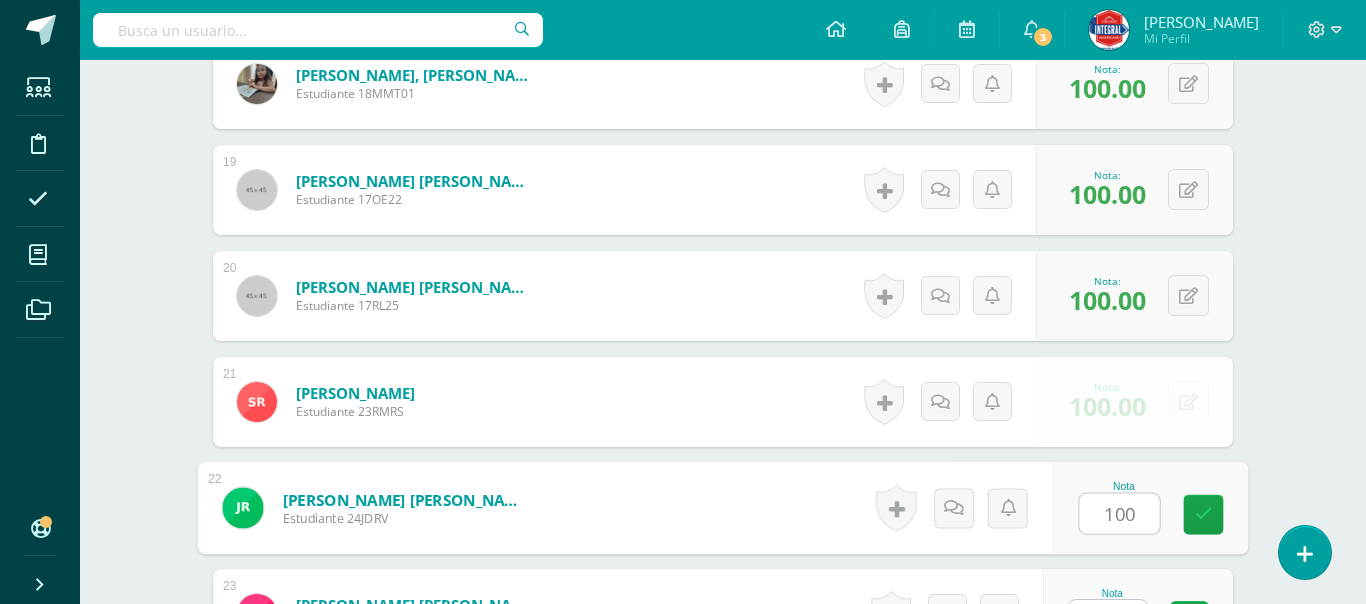 type on "100" 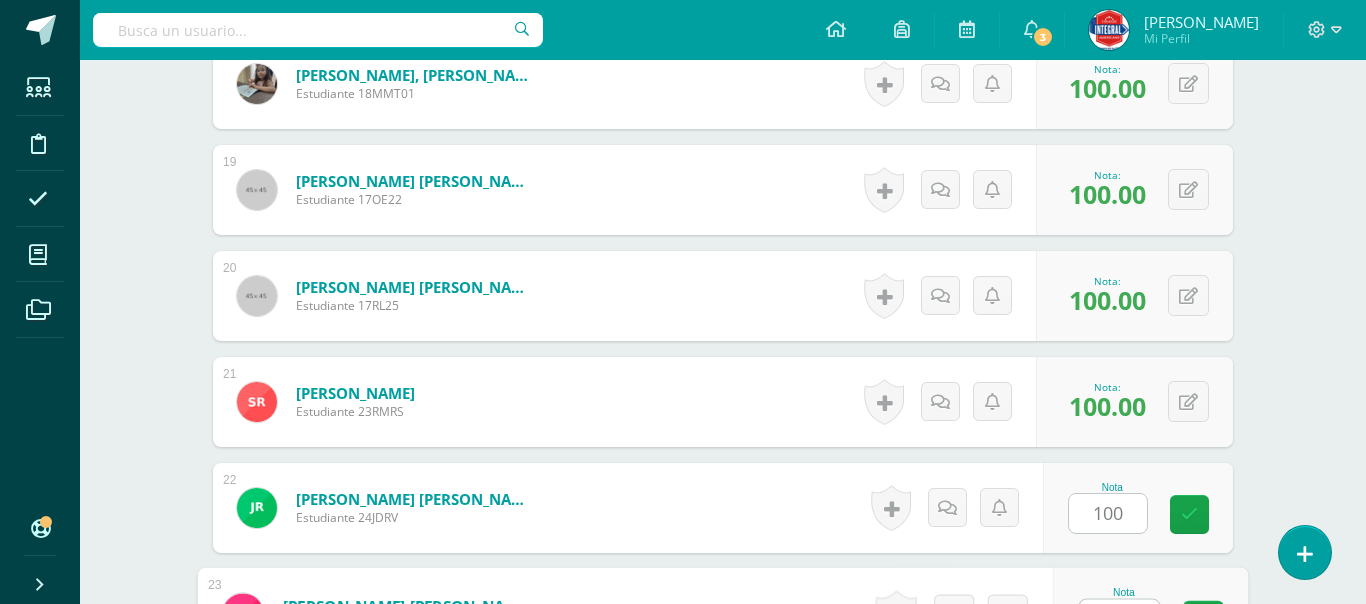scroll, scrollTop: 2493, scrollLeft: 0, axis: vertical 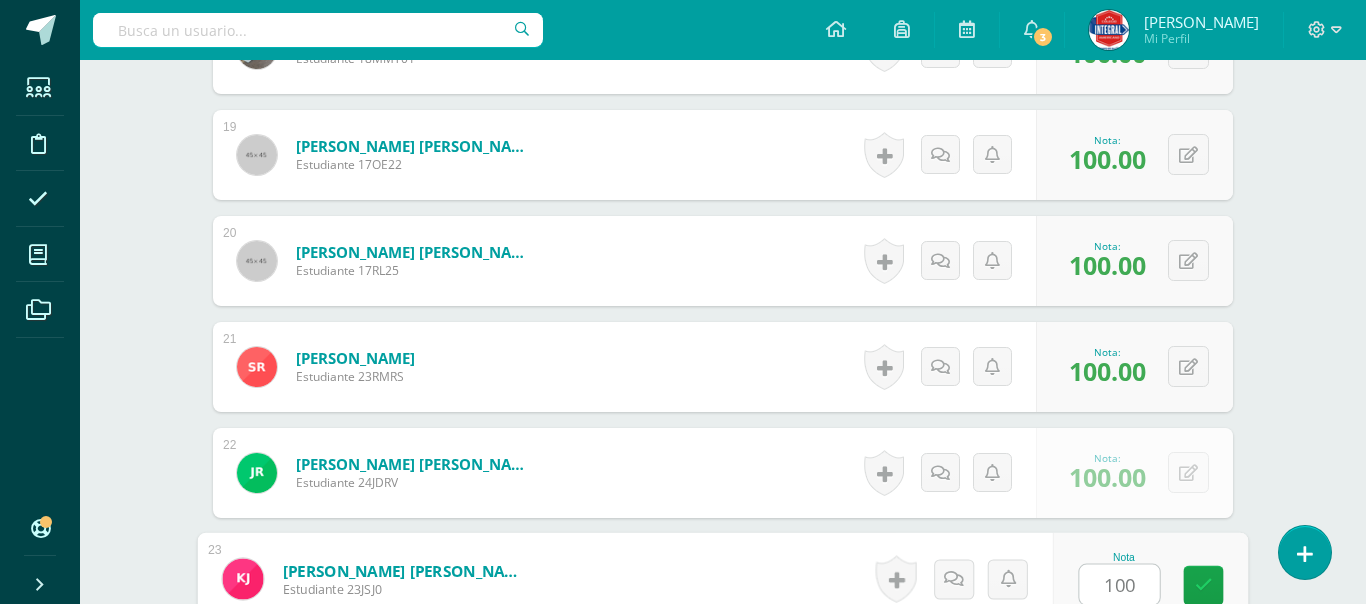 type on "100" 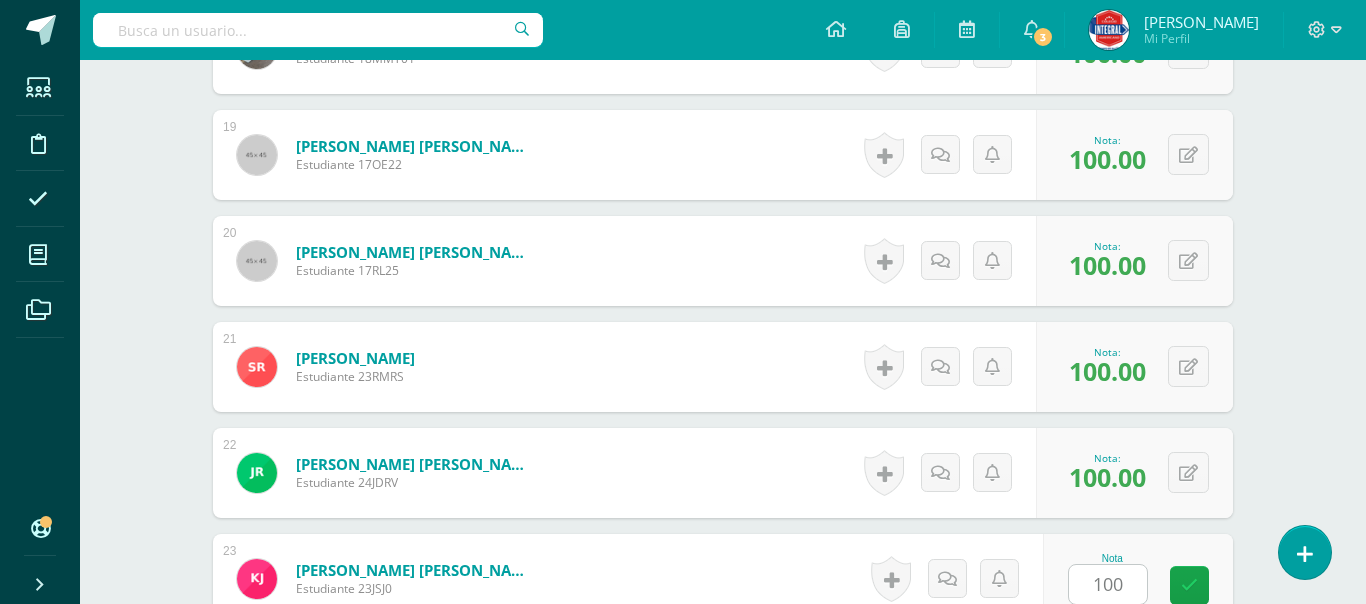 scroll, scrollTop: 2882, scrollLeft: 0, axis: vertical 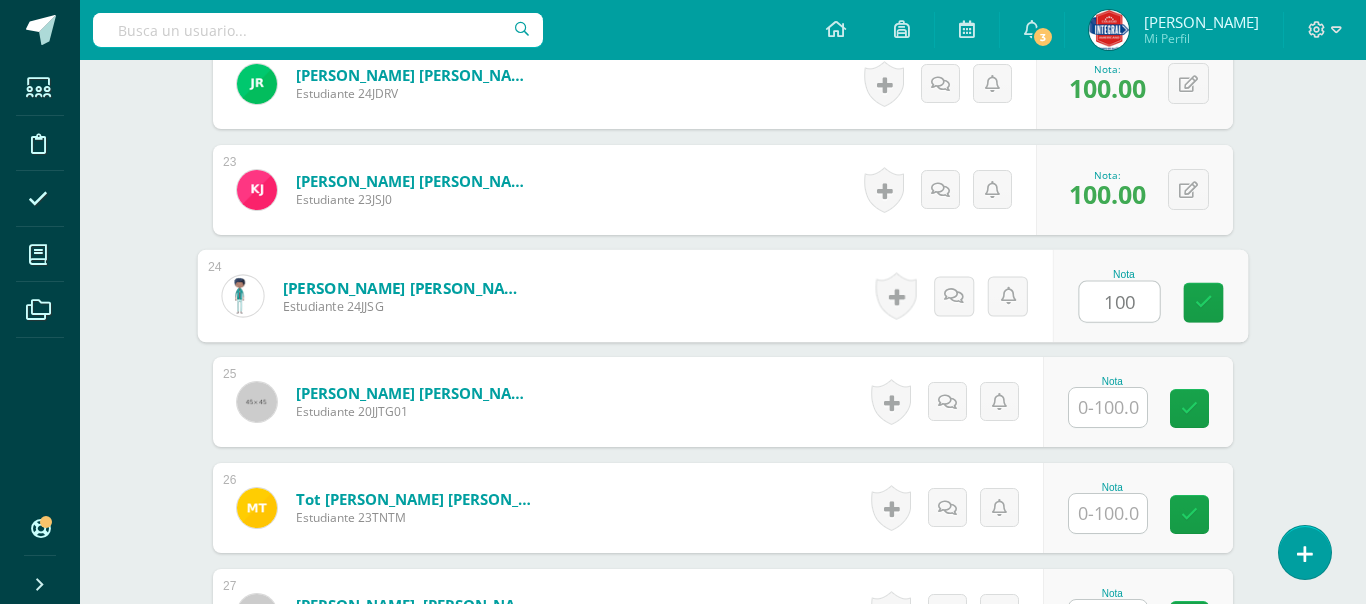 type on "100" 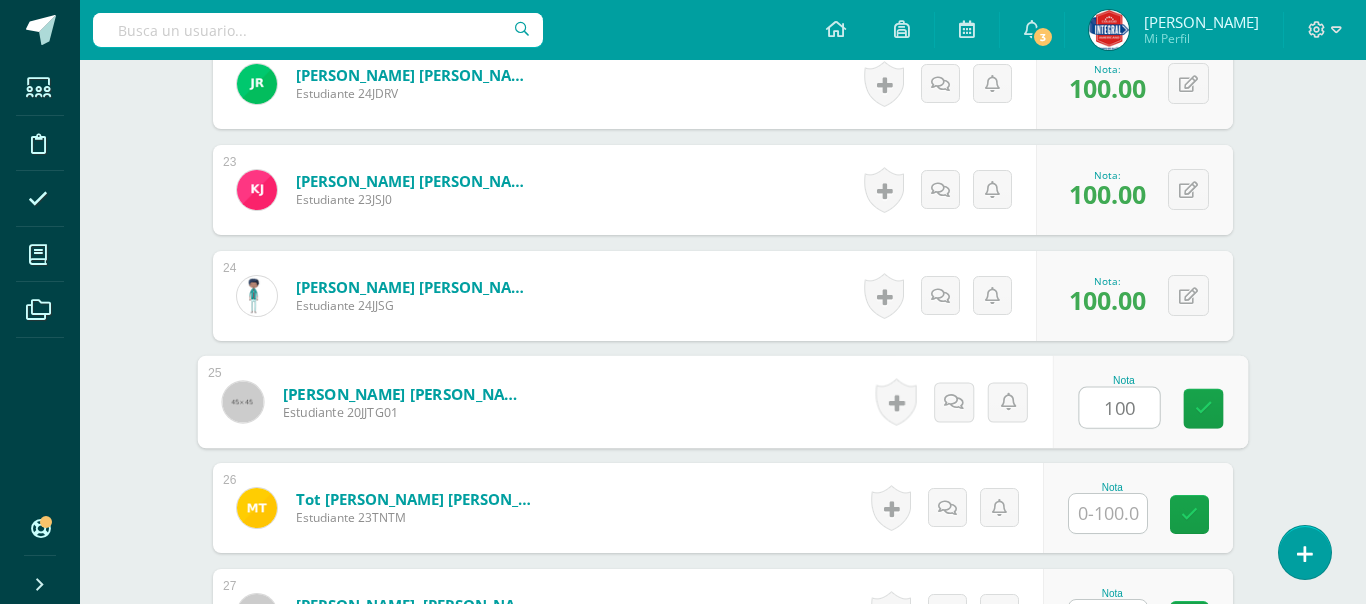 type on "100" 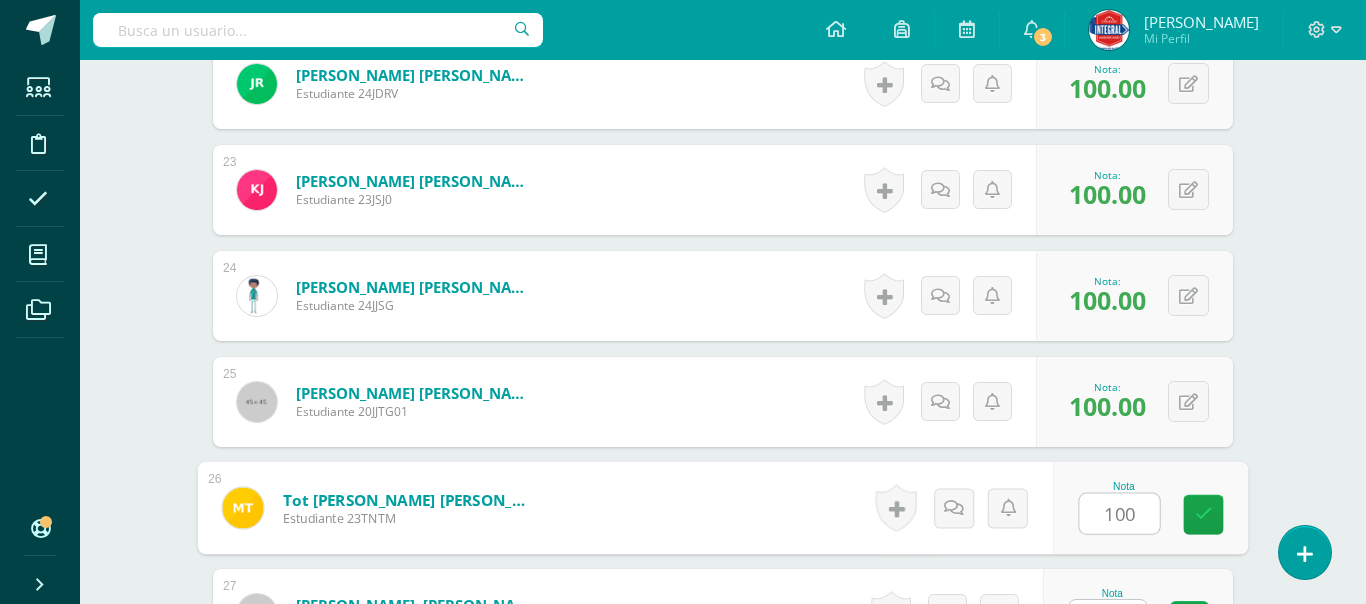 type on "100" 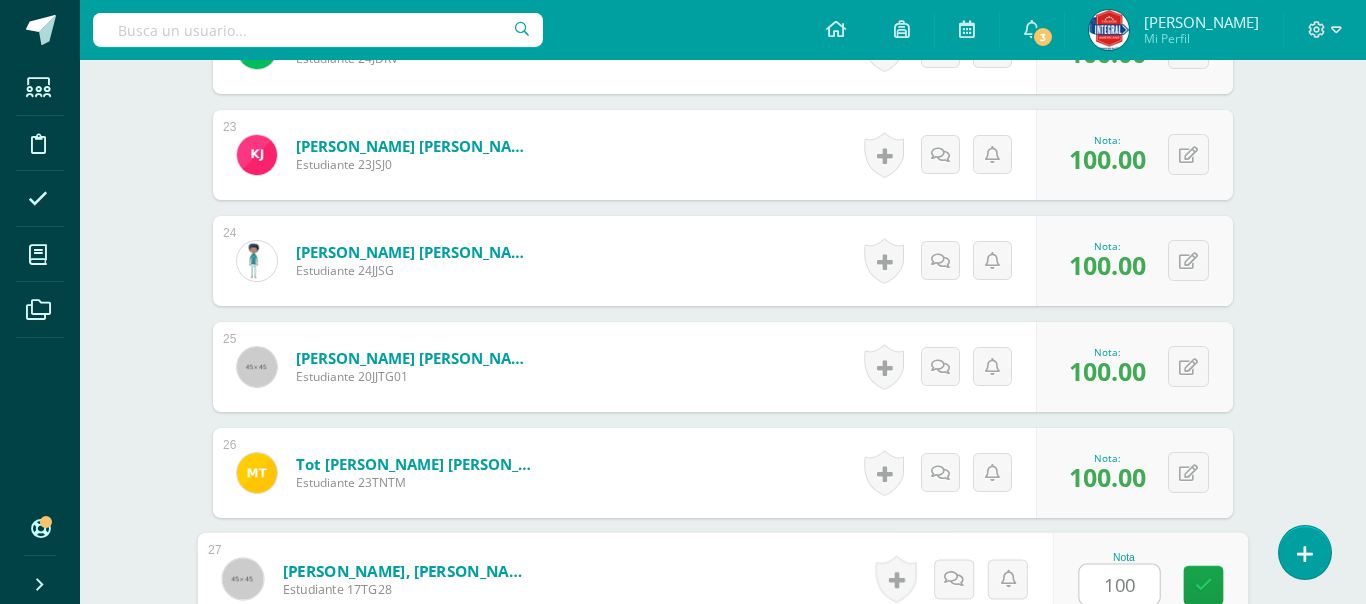 type on "100" 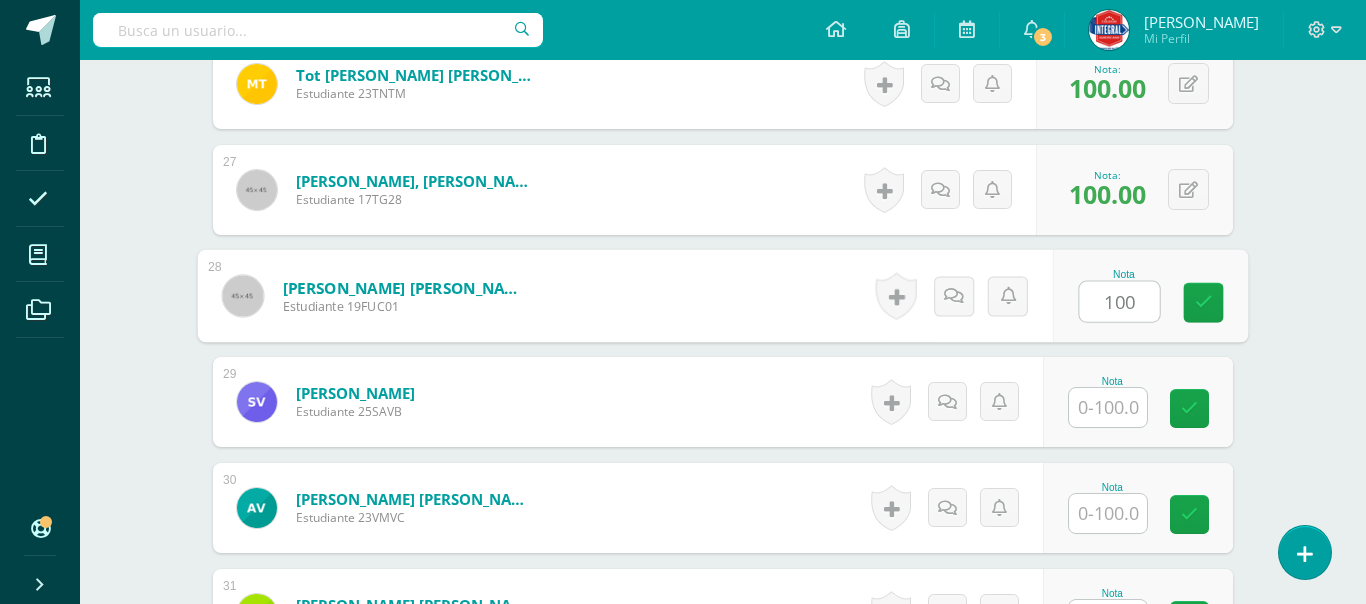 type on "100" 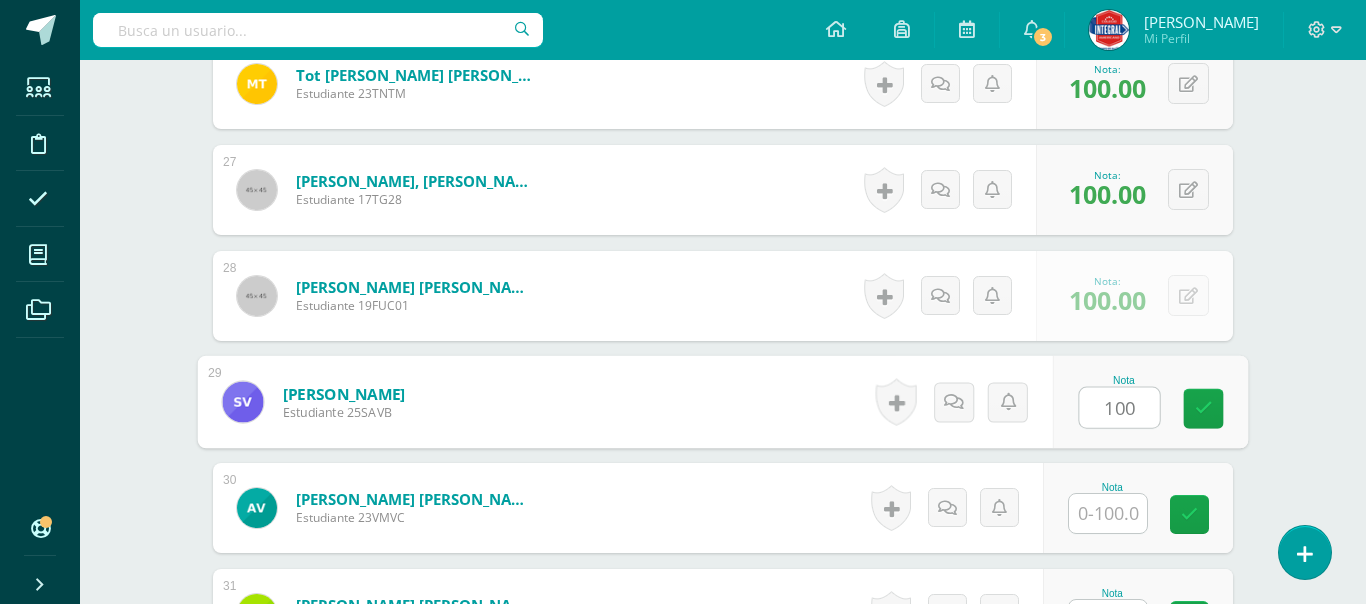 type on "100" 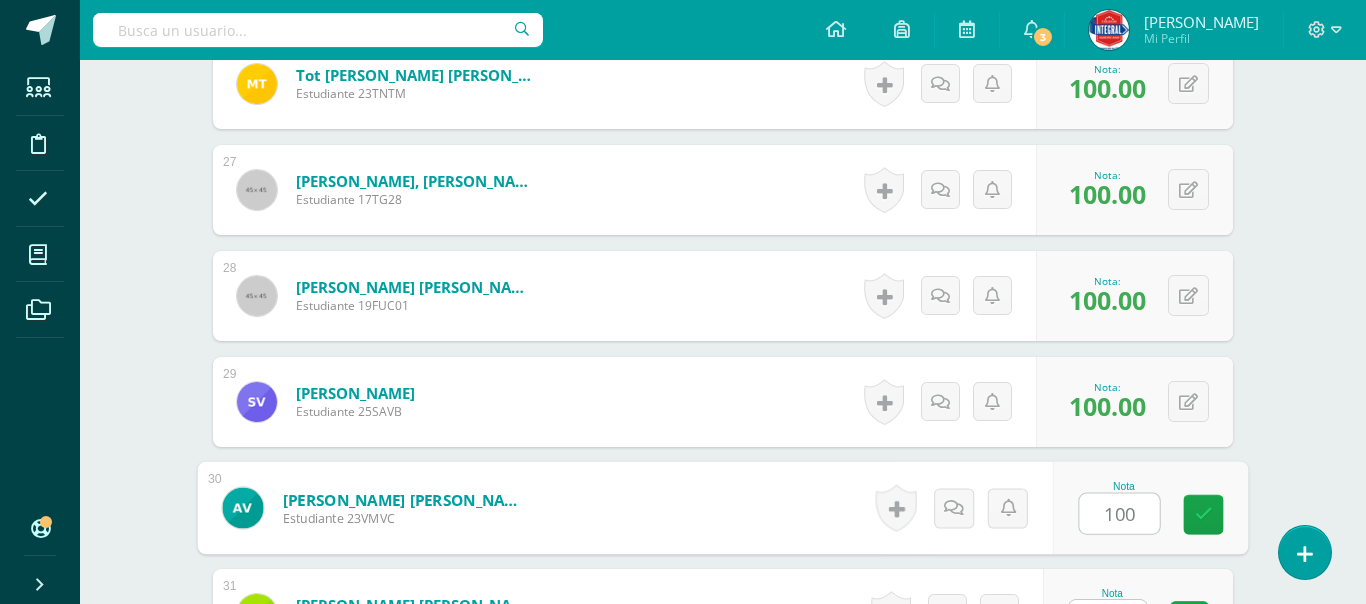 type on "100" 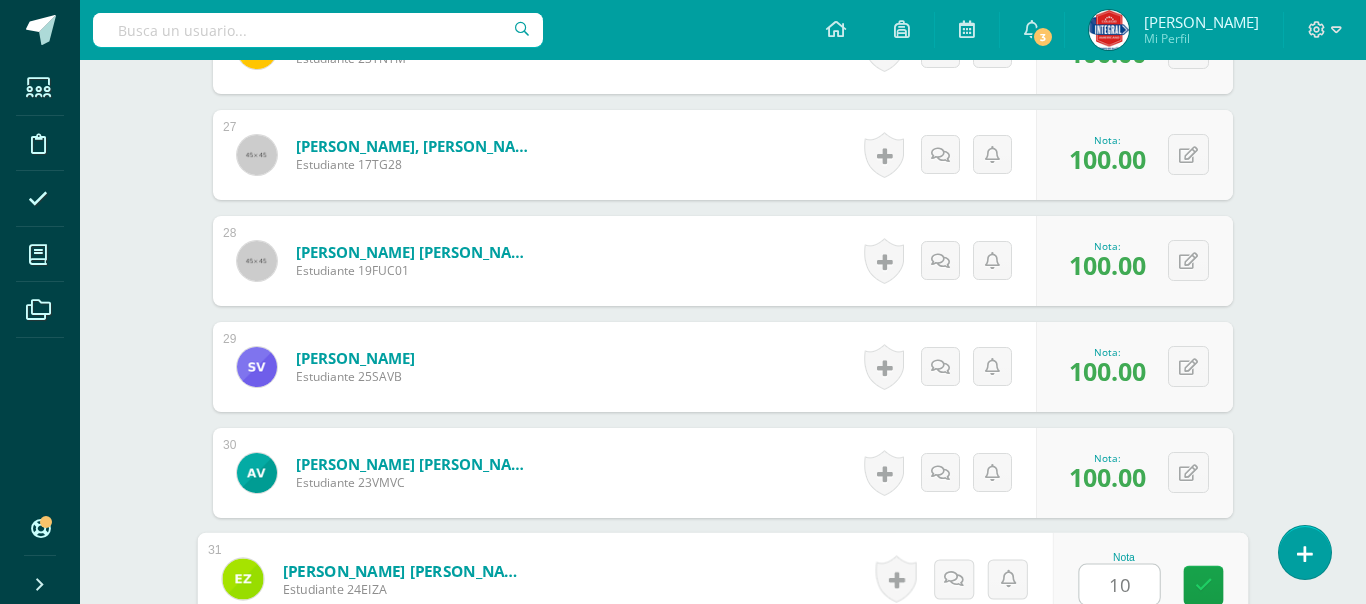 type on "100" 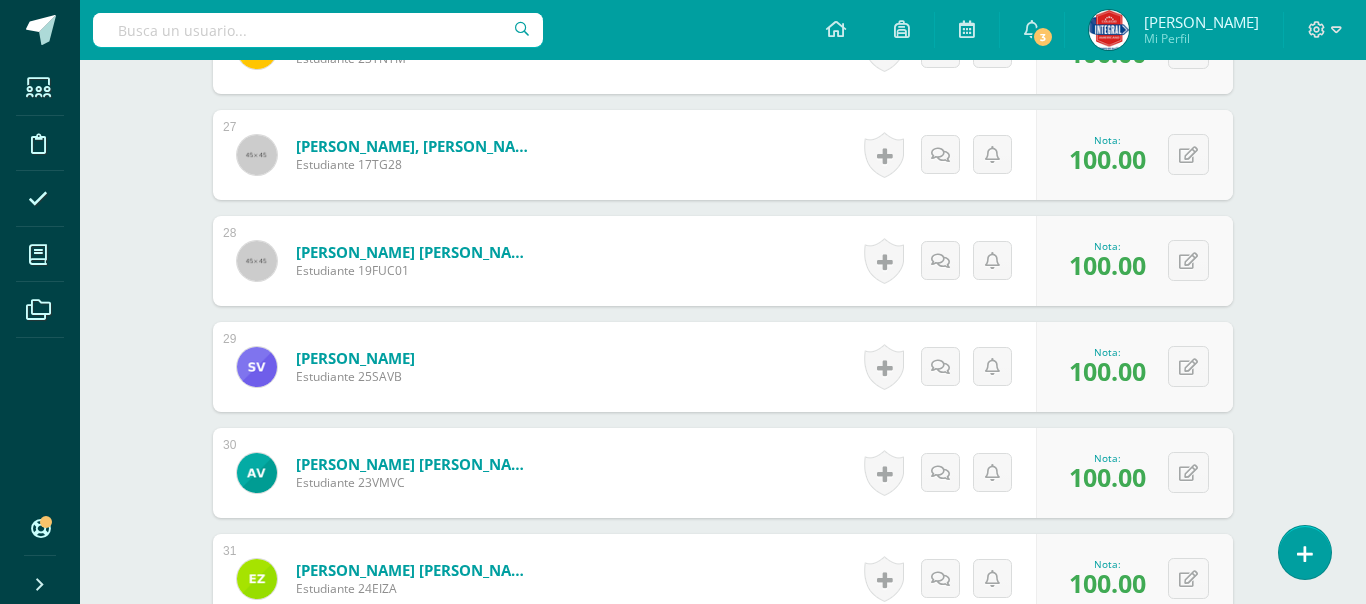 click on "Idioma Maya
Sexto Primaria "B"
Herramientas
Detalle de asistencias
Actividad
Anuncios
Actividades
Estudiantes
Planificación
Dosificación
Conferencias
¿Estás seguro que quieres  eliminar  esta actividad?
Esto borrará la actividad y cualquier nota que hayas registrado
permanentemente. Esta acción no se puede revertir. Cancelar Eliminar
Administración de escalas de valoración
escala de valoración
Aún no has creado una escala de valoración.
Cancelar Agregar nueva escala de valoración: Cancelar Crear escala de valoración     1" at bounding box center [723, -1214] 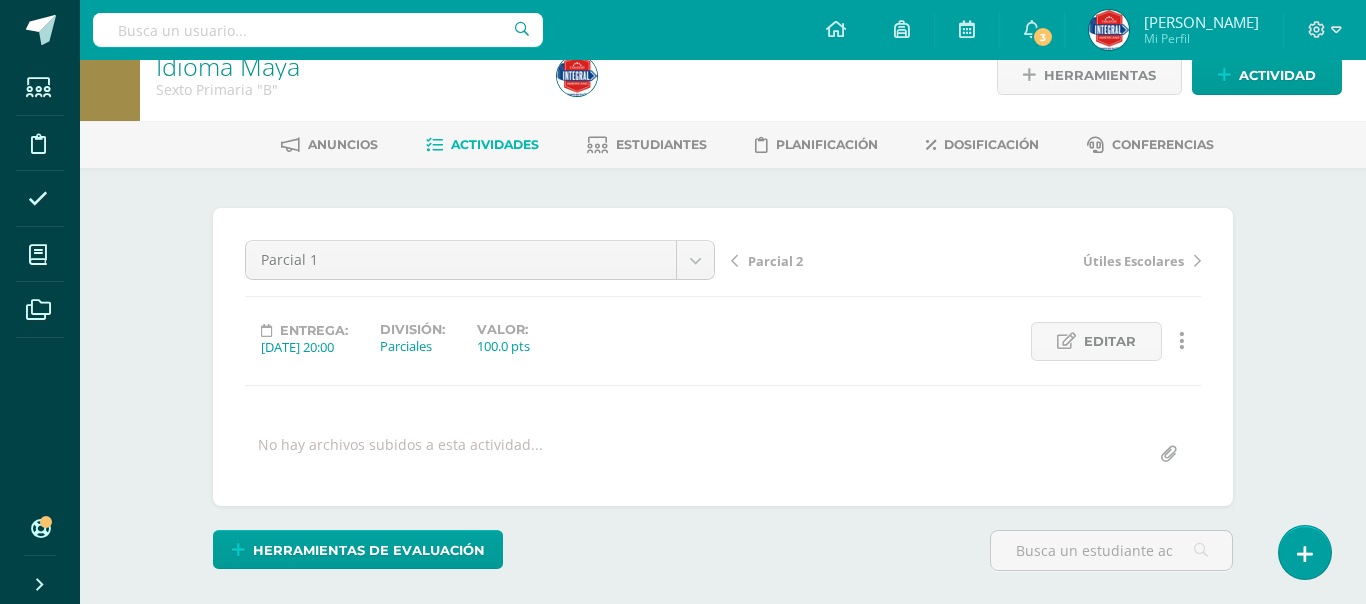scroll, scrollTop: 0, scrollLeft: 0, axis: both 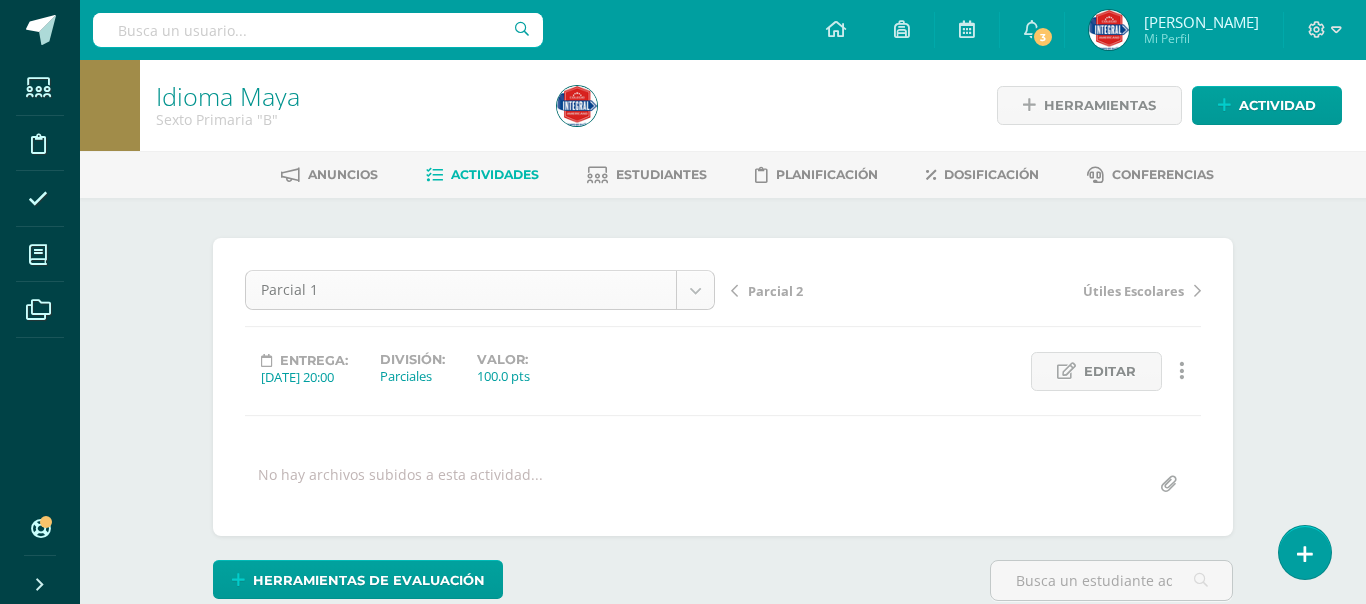 click on "Estudiantes Disciplina Asistencia Mis cursos Archivos Soporte
Centro de ayuda
Últimas actualizaciones
10+ Cerrar panel
Matemáticas
Sexto
Primaria
"A"
Actividades Estudiantes Planificación Dosificación
Administración Financiera
Sexto
Primaria
"B"
Actividades Estudiantes Planificación Dosificación
Ciencias Naturales
Sexto
Primaria
"B"
Actividades Estudiantes Planificación Dosificación
Ciencias Sociales
Actividades Estudiantes Planificación Dosificación" at bounding box center (683, 2097) 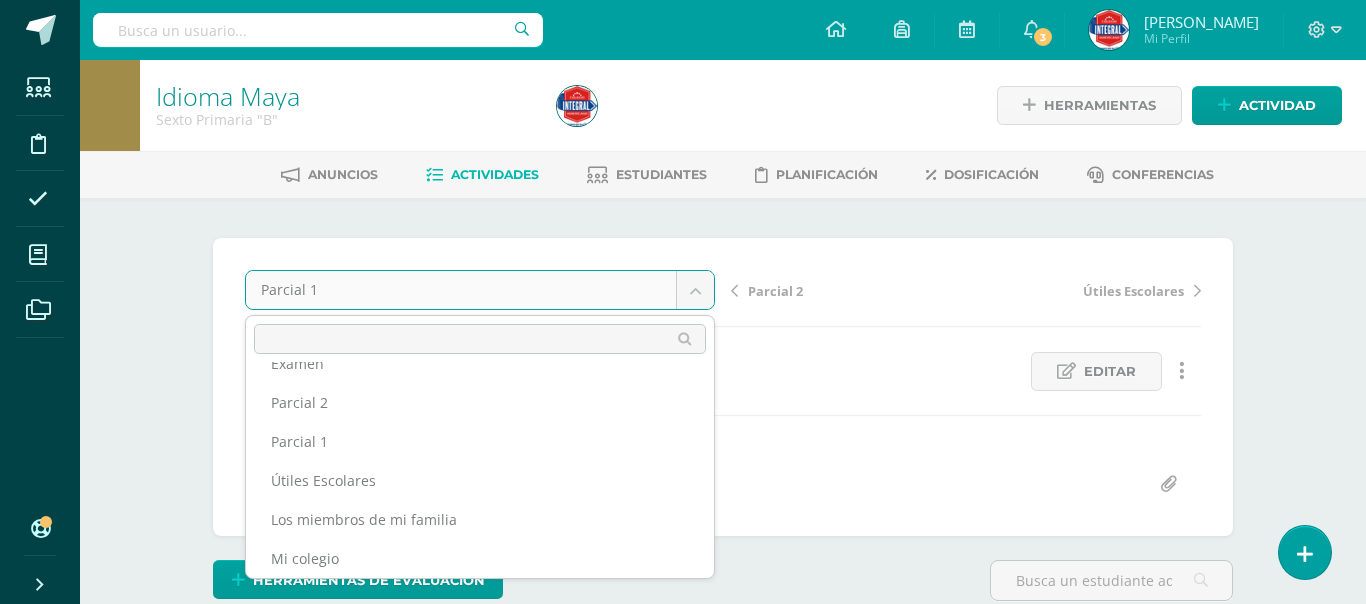 scroll, scrollTop: 65, scrollLeft: 0, axis: vertical 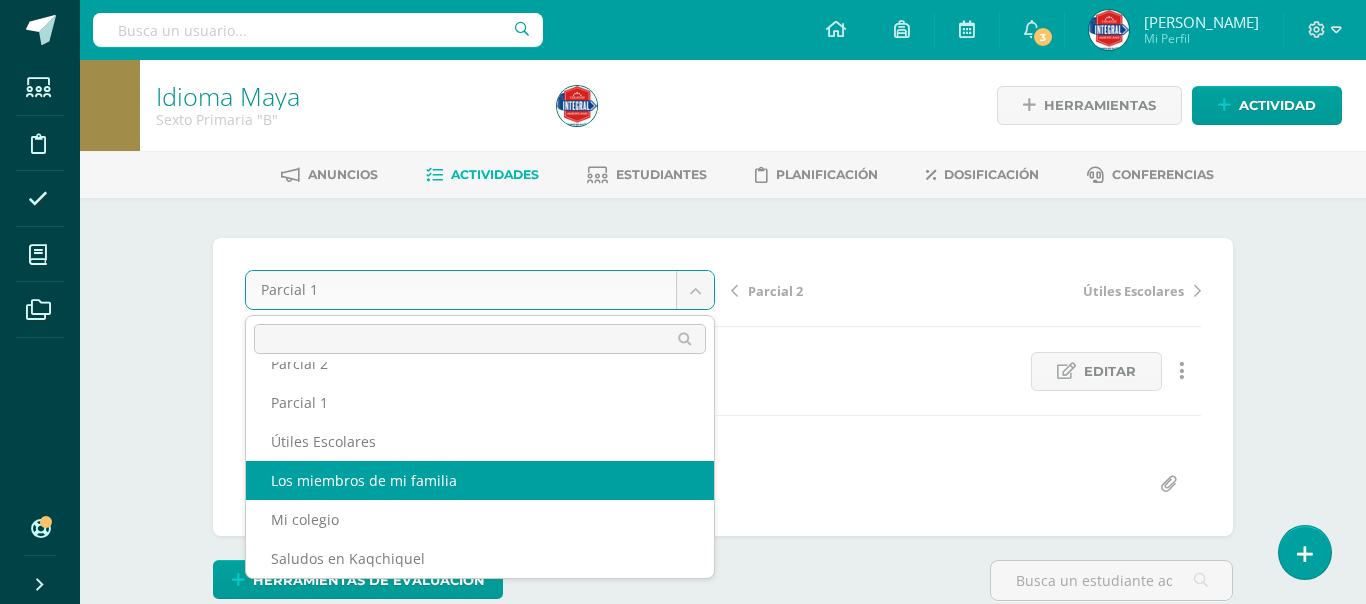 select on "/dashboard/teacher/grade-activity/183926/" 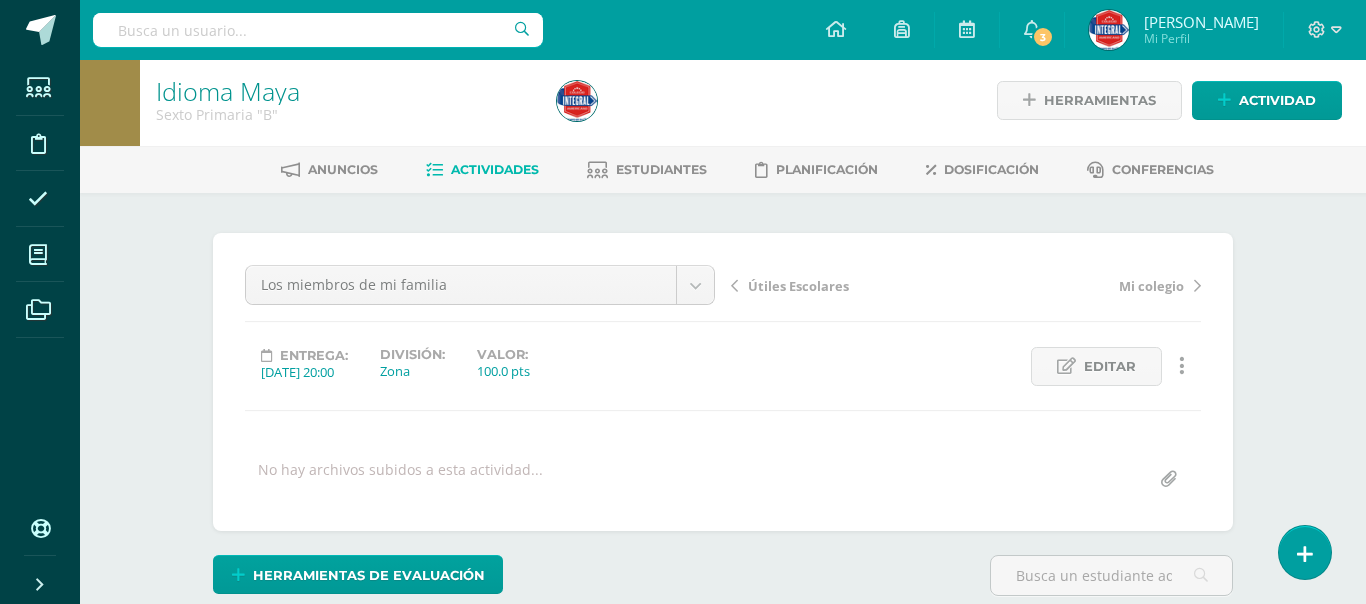 scroll, scrollTop: 0, scrollLeft: 0, axis: both 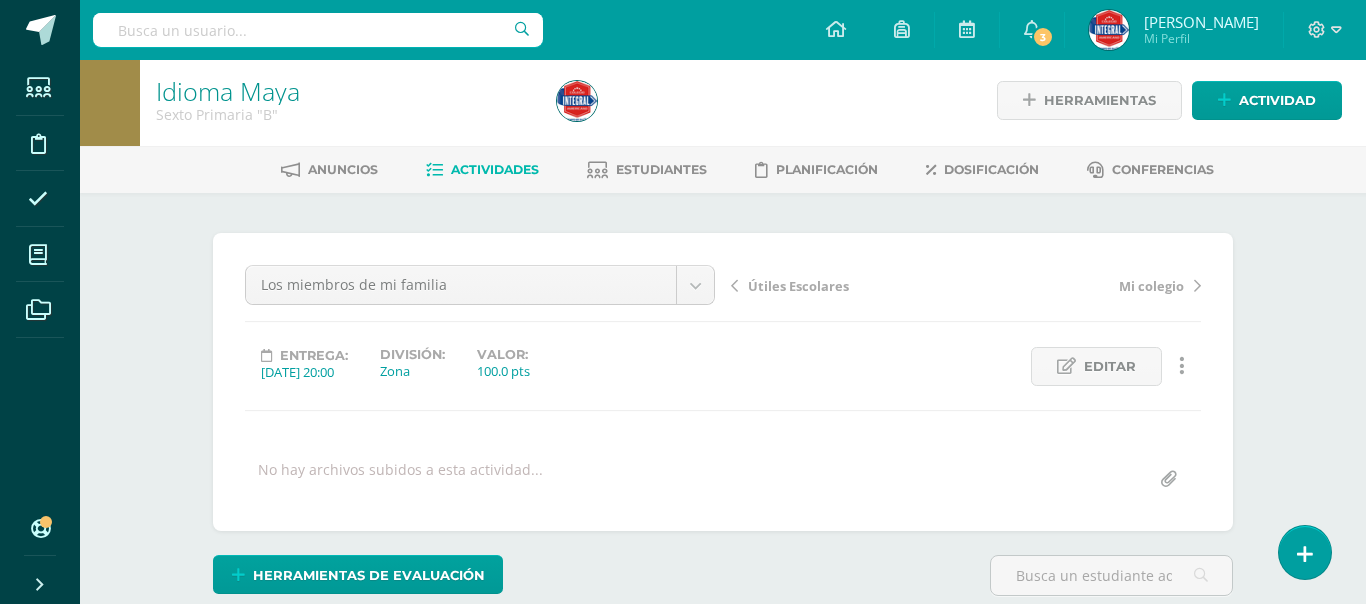 click on "¿Estás seguro que quieres  eliminar  esta actividad?
Esto borrará la actividad y cualquier nota que hayas registrado
permanentemente. Esta acción no se puede revertir. Cancelar Eliminar
Administración de escalas de valoración
escala de valoración
Aún no has creado una escala de valoración.
Cancelar Agregar nueva escala de valoración: Agrega una división a la escala de valoración  (ej. Ortografía, redacción, trabajo en equipo, etc.)
Agregar
Cancelar Crear escala de valoración
Agrega listas de cotejo
Mostrar todos                             Mostrar todos Mis listas Generales Comunicación y Lenguaje Matemática Ciencia Estudios Sociales Arte Robótica" at bounding box center [723, 490] 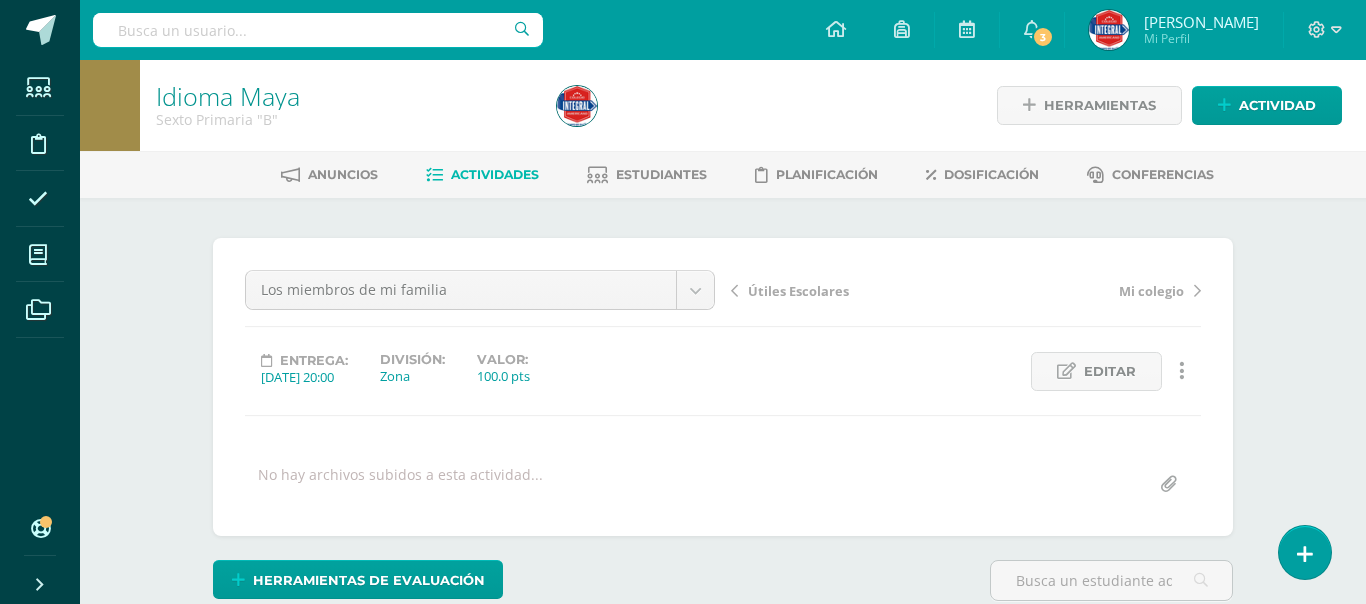 scroll, scrollTop: 1, scrollLeft: 0, axis: vertical 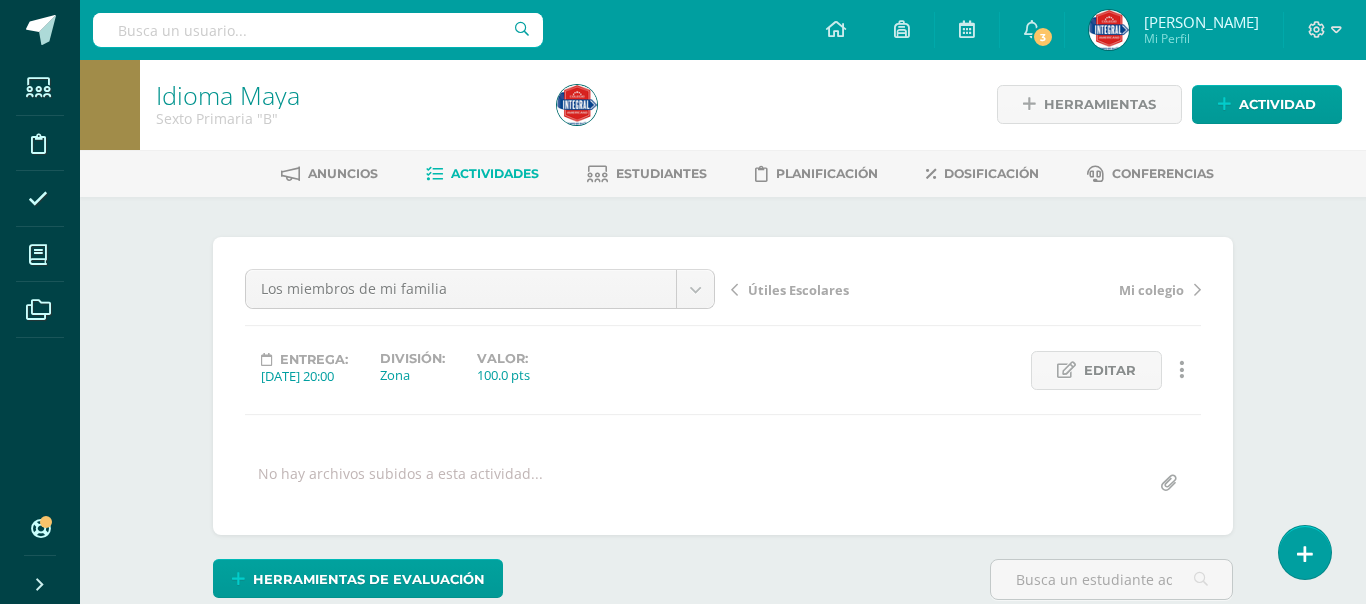 click on "¿Estás seguro que quieres  eliminar  esta actividad?
Esto borrará la actividad y cualquier nota que hayas registrado
permanentemente. Esta acción no se puede revertir. Cancelar Eliminar
Administración de escalas de valoración
escala de valoración
Aún no has creado una escala de valoración.
Cancelar Agregar nueva escala de valoración: Agrega una división a la escala de valoración  (ej. Ortografía, redacción, trabajo en equipo, etc.)
Agregar
Cancelar Crear escala de valoración
Agrega listas de cotejo
Mostrar todos                             Mostrar todos Mis listas Generales Comunicación y Lenguaje Matemática Ciencia Estudios Sociales Arte Robótica" at bounding box center [723, 1078] 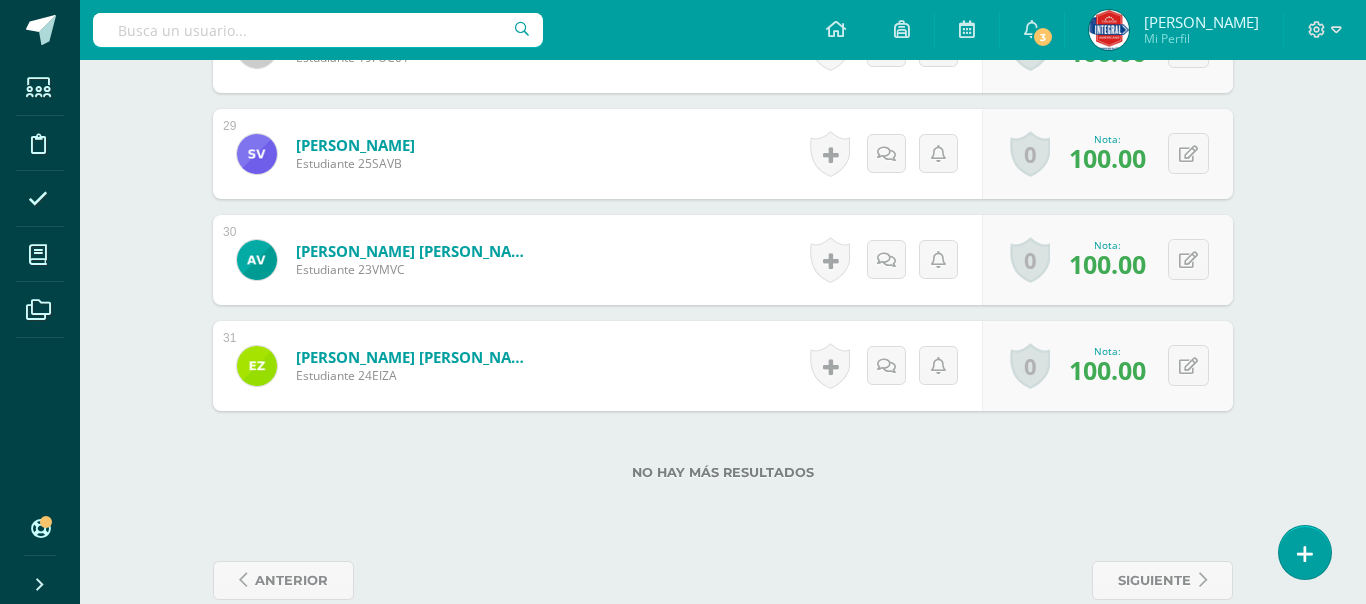 scroll, scrollTop: 3550, scrollLeft: 0, axis: vertical 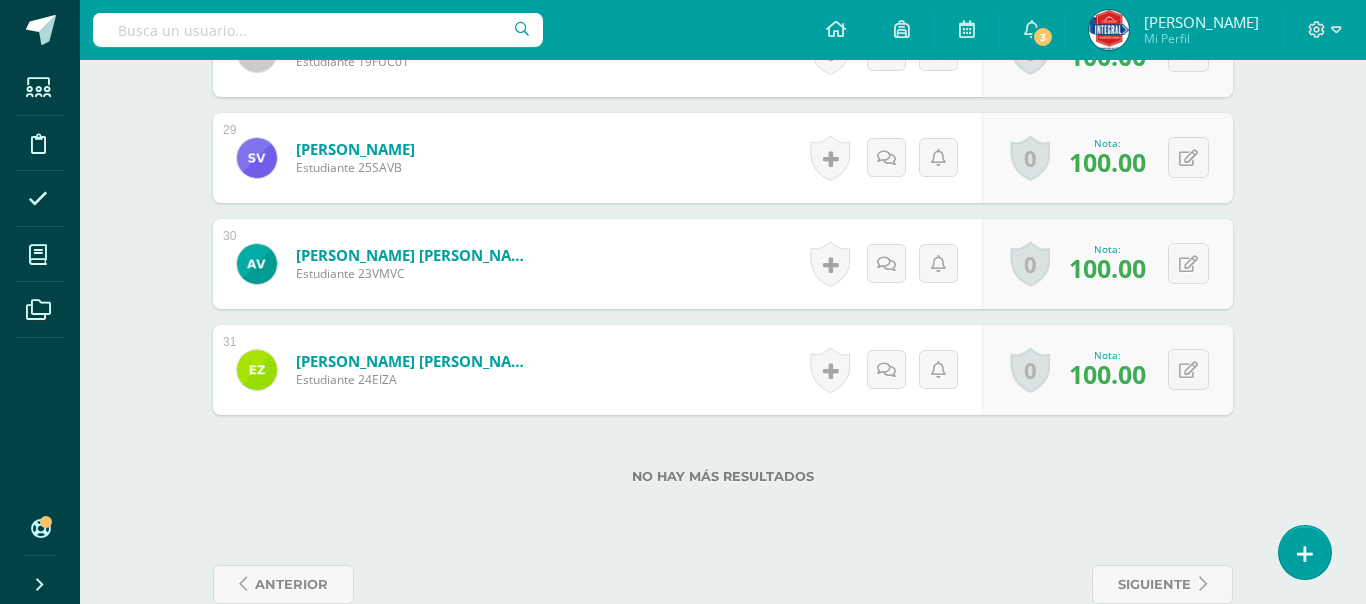 click on "¿Estás seguro que quieres  eliminar  esta actividad?
Esto borrará la actividad y cualquier nota que hayas registrado
permanentemente. Esta acción no se puede revertir. Cancelar Eliminar
Administración de escalas de valoración
escala de valoración
Aún no has creado una escala de valoración.
Cancelar Agregar nueva escala de valoración: Agrega una división a la escala de valoración  (ej. Ortografía, redacción, trabajo en equipo, etc.)
Agregar
Cancelar Crear escala de valoración
Agrega listas de cotejo
Mostrar todos                             Mostrar todos Mis listas Generales Comunicación y Lenguaje Matemática Ciencia Estudios Sociales Arte Robótica" at bounding box center [723, -1354] 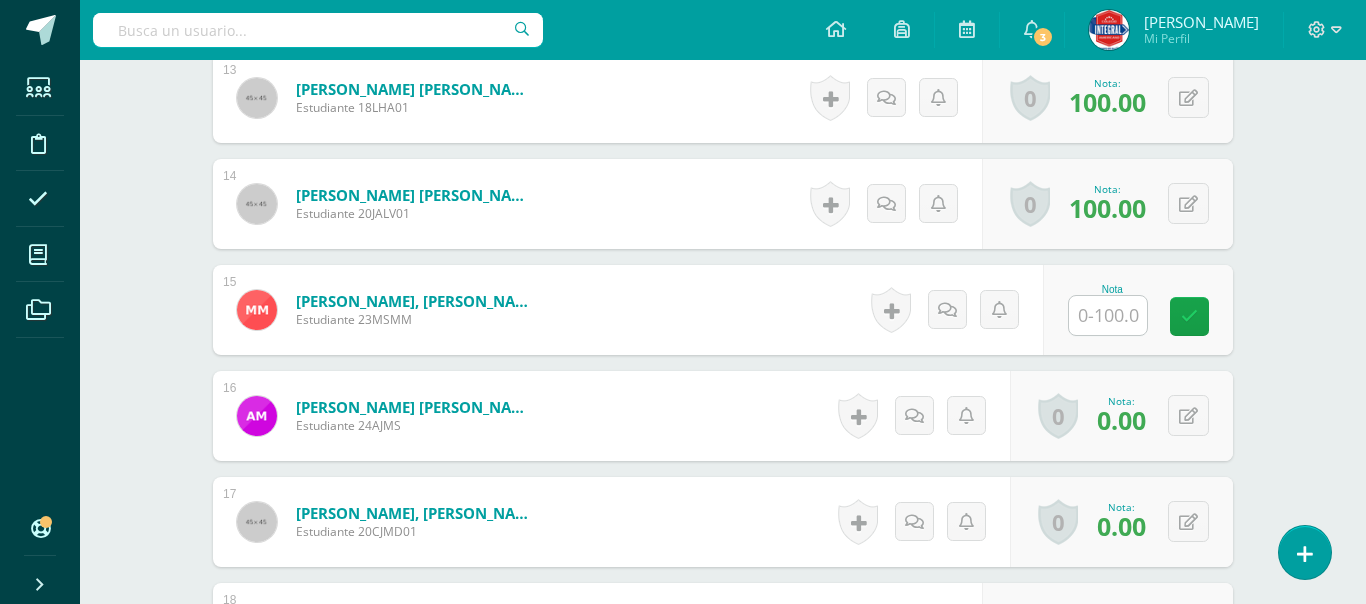 scroll, scrollTop: 1910, scrollLeft: 0, axis: vertical 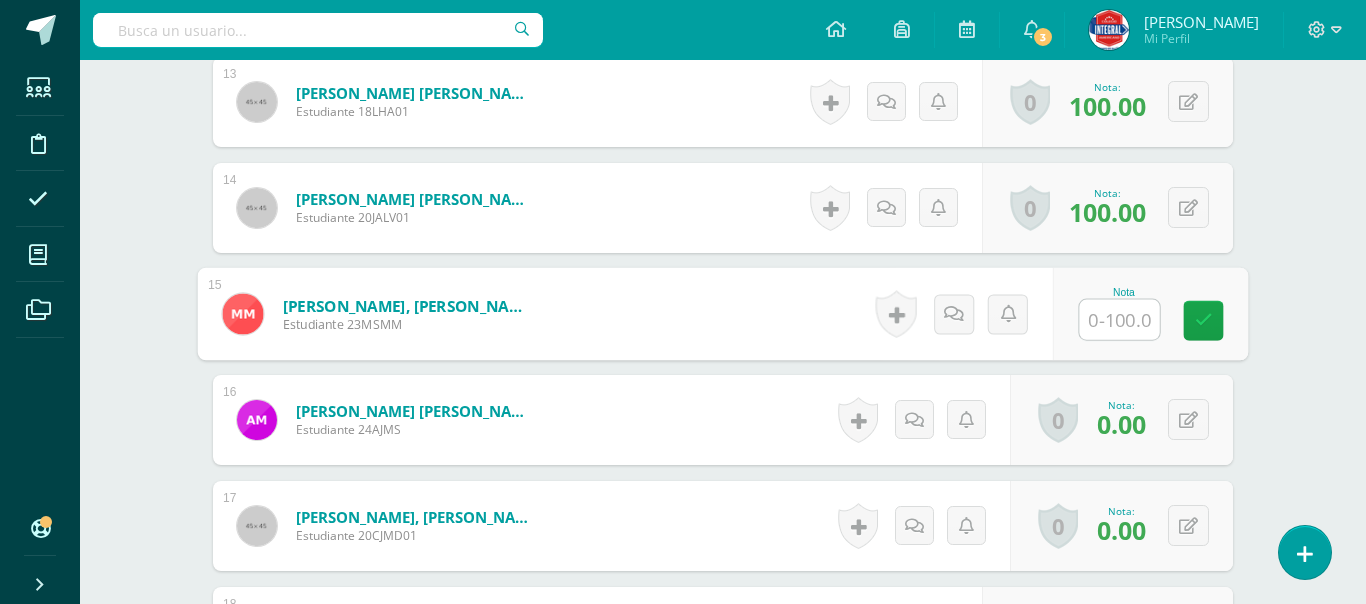 click at bounding box center [1120, 320] 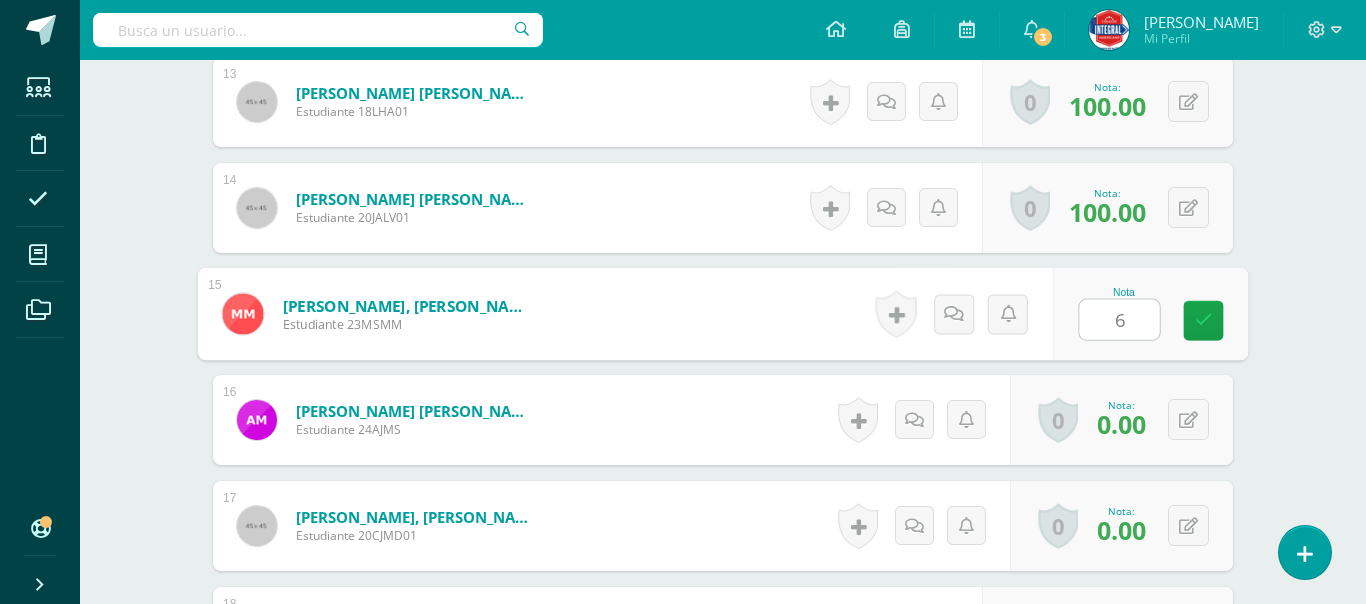 type on "60" 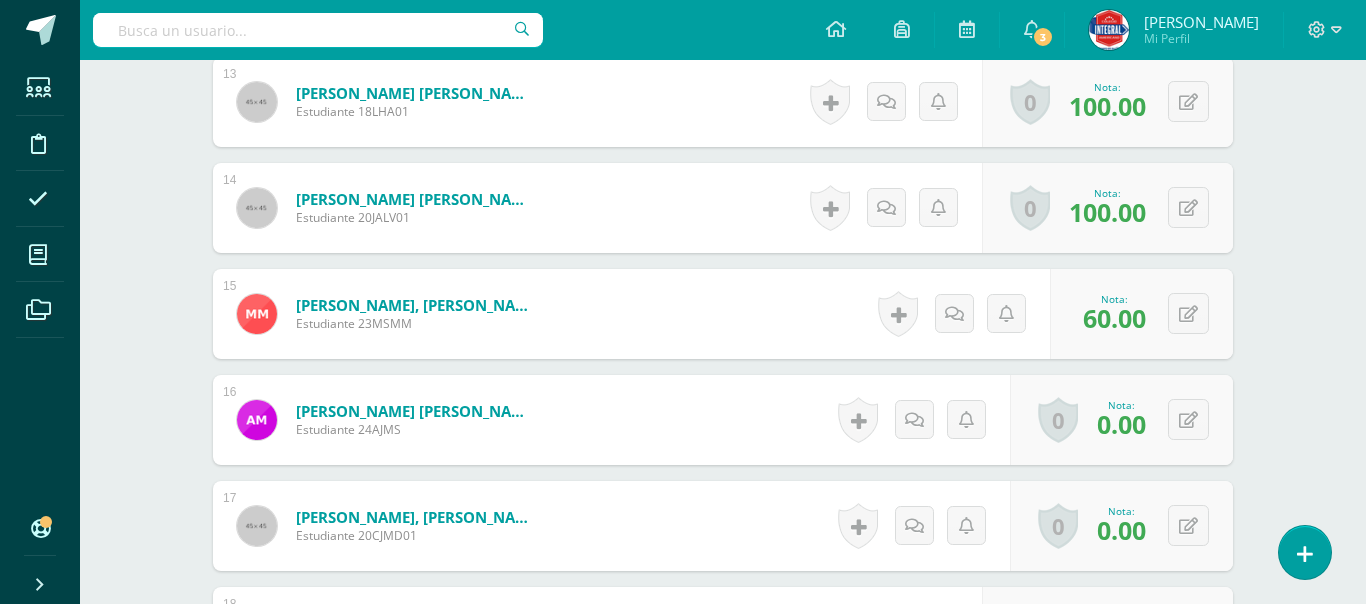 click on "Idioma Maya
Sexto Primaria "B"
Herramientas
Detalle de asistencias
Actividad
Anuncios
Actividades
Estudiantes
Planificación
Dosificación
Conferencias
¿Estás seguro que quieres  eliminar  esta actividad?
Esto borrará la actividad y cualquier nota que hayas registrado
permanentemente. Esta acción no se puede revertir. Cancelar Eliminar
Administración de escalas de valoración
escala de valoración
Aún no has creado una escala de valoración.
Cancelar Agregar nueva escala de valoración: Cancelar Crear escala de valoración     1" at bounding box center (723, 217) 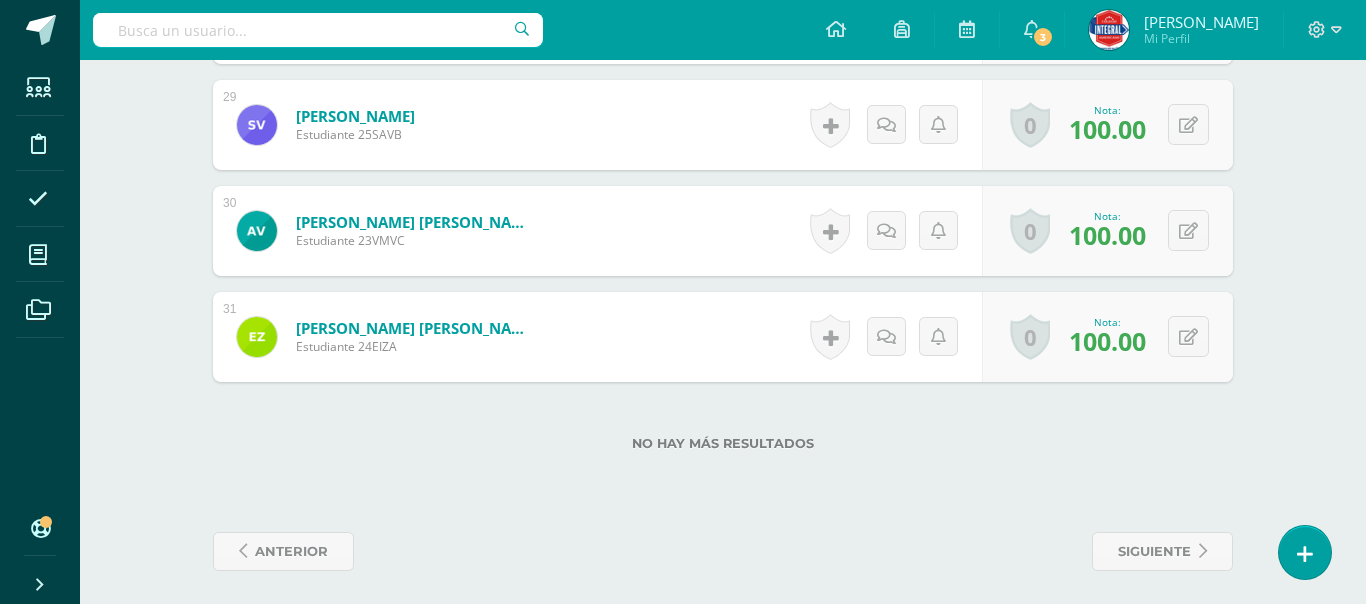 scroll, scrollTop: 3590, scrollLeft: 0, axis: vertical 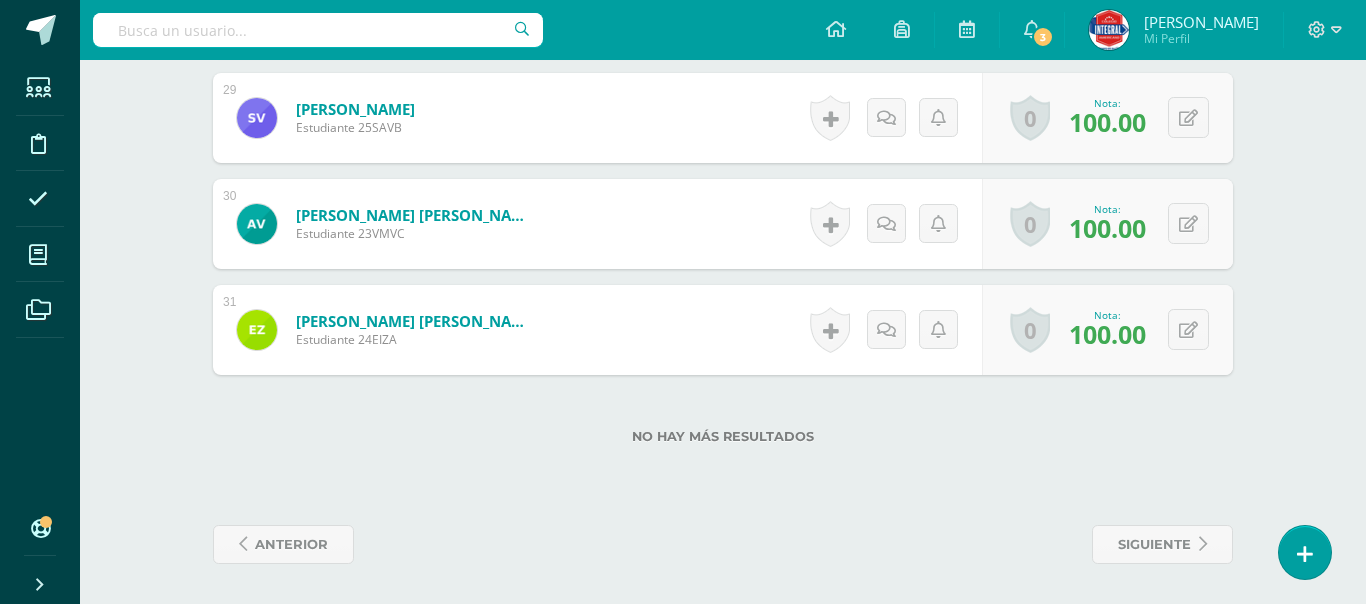 click on "¿Estás seguro que quieres  eliminar  esta actividad?
Esto borrará la actividad y cualquier nota que hayas registrado
permanentemente. Esta acción no se puede revertir. Cancelar Eliminar
Administración de escalas de valoración
escala de valoración
Aún no has creado una escala de valoración.
Cancelar Agregar nueva escala de valoración: Agrega una división a la escala de valoración  (ej. Ortografía, redacción, trabajo en equipo, etc.)
Agregar
Cancelar Crear escala de valoración
Agrega listas de cotejo
Mostrar todos                             Mostrar todos Mis listas Generales Comunicación y Lenguaje Matemática Ciencia Estudios Sociales Arte Robótica" at bounding box center (723, -1394) 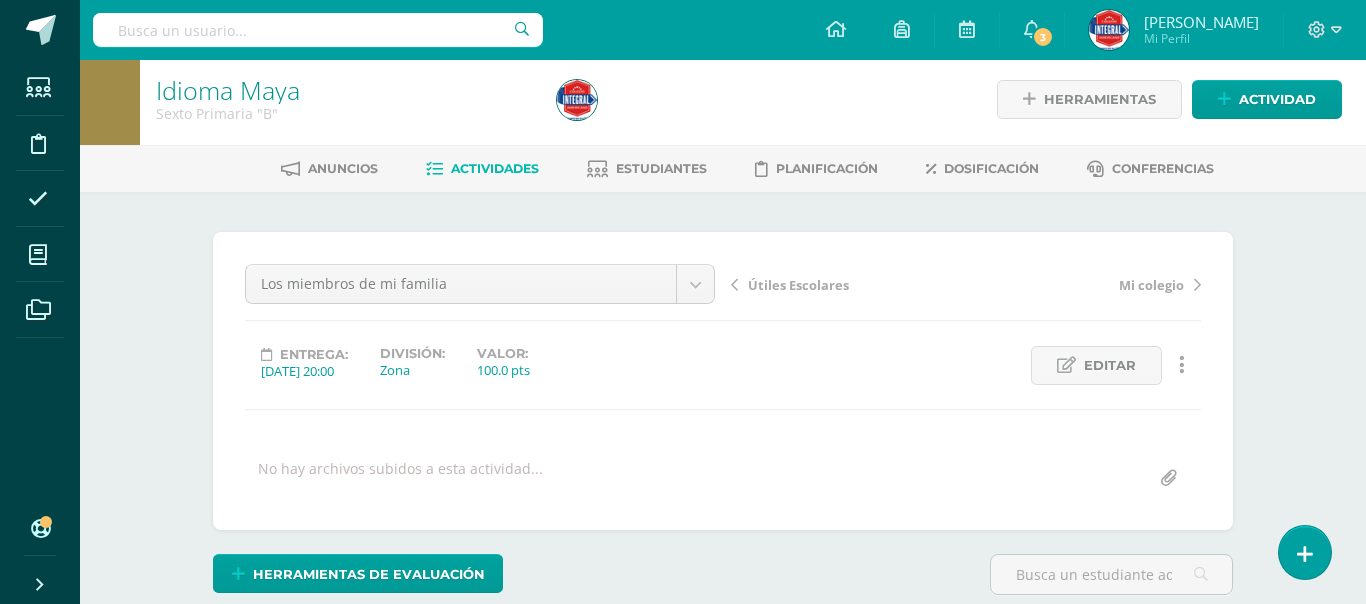 scroll, scrollTop: 0, scrollLeft: 0, axis: both 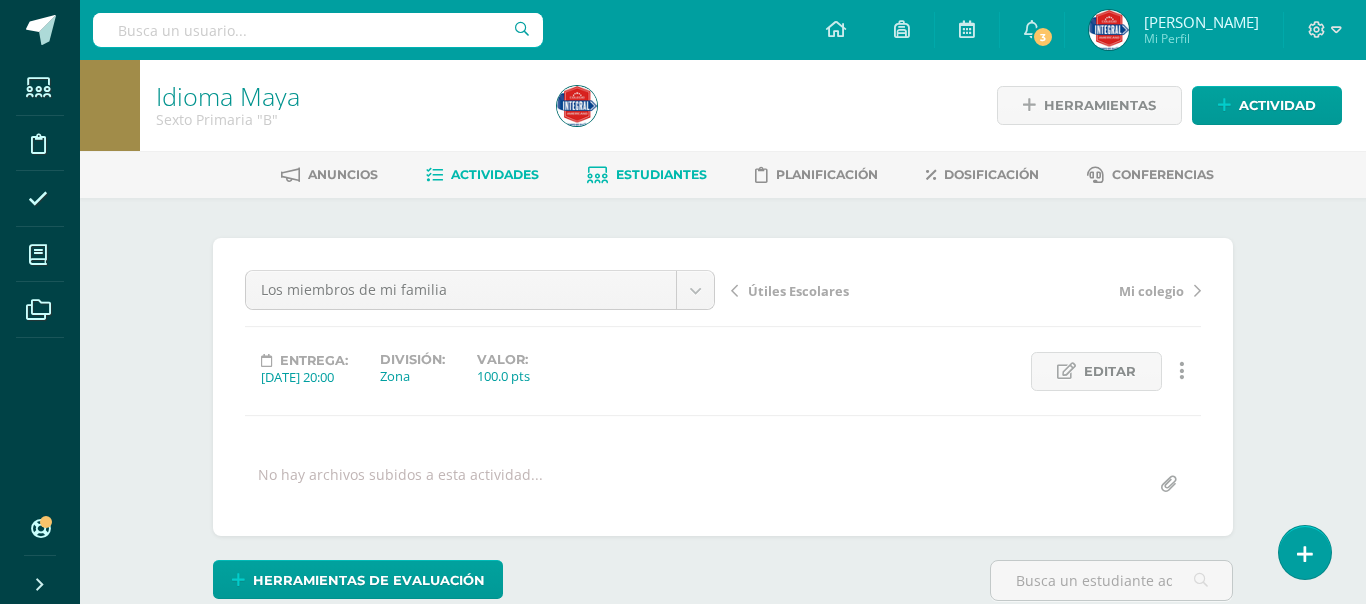 click on "Estudiantes" at bounding box center [661, 174] 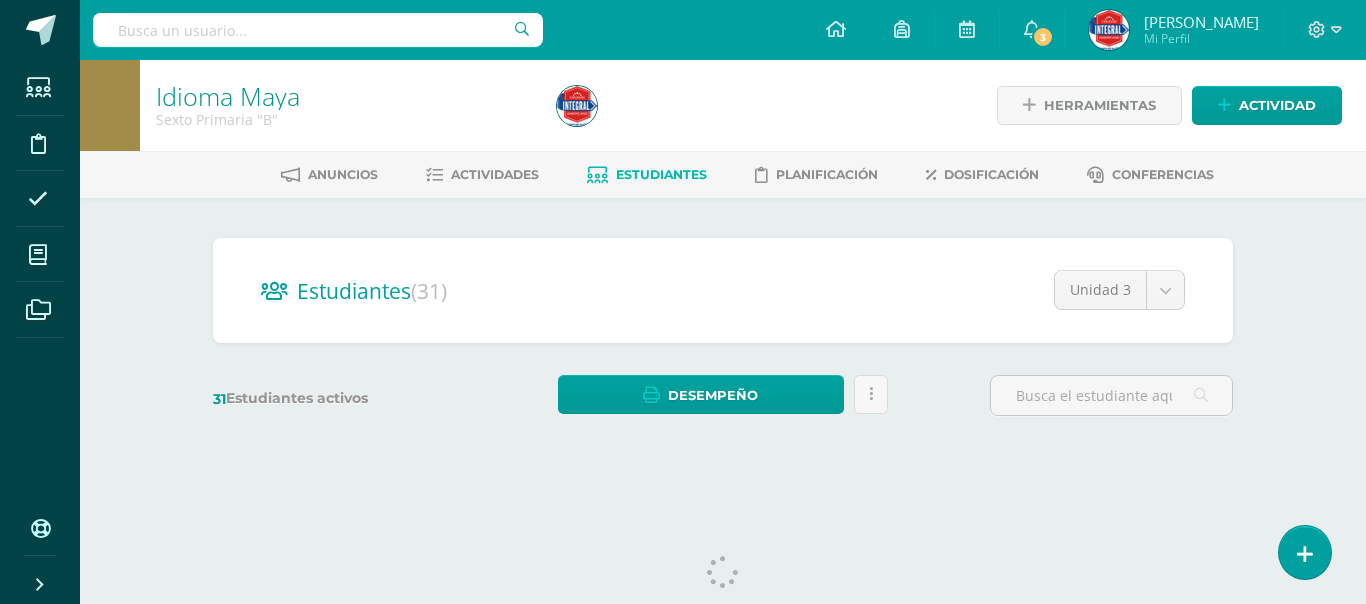 scroll, scrollTop: 0, scrollLeft: 0, axis: both 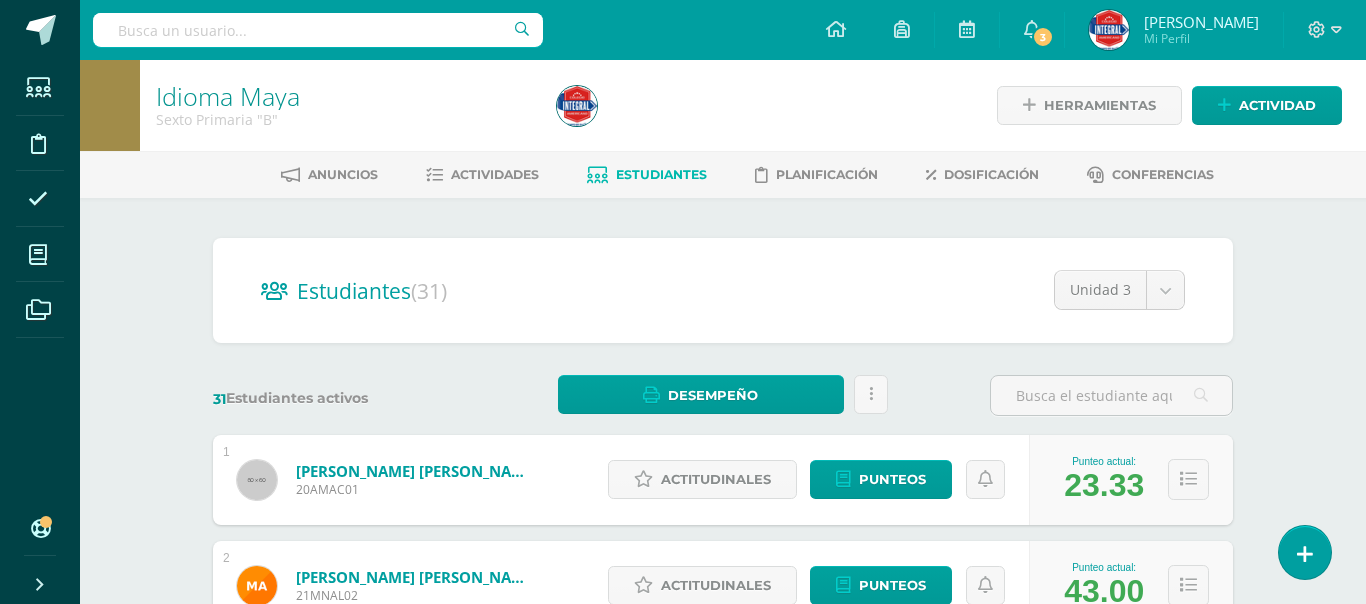 click on "Idioma Maya
Sexto Primaria "B"
Herramientas
Detalle de asistencias
Actividad
Anuncios
Actividades
Estudiantes
Planificación
Dosificación
Conferencias Estudiantes  (31)
Unidad 3
Unidad 3
Unidad 2
Unidad 1
Unidad 4
31  Estudiantes activos Desempeño
Descargar como HTML
Descargar como PDF
desempeño desempeño de estudiante en curso
en la" at bounding box center (723, 832) 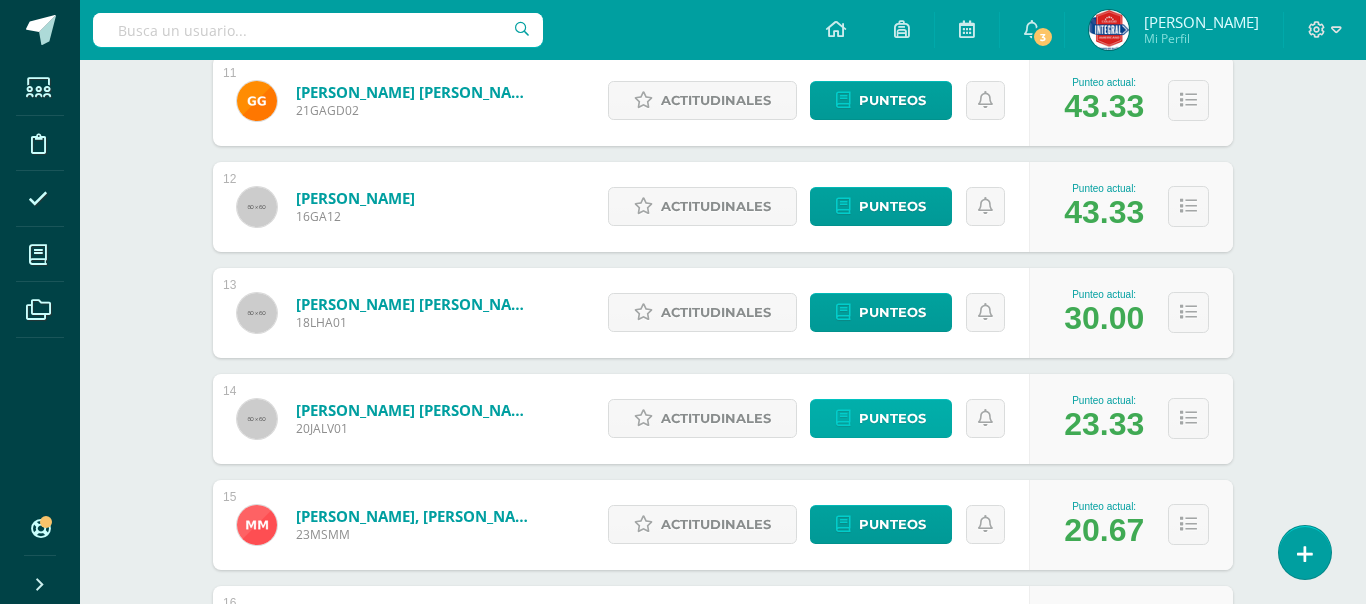scroll, scrollTop: 1441, scrollLeft: 0, axis: vertical 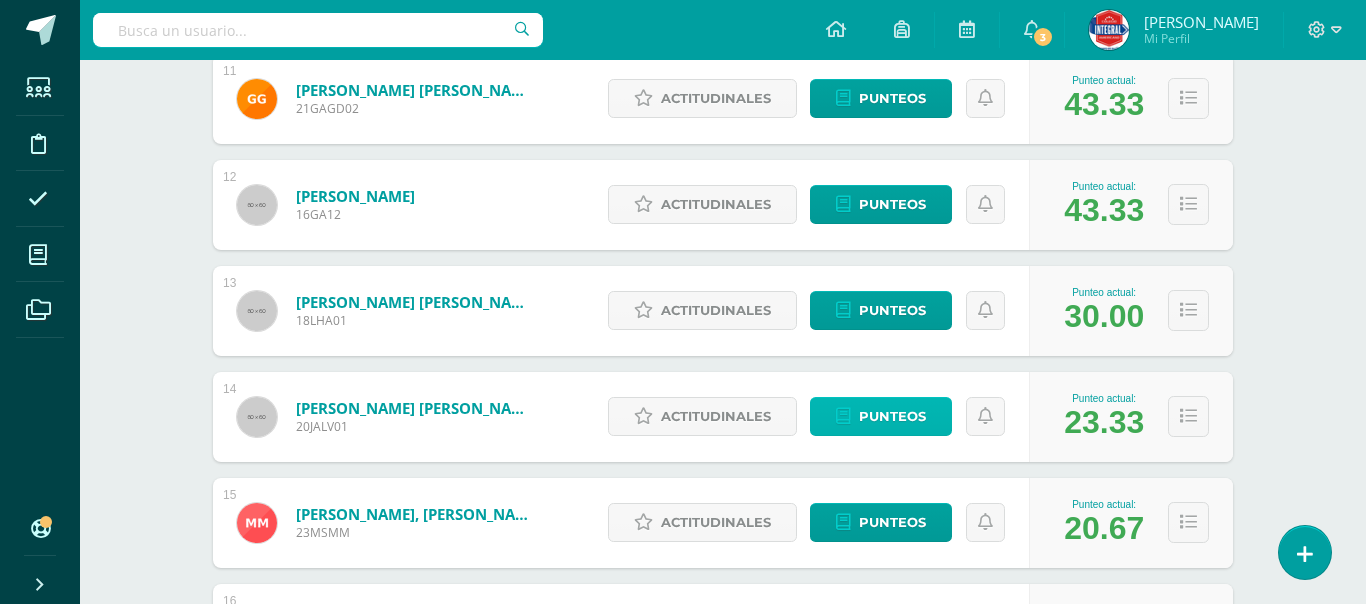 click on "Punteos" at bounding box center (892, 416) 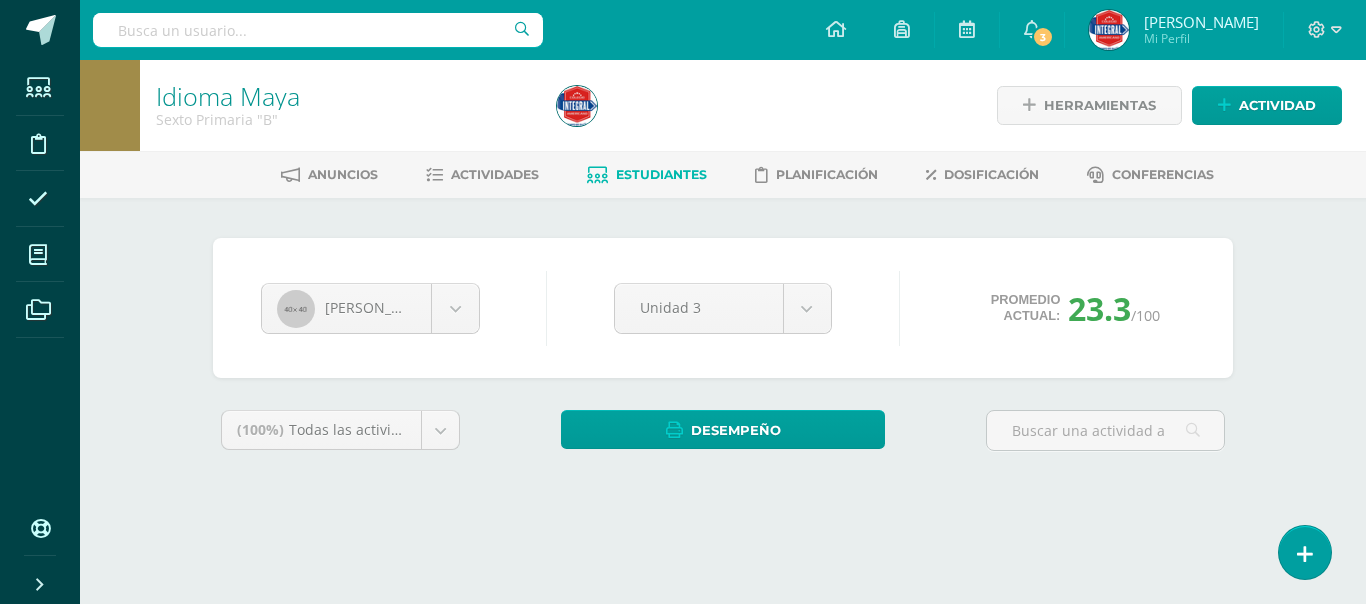 scroll, scrollTop: 0, scrollLeft: 0, axis: both 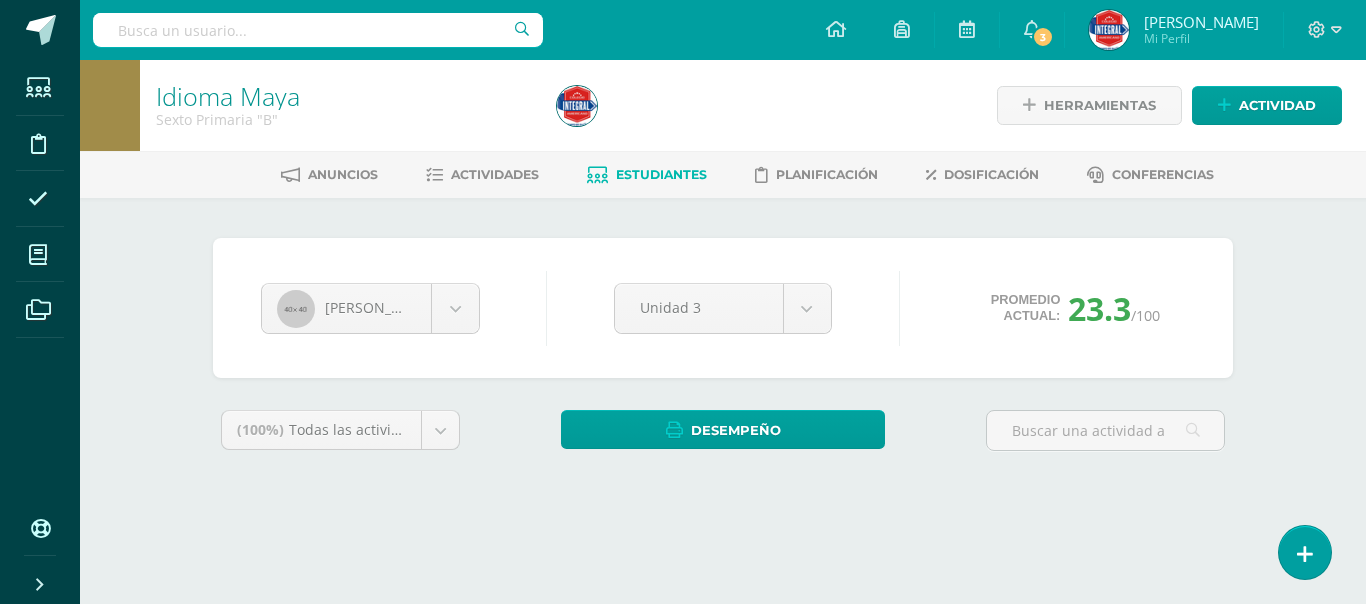 click on "Idioma Maya
Sexto Primaria "B"
Herramientas
Detalle de asistencias
Actividad
Anuncios
Actividades
Estudiantes
Planificación
Dosificación
Conferencias     [PERSON_NAME]                             [PERSON_NAME] [PERSON_NAME] [PERSON_NAME] [PERSON_NAME] [PERSON_NAME] [PERSON_NAME] [PERSON_NAME] [PERSON_NAME] [PERSON_NAME] [PERSON_NAME] [PERSON_NAME] [PERSON_NAME] [PERSON_NAME] [PERSON_NAME] [PERSON_NAME] [PERSON_NAME] [PERSON_NAME] [PERSON_NAME] [PERSON_NAME] [PERSON_NAME] [PERSON_NAME] [PERSON_NAME] [PERSON_NAME] [PERSON_NAME] [PERSON_NAME] [PERSON_NAME] Tot [PERSON_NAME] [PERSON_NAME] [PERSON_NAME] [PERSON_NAME] [PERSON_NAME]     Unidad 3                             Unidad 1 Unidad 2 Unidad 3 Unidad 4
Promedio 23.3 /100" at bounding box center [723, 299] 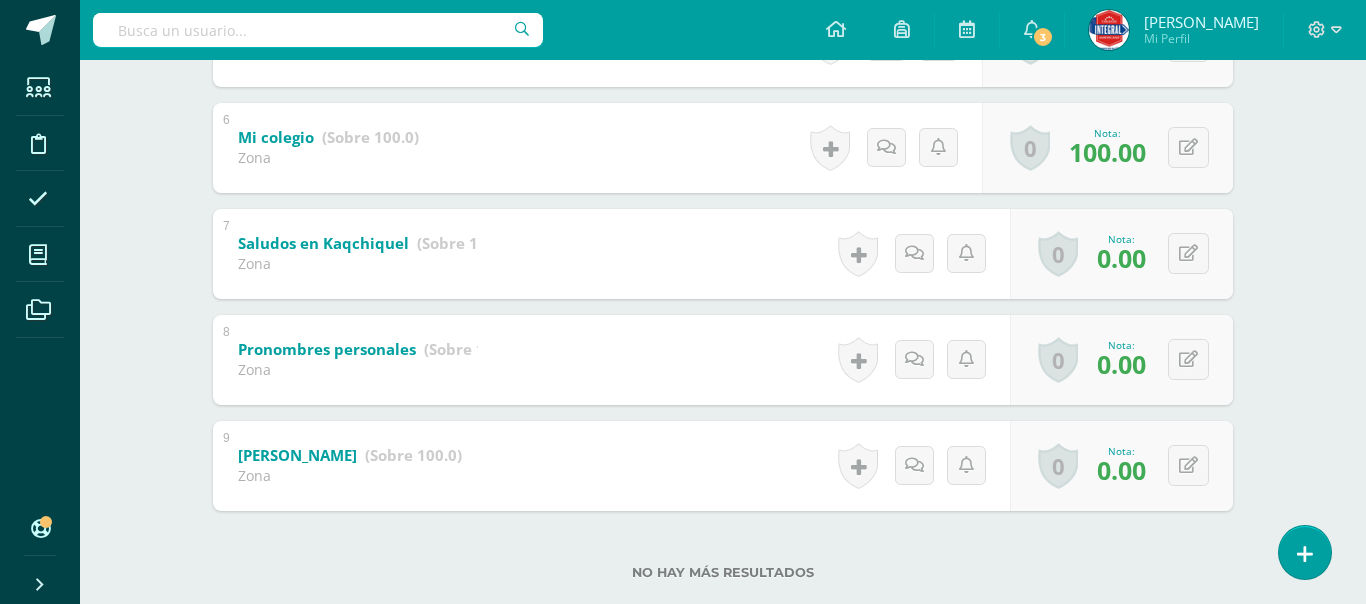 scroll, scrollTop: 886, scrollLeft: 0, axis: vertical 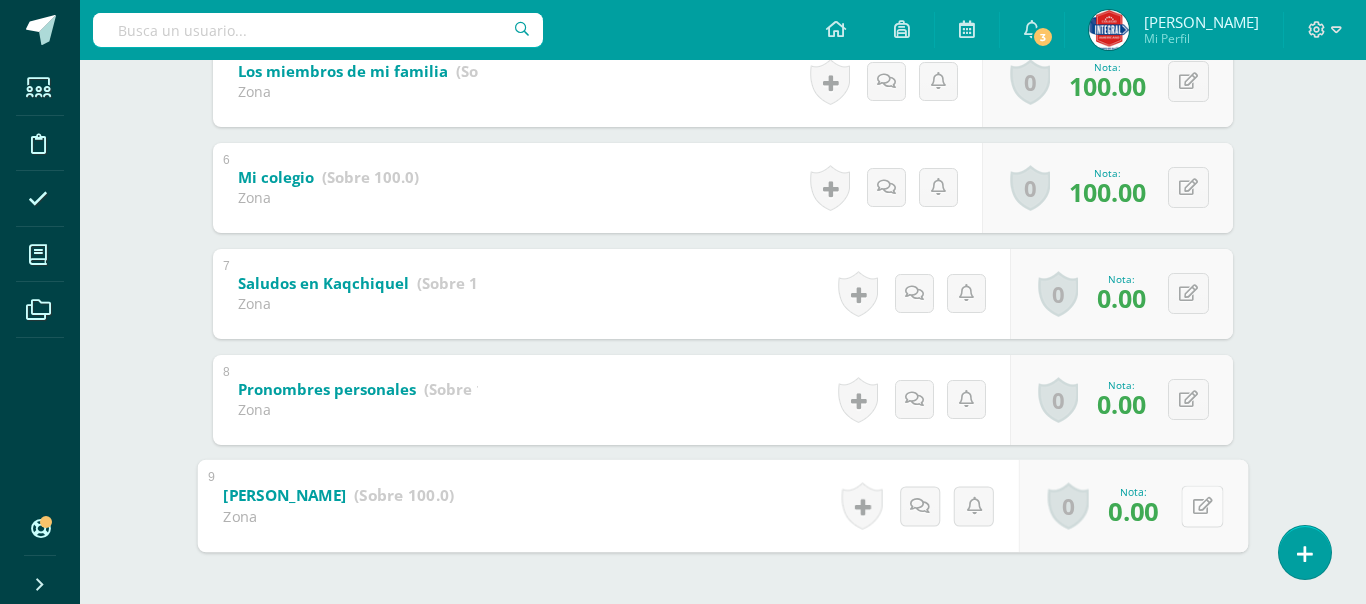 click at bounding box center (1202, 506) 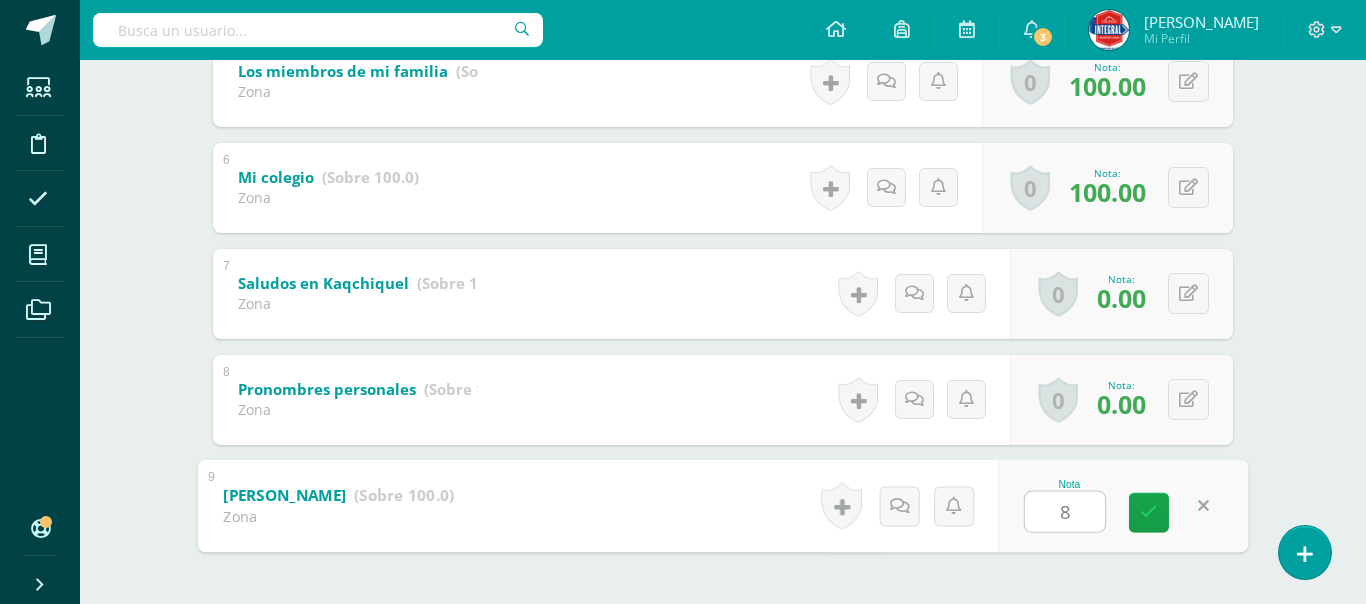 type on "80" 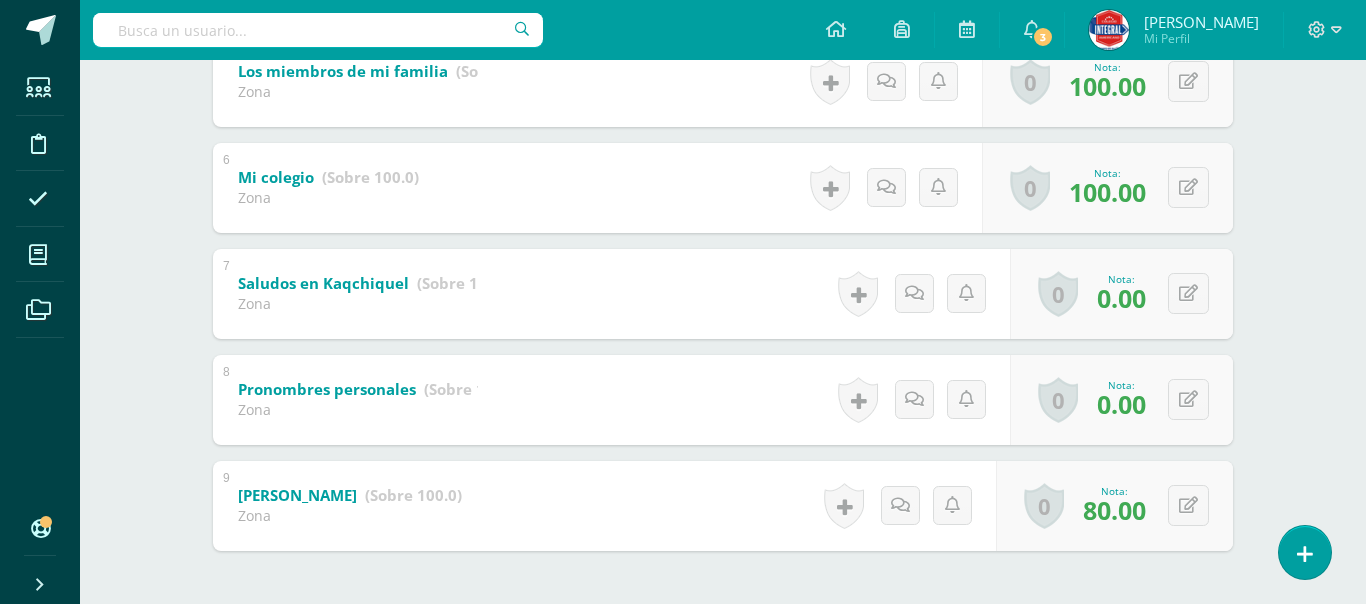 click on "Idioma Maya
Sexto Primaria "B"
Herramientas
Detalle de asistencias
Actividad
Anuncios
Actividades
Estudiantes
Planificación
Dosificación
Conferencias     Jose Lutin                             Angel Aquino Magdiel Avila Yago Blanco Liz Calderón Luis Carranza Julio Carranza Oscar Castañeda Anelisse Cividanis Pablo Figueroa Jose Franco Gianina Gálvez Anggie Guzmán Luisa Herrera Jose Lutin Matias Mejía Andres Meza Camilo Morales Marjorie Muñoz Esteban Ortiz Leah Ramos Sophia Rivera José Rivera Kathlyn Rodríguez Juan Salazar José Taracena Maria Tot Gael Turcios Francisco Ulloa Sadya Velásquez Andrea Villagrán Estuardo Zuñiga     Unidad 3                             Unidad 1 Unidad 2 Unidad 3 Unidad 4
Promedio 23.3 /100" at bounding box center [723, -71] 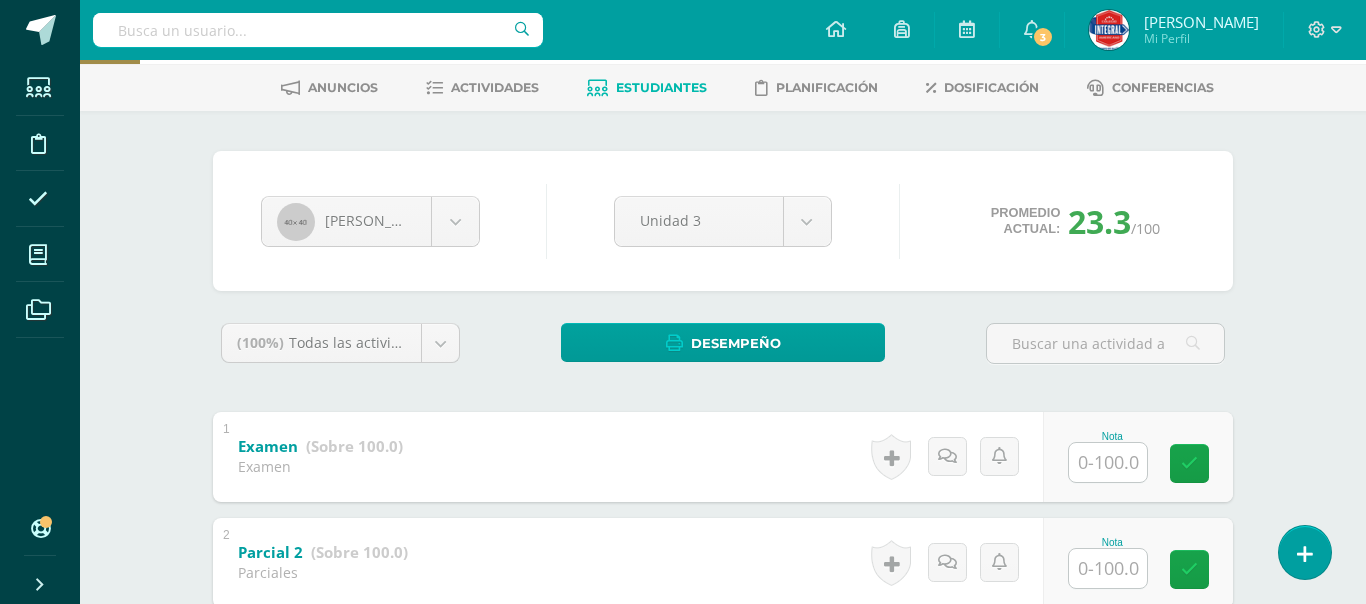 scroll, scrollTop: 86, scrollLeft: 0, axis: vertical 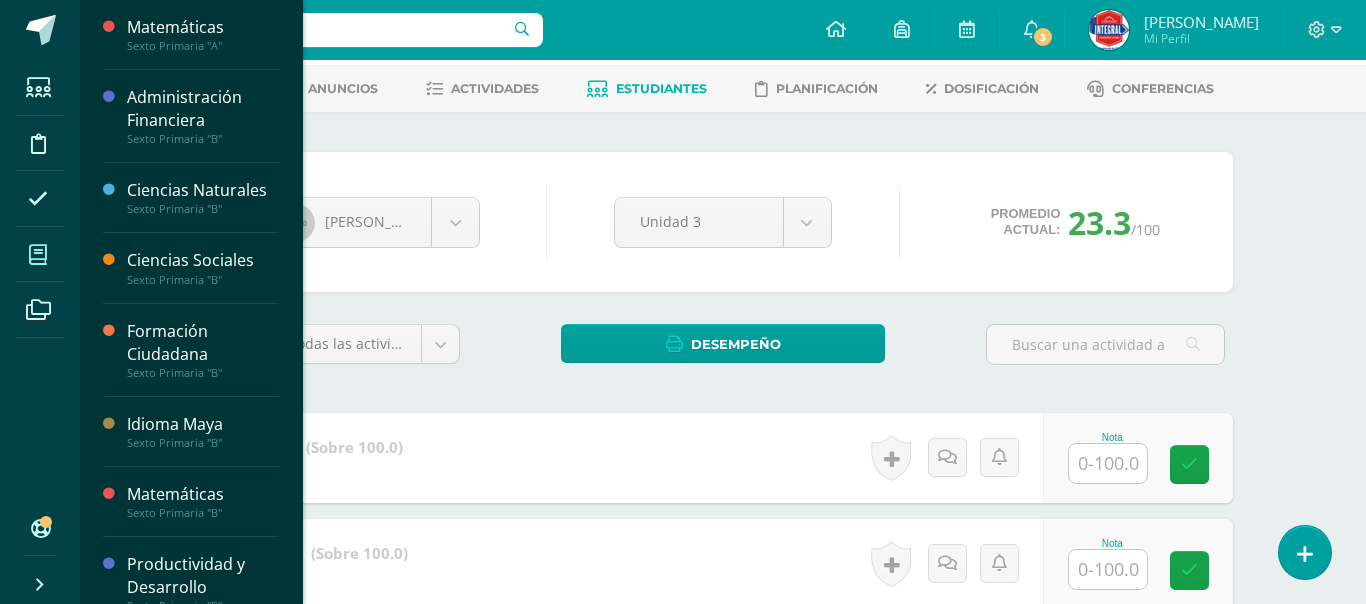 click at bounding box center (38, 255) 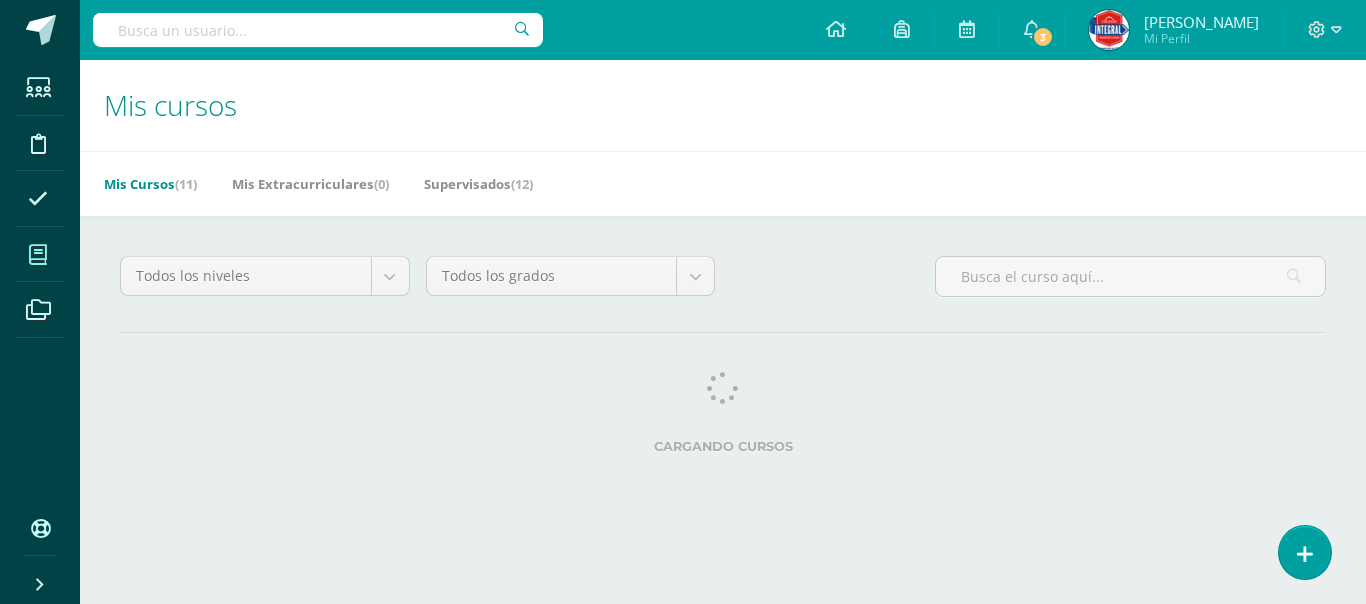 scroll, scrollTop: 0, scrollLeft: 0, axis: both 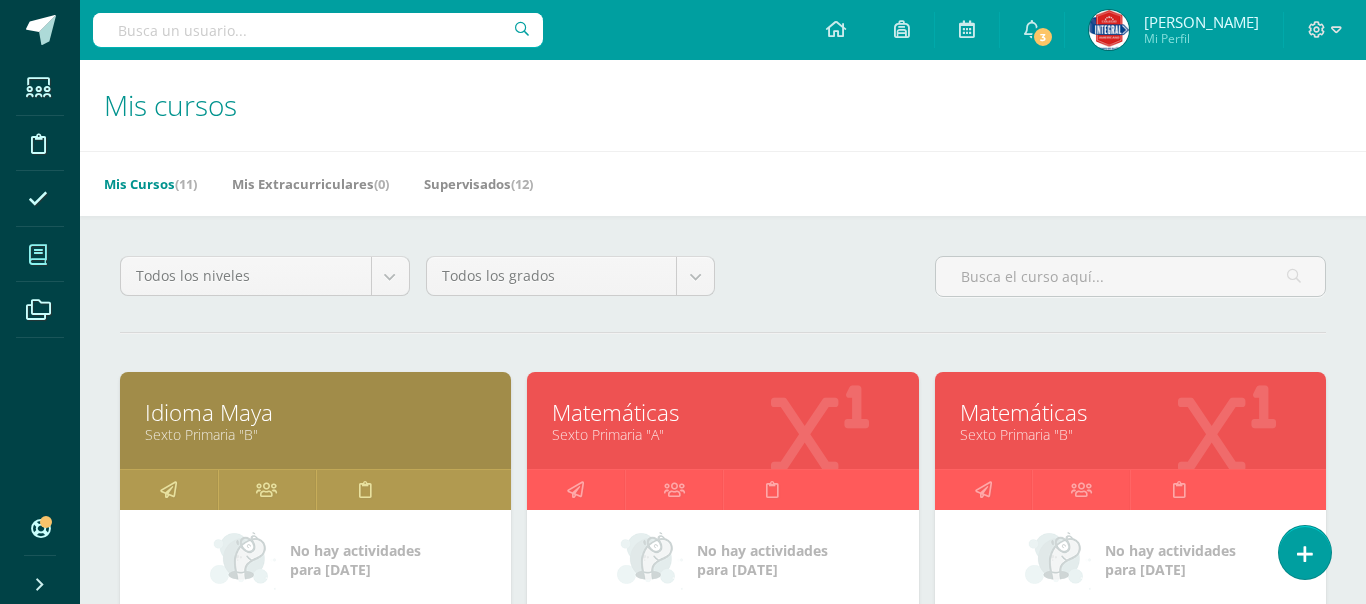click on "Matemáticas" at bounding box center [722, 412] 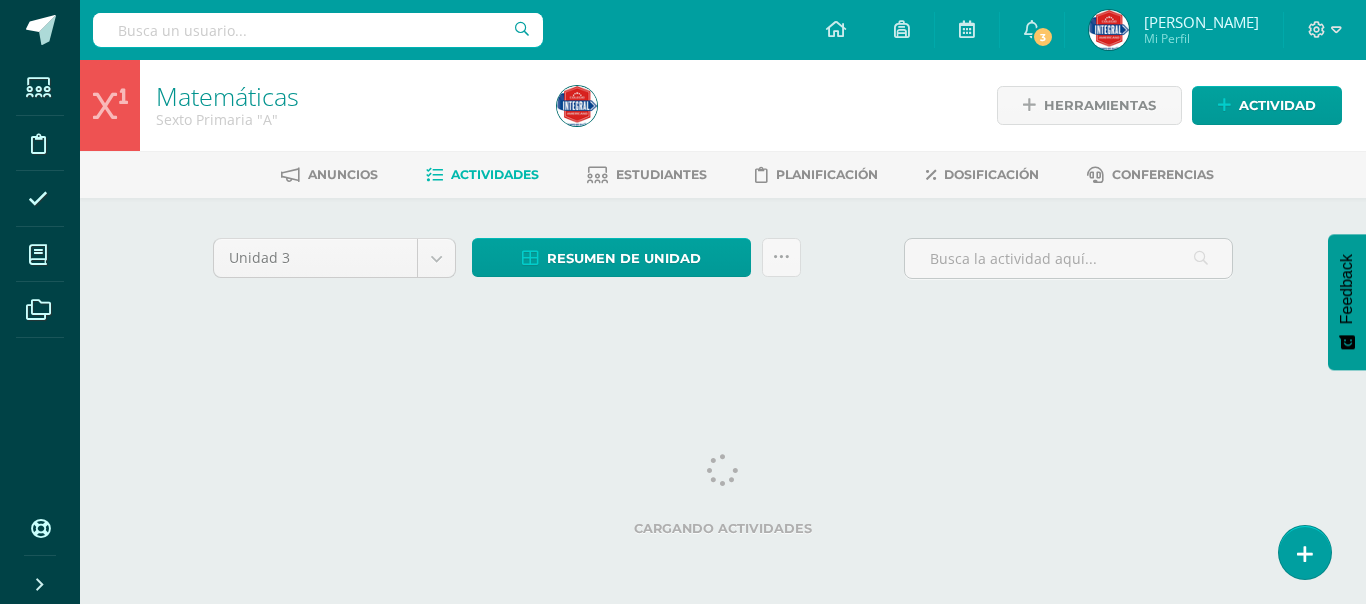 scroll, scrollTop: 0, scrollLeft: 0, axis: both 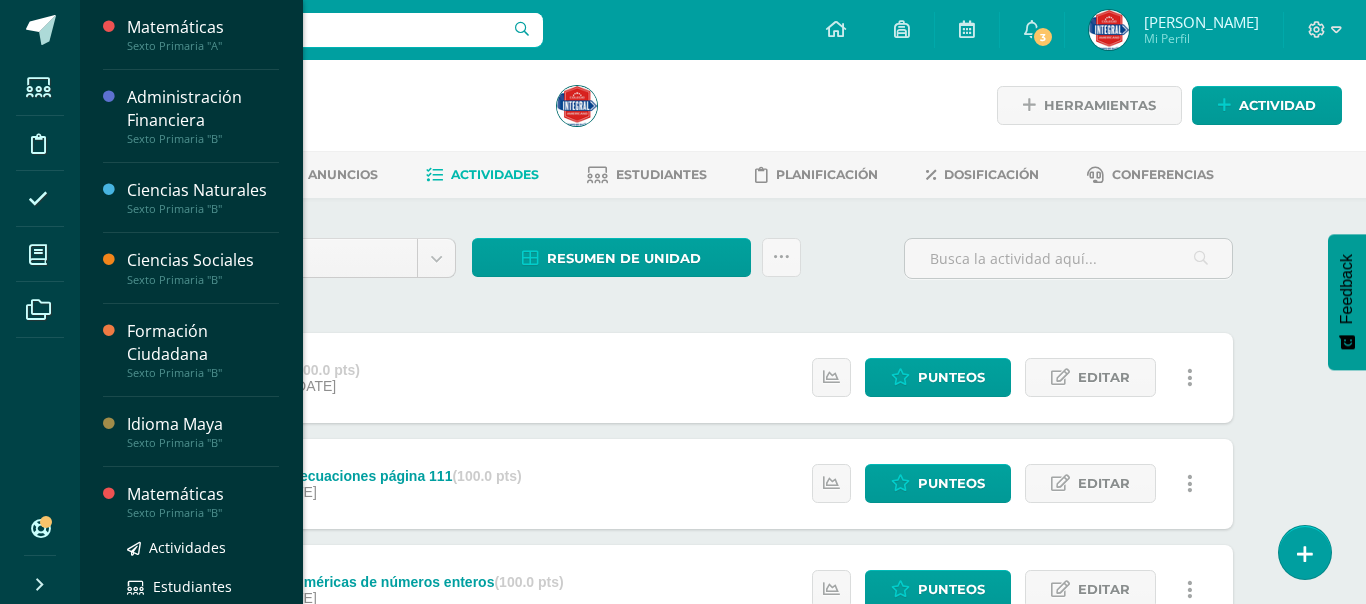 click on "Matemáticas" at bounding box center (203, 494) 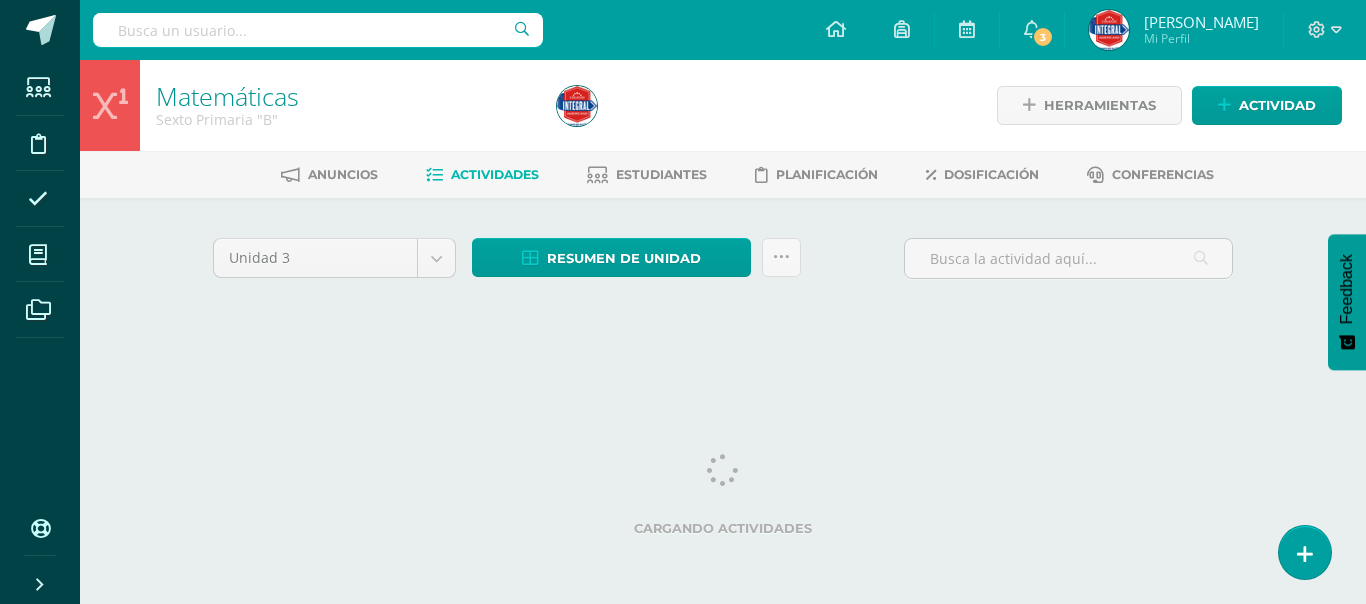 scroll, scrollTop: 0, scrollLeft: 0, axis: both 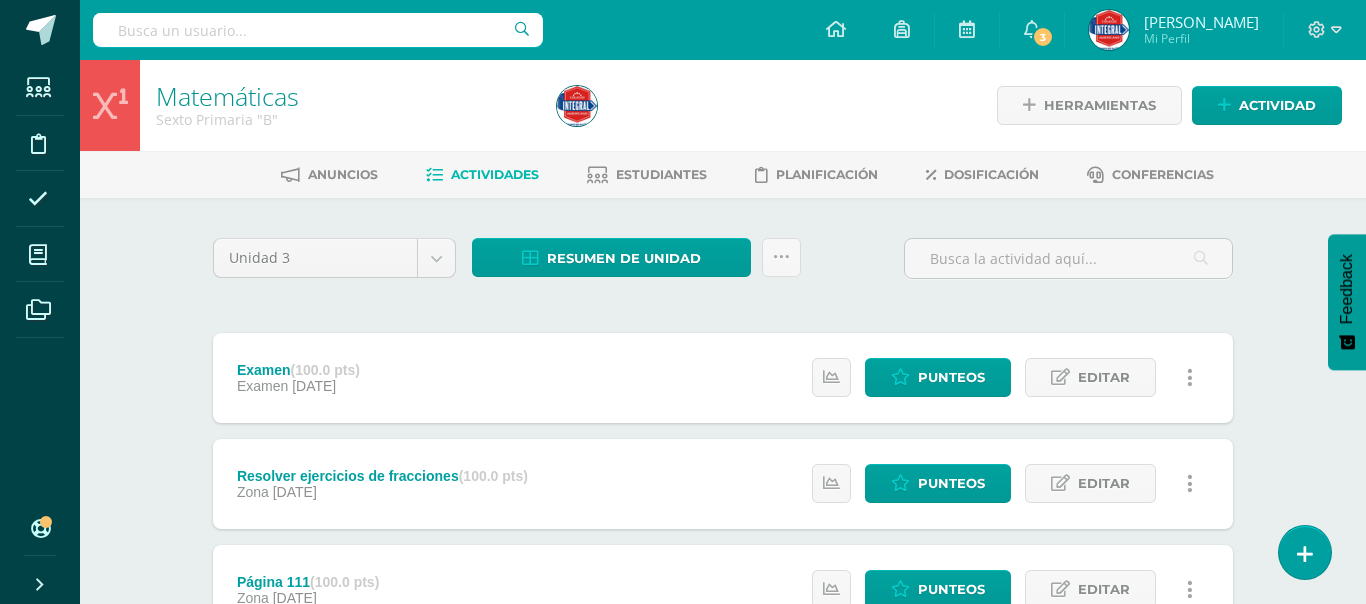 click on "Unidad 3                             Unidad 1 Unidad 2 Unidad 3 Unidad 4 Resumen de unidad
Descargar como HTML
Descargar como PDF
Descargar como XLS
Subir actividades en masa
Enviar punteos a revision
Historial de actividad
¿Estás seguro que deseas  Enviar a revisión  las notas de este curso?
Esta acción  enviará una notificación a tu supervisor y no podrás eliminar o cambiar tus notas.  Esta acción no podrá ser revertida a menos que se te conceda permiso
Cancelar
Enviar a revisión
Creación  y  Calificación   en masa.
Para poder crear actividades y calificar las mismas  31" at bounding box center (723, 801) 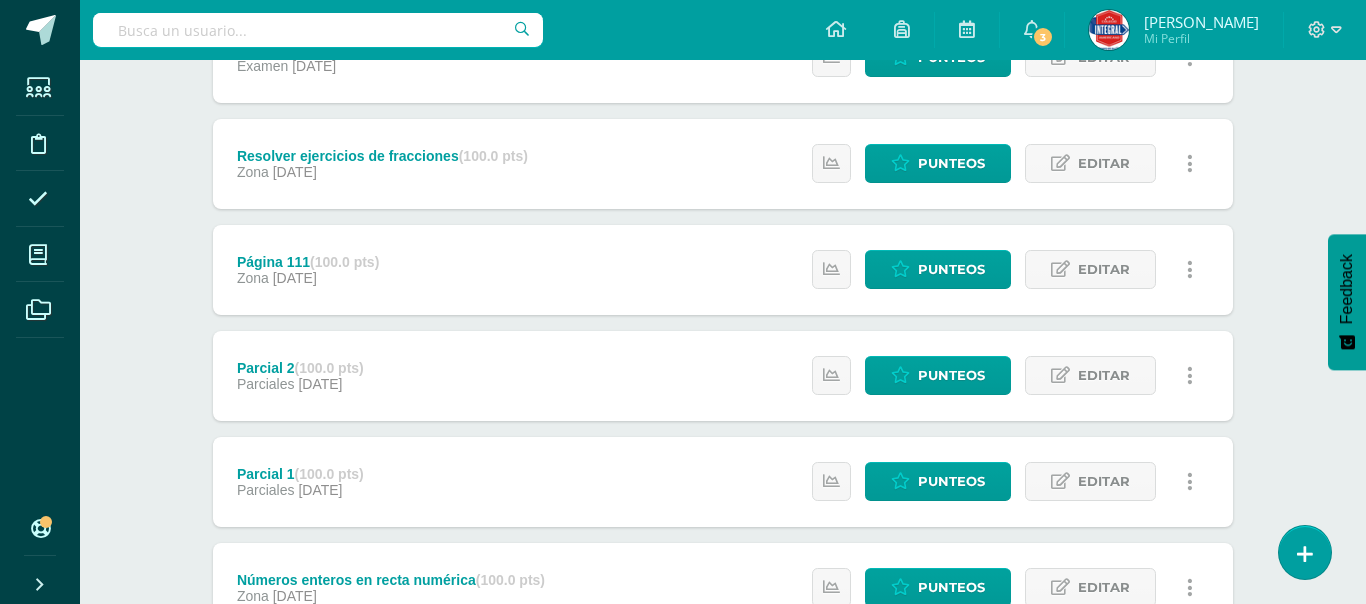 scroll, scrollTop: 280, scrollLeft: 0, axis: vertical 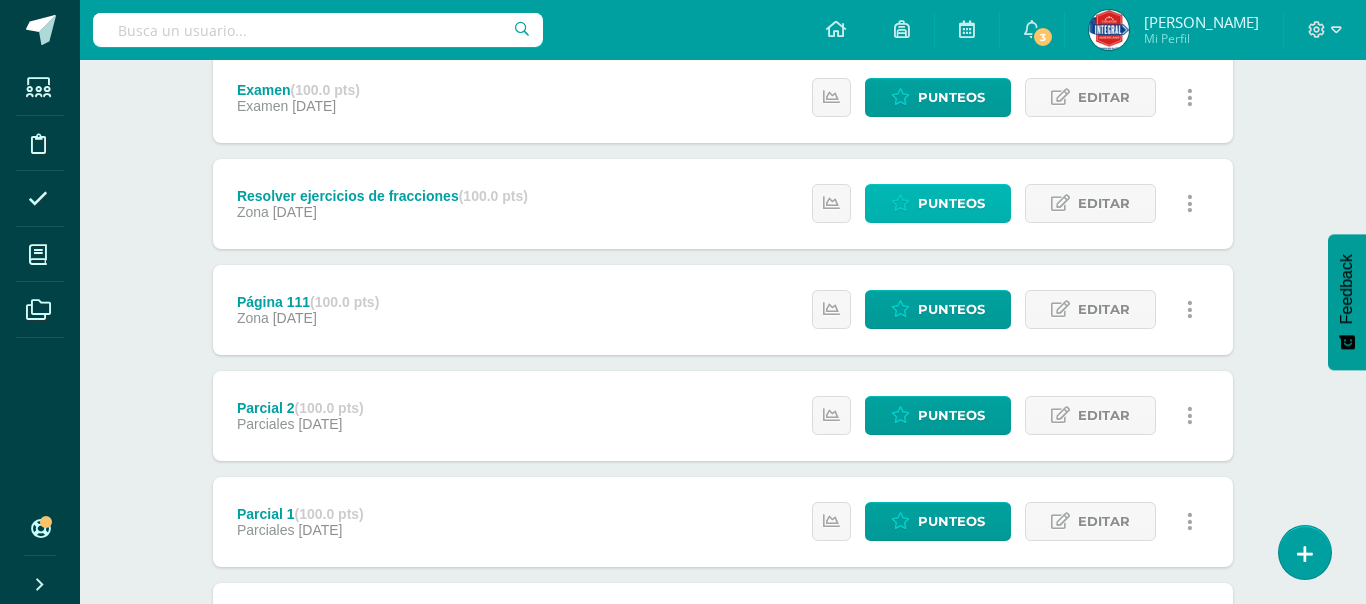 click on "Punteos" at bounding box center (951, 203) 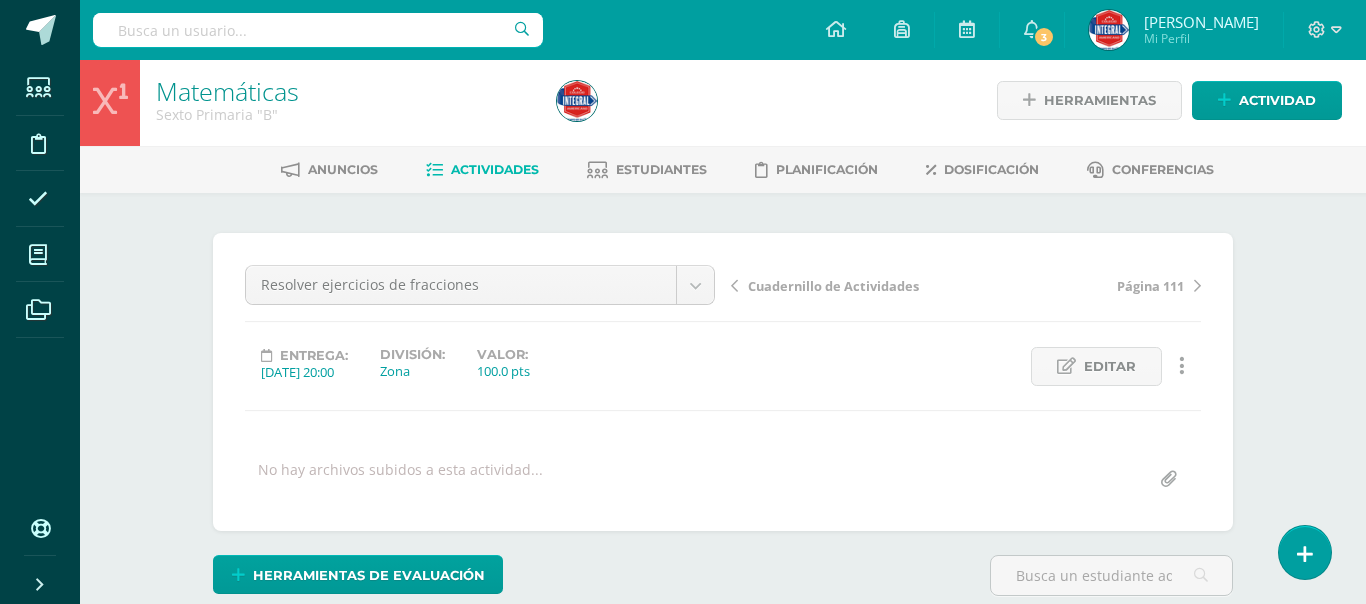 scroll, scrollTop: 5, scrollLeft: 0, axis: vertical 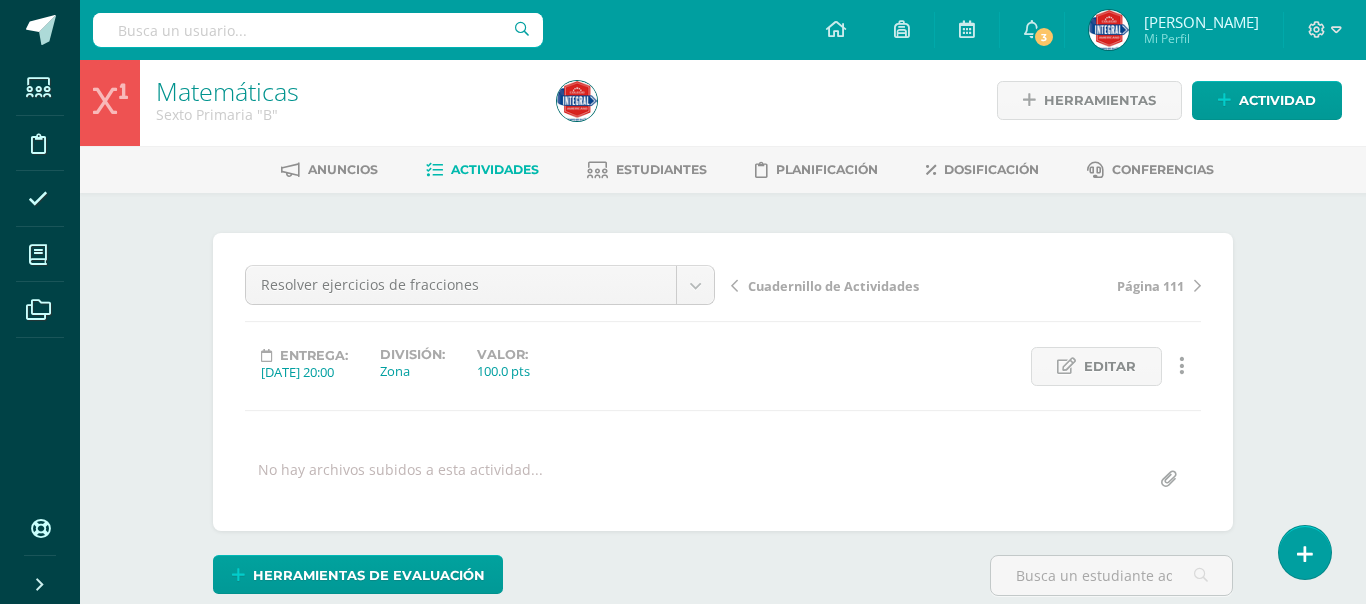 click on "Matemáticas
Sexto Primaria "B"
Herramientas
Detalle de asistencias
Actividad
Anuncios
Actividades
Estudiantes
Planificación
Dosificación
Conferencias
¿Estás seguro que quieres  eliminar  esta actividad?
Esto borrará la actividad y cualquier nota que hayas registrado
permanentemente. Esta acción no se puede revertir. Cancelar Eliminar
Administración de escalas de valoración
escala de valoración
Aún no has creado una escala de valoración.
Cancelar Agregar nueva escala de valoración: Cancelar Crear escala de valoración" at bounding box center (723, 421) 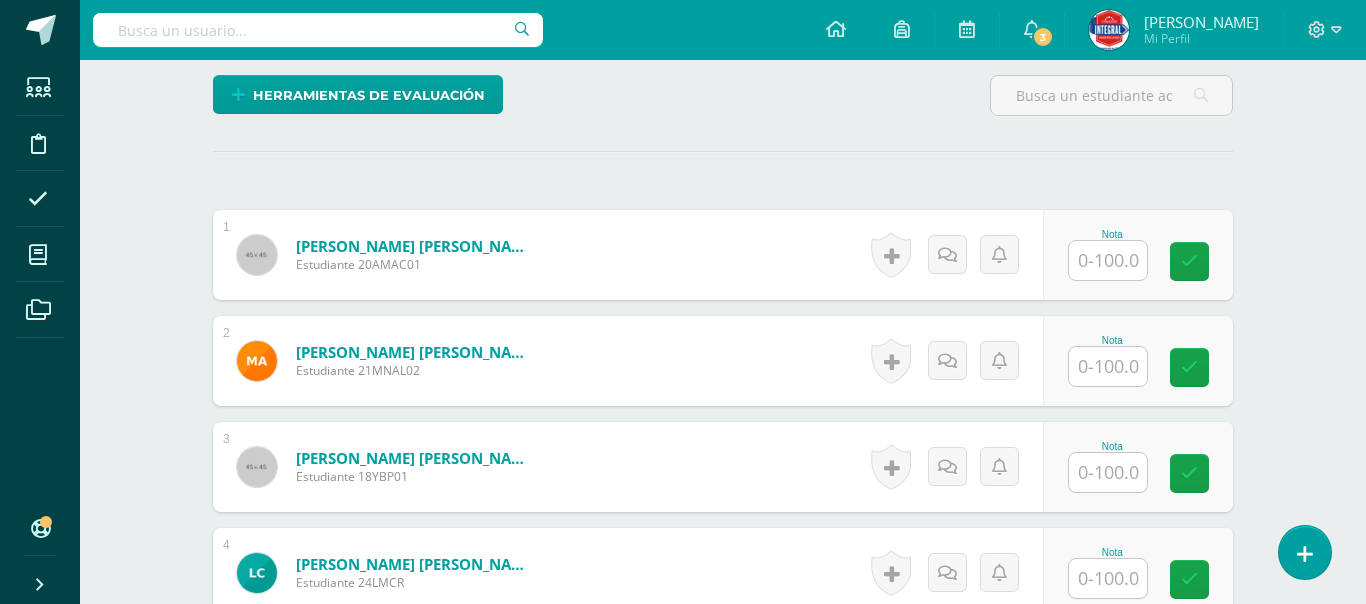 scroll, scrollTop: 486, scrollLeft: 0, axis: vertical 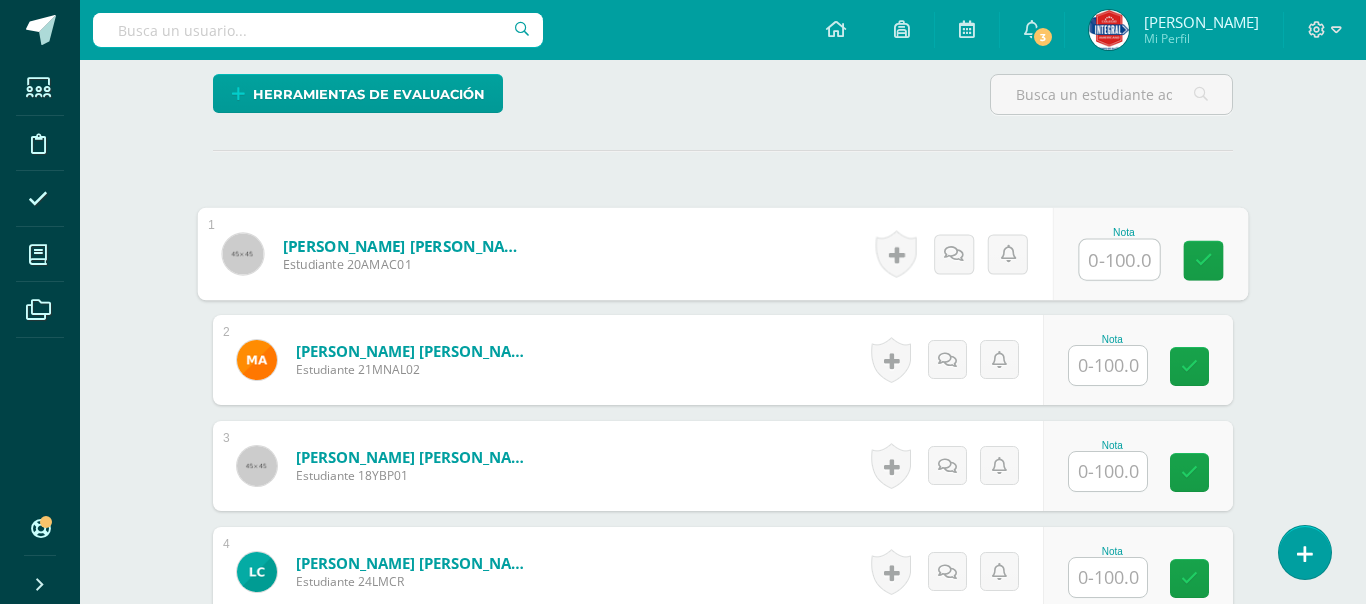 click at bounding box center (1120, 260) 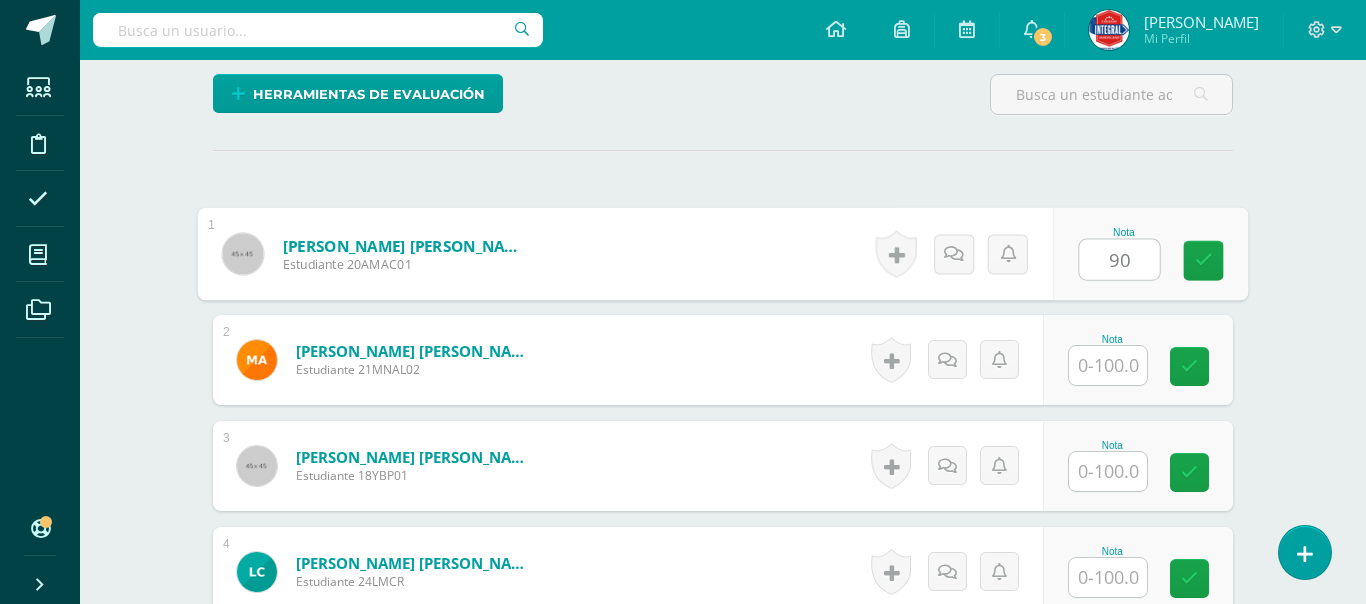 type on "90" 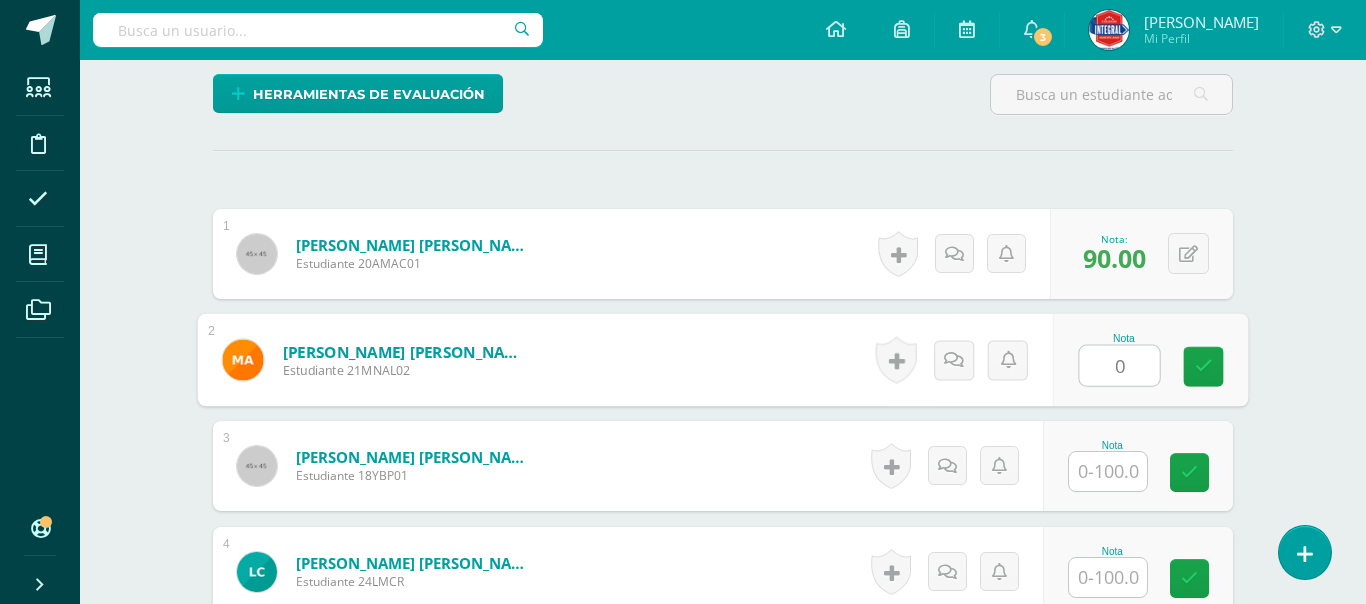 scroll, scrollTop: 487, scrollLeft: 0, axis: vertical 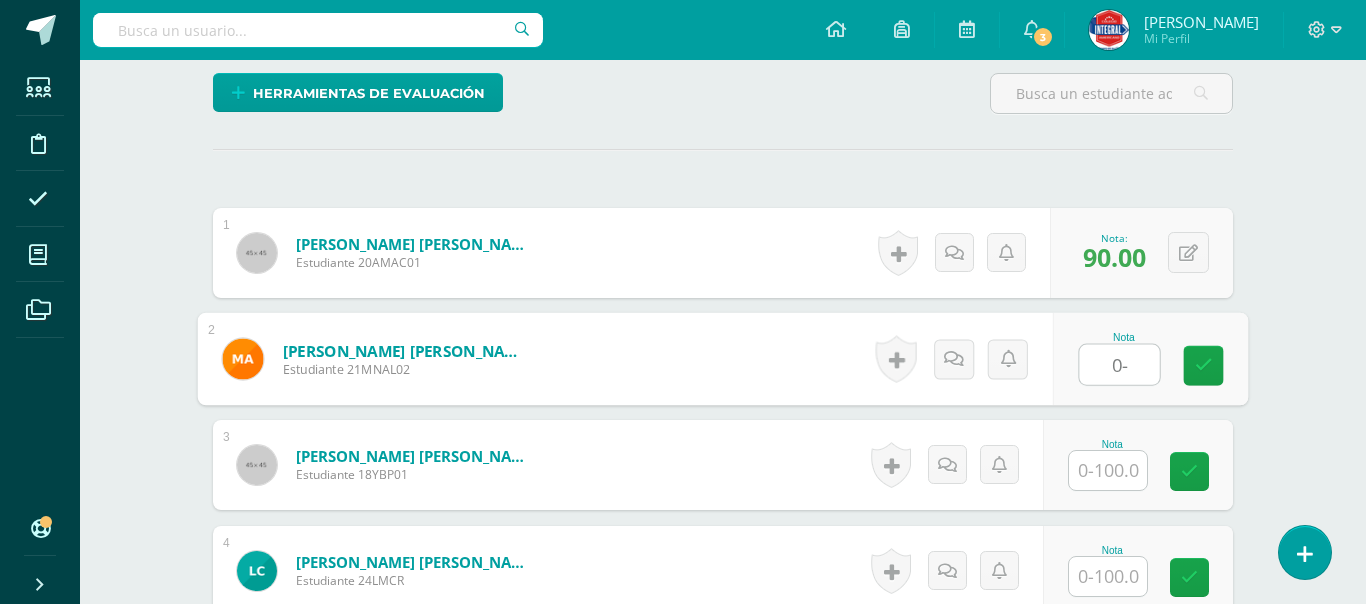 type on "0" 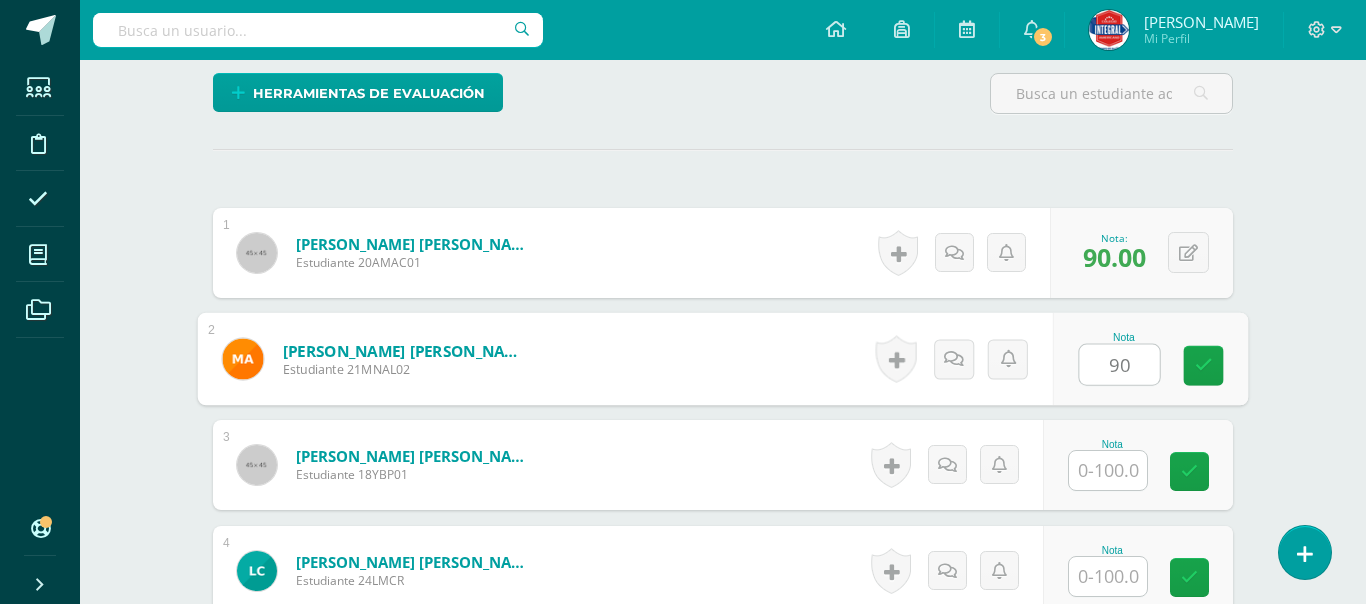 type on "90" 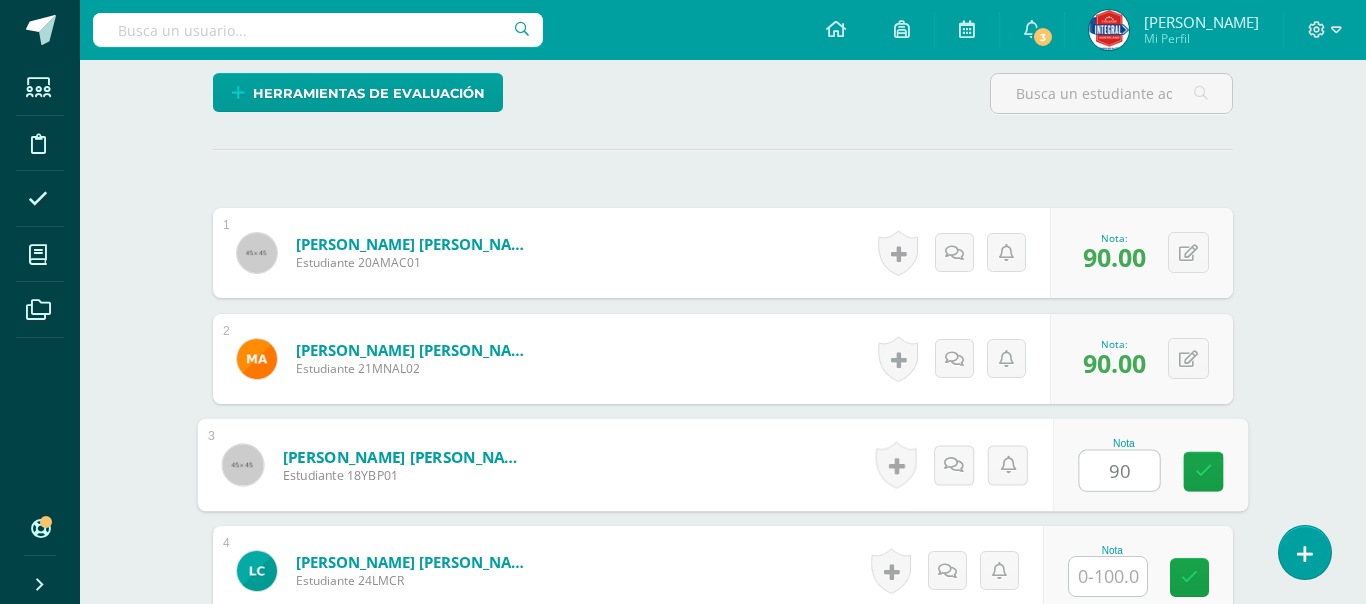 scroll, scrollTop: 488, scrollLeft: 0, axis: vertical 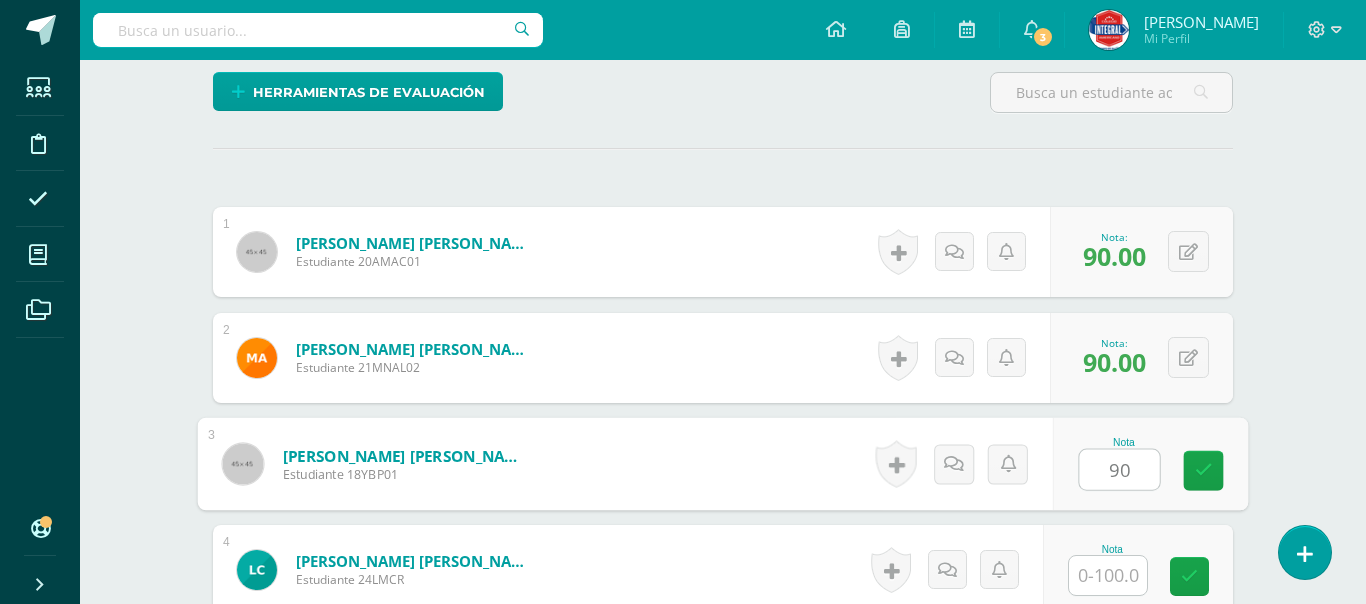 type on "90" 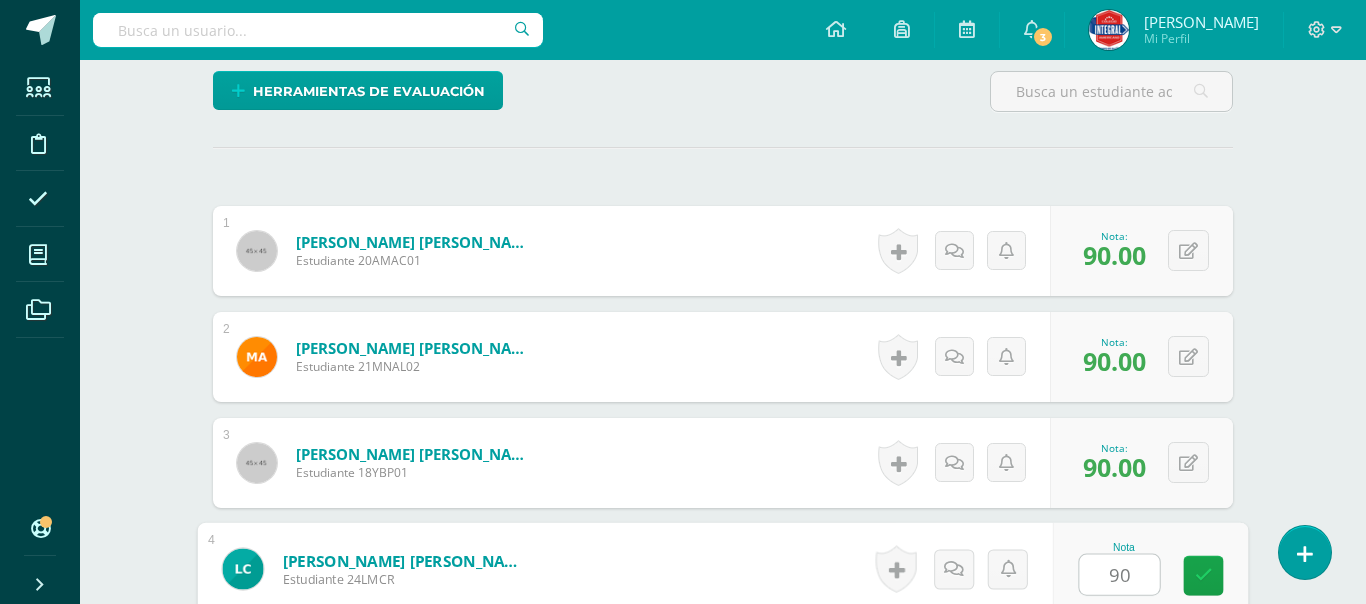 type on "90" 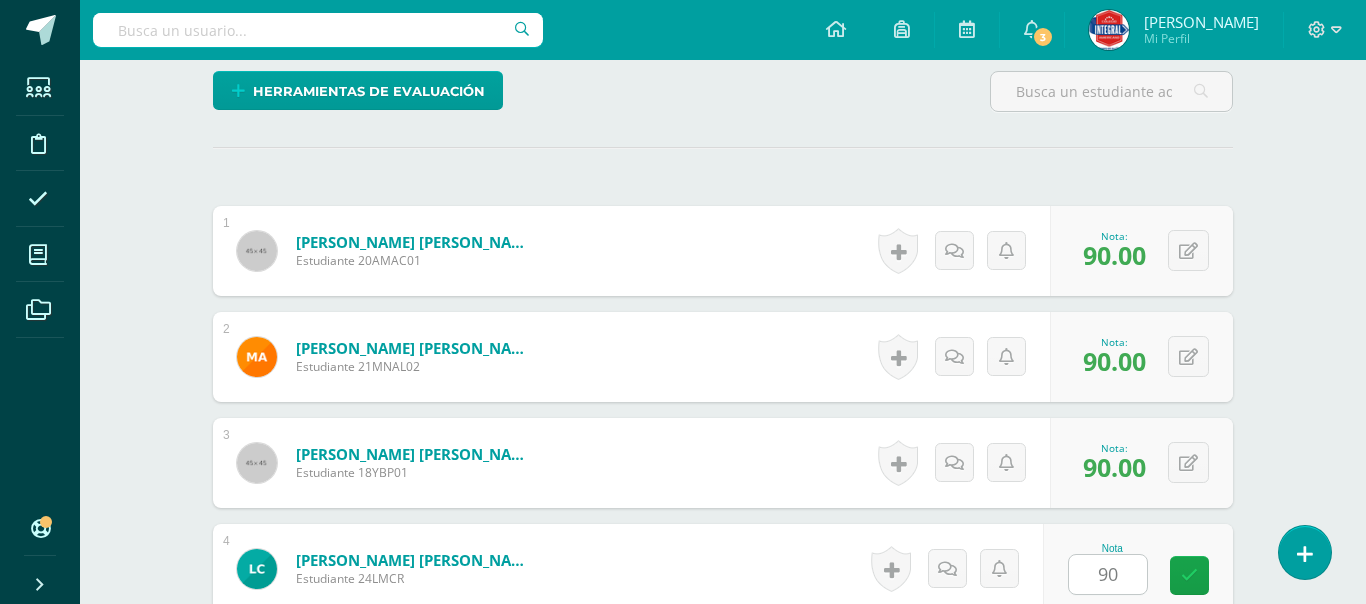 scroll, scrollTop: 868, scrollLeft: 0, axis: vertical 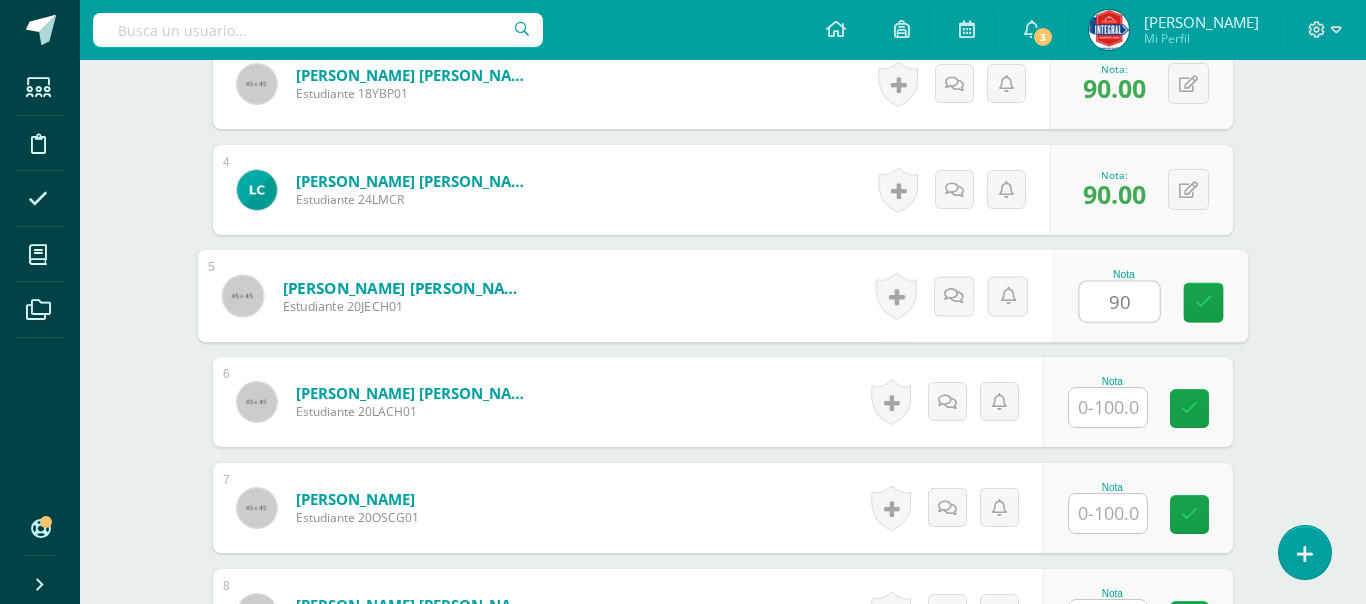 type on "90" 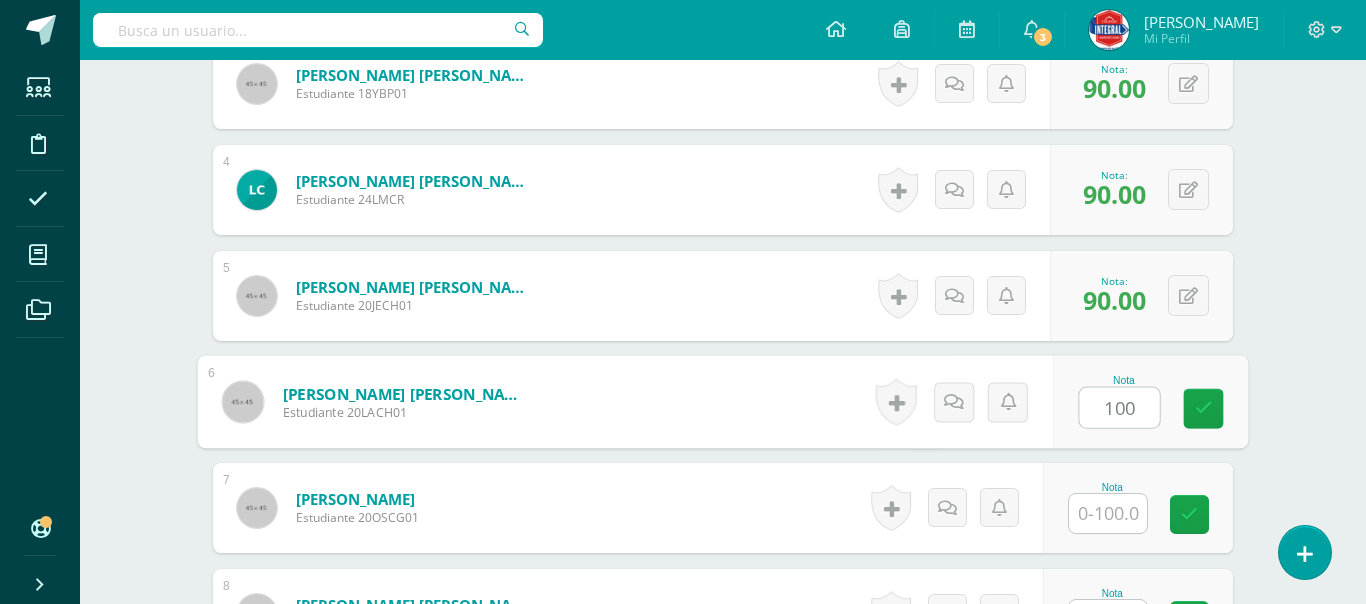 type on "100" 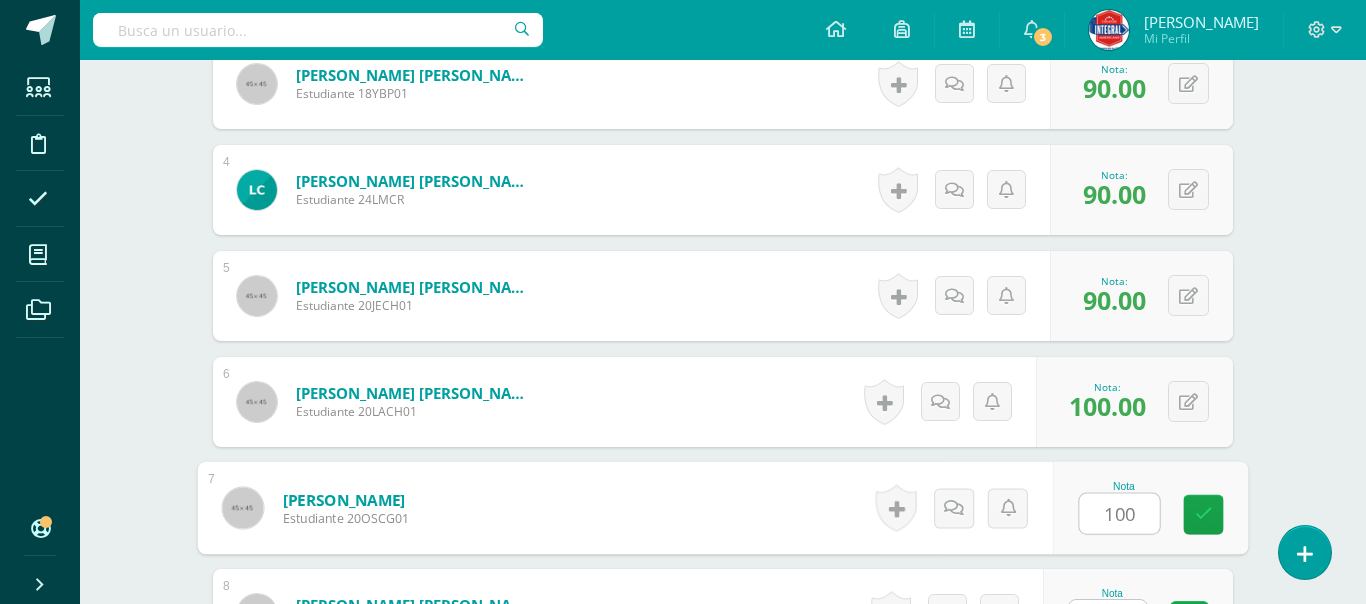 type on "100" 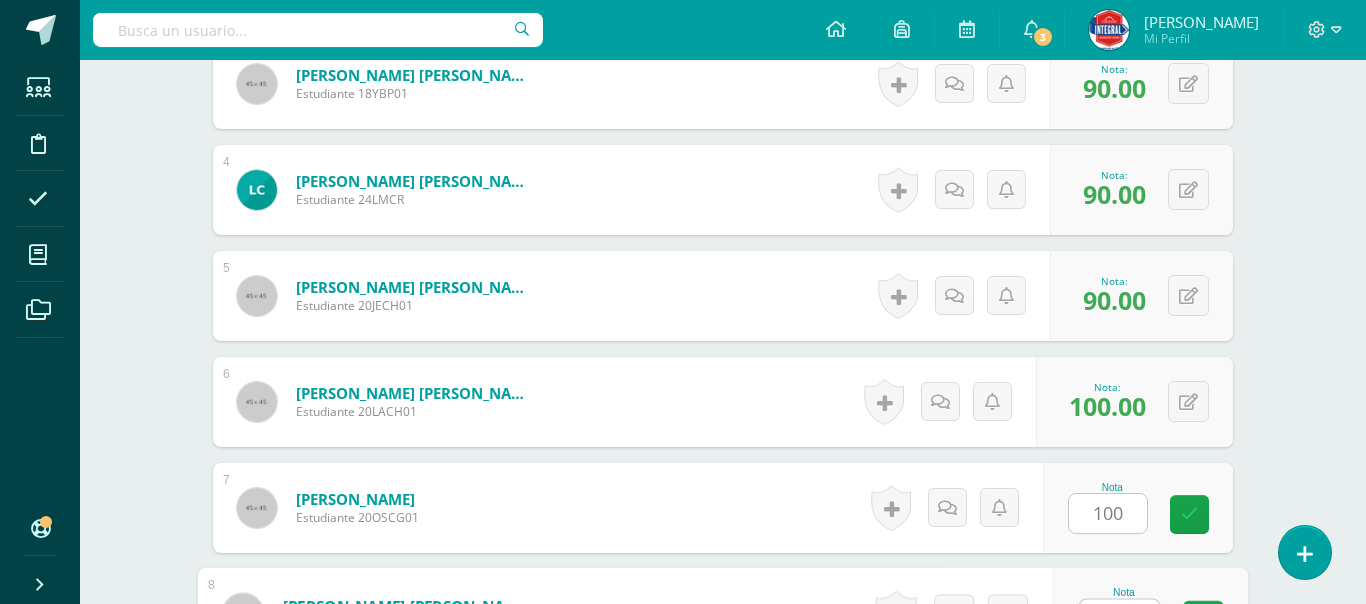 scroll, scrollTop: 903, scrollLeft: 0, axis: vertical 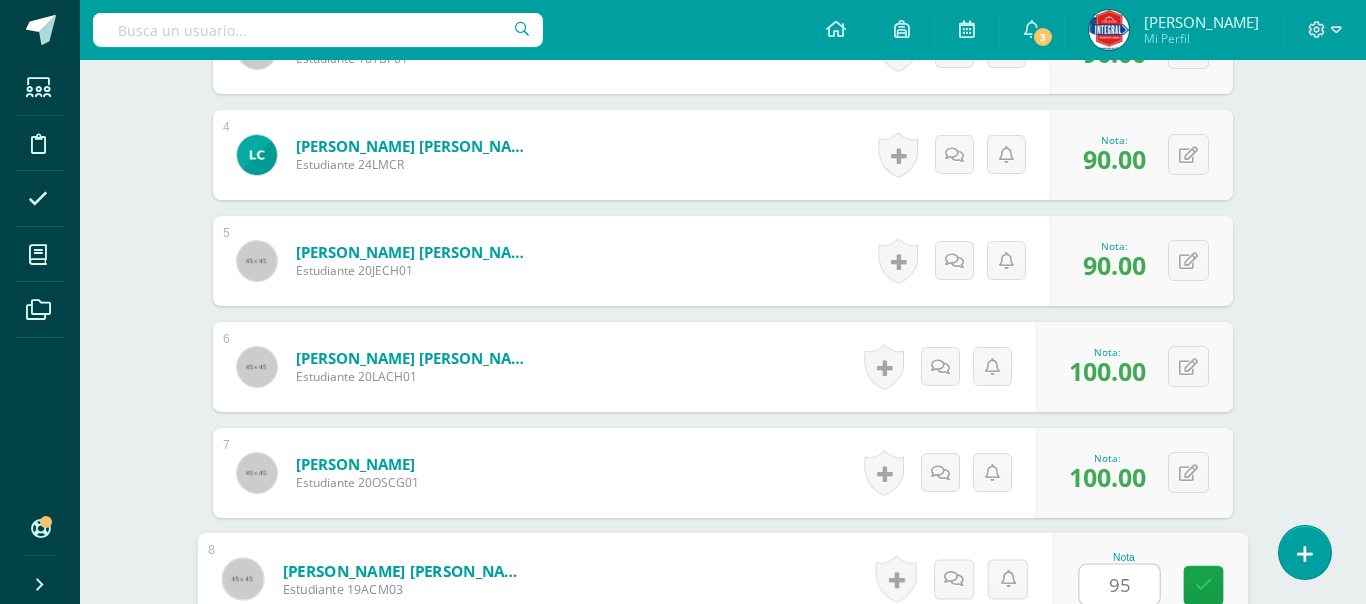 type on "95" 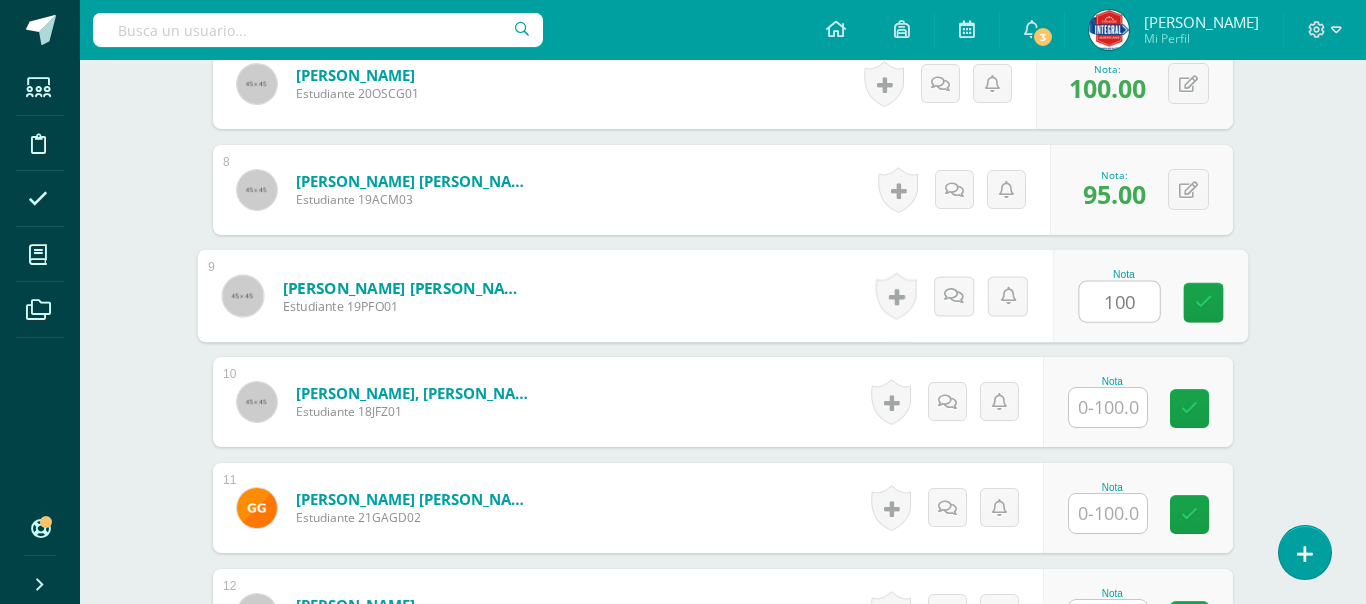 type on "100" 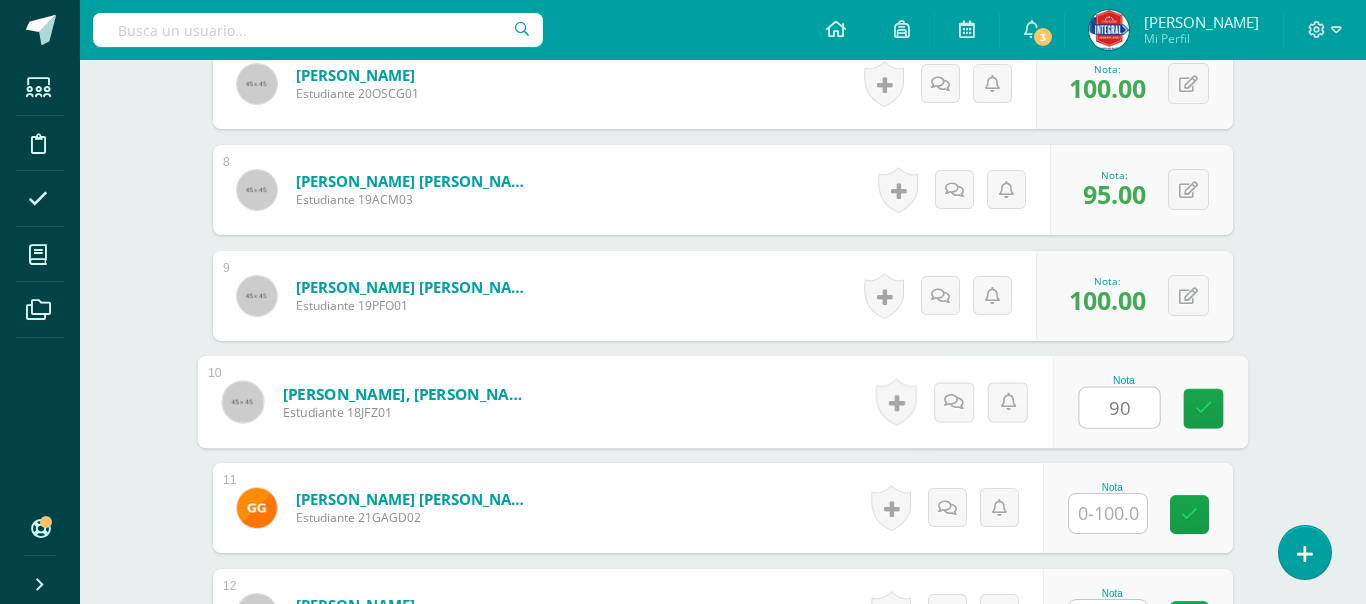 type on "90" 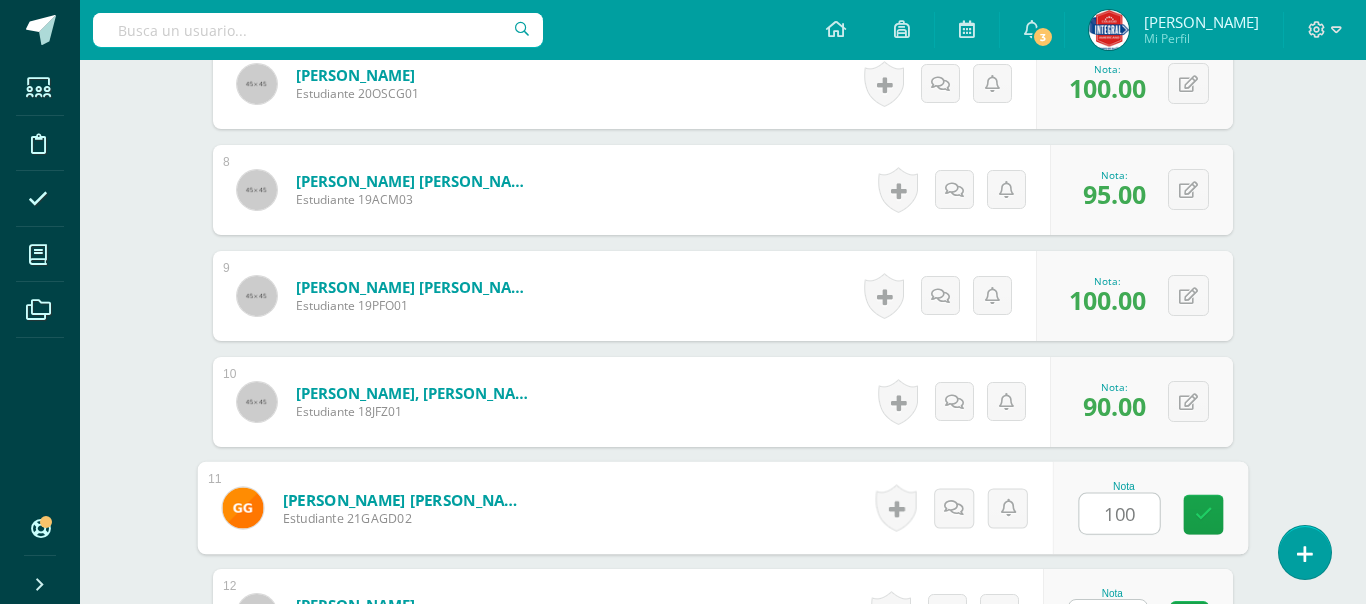 type on "100" 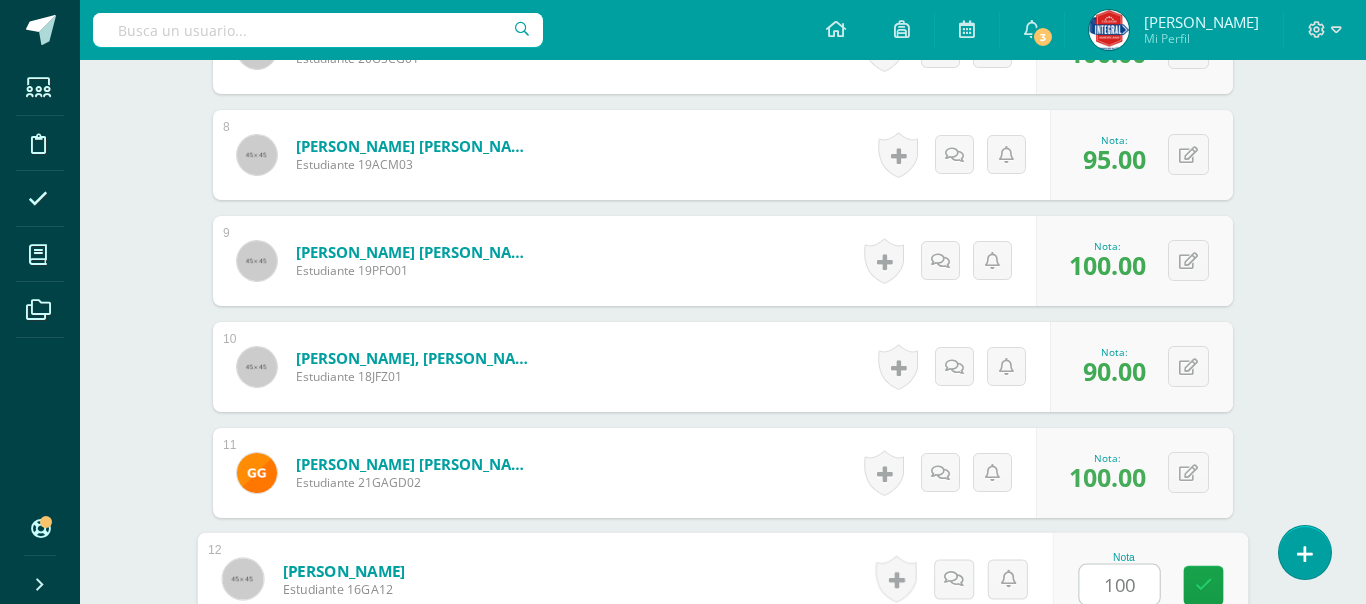 type on "100" 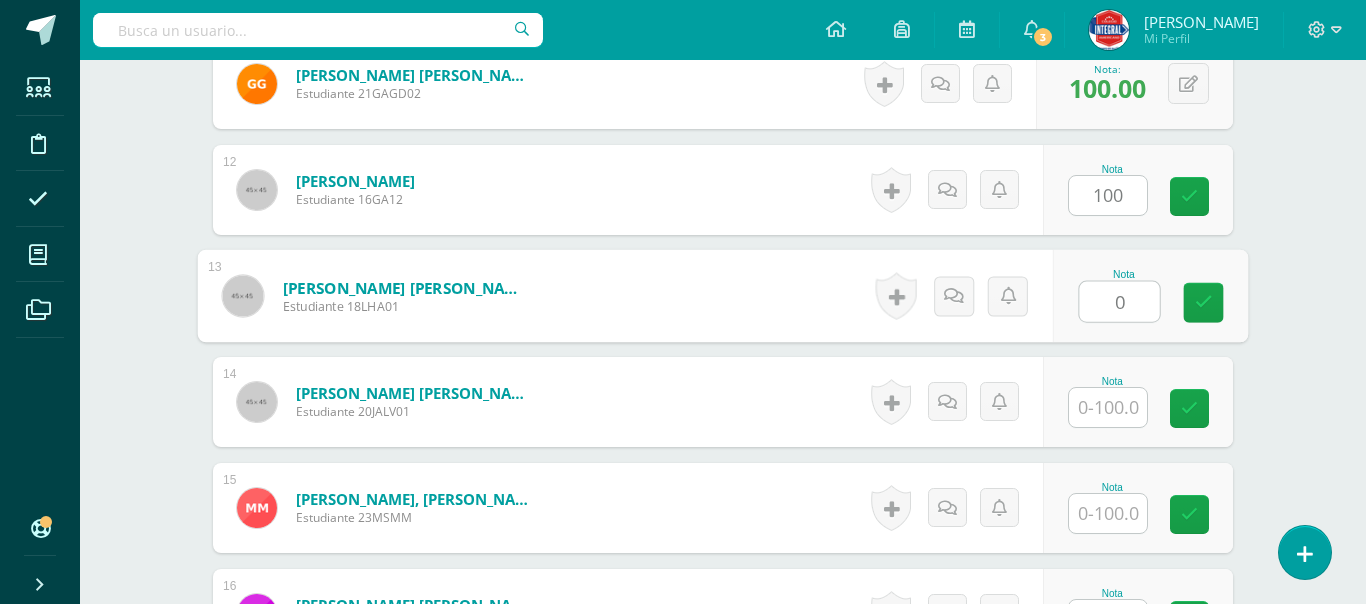 type on "0" 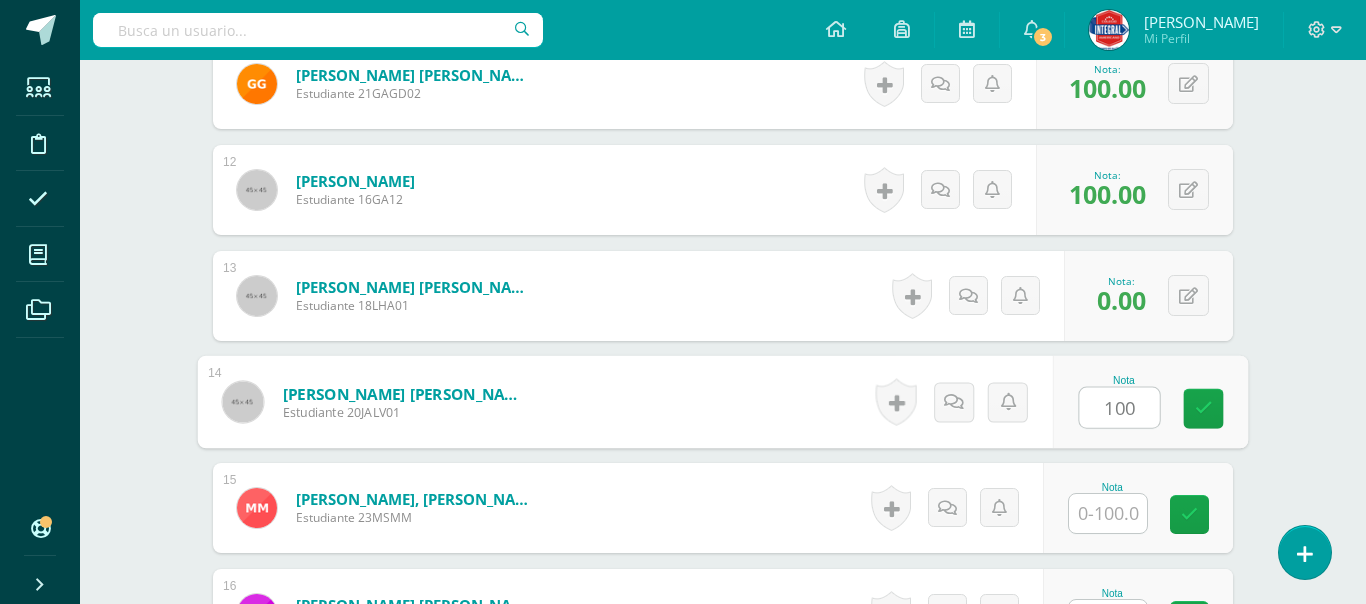 type on "100" 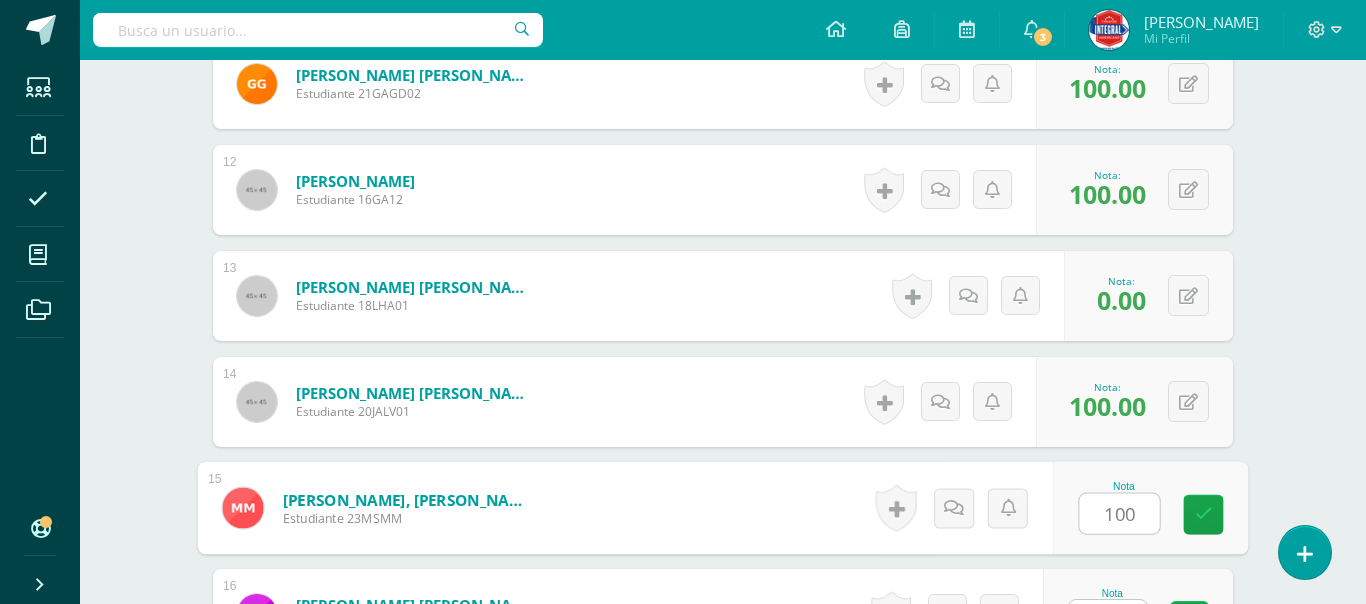 type on "100" 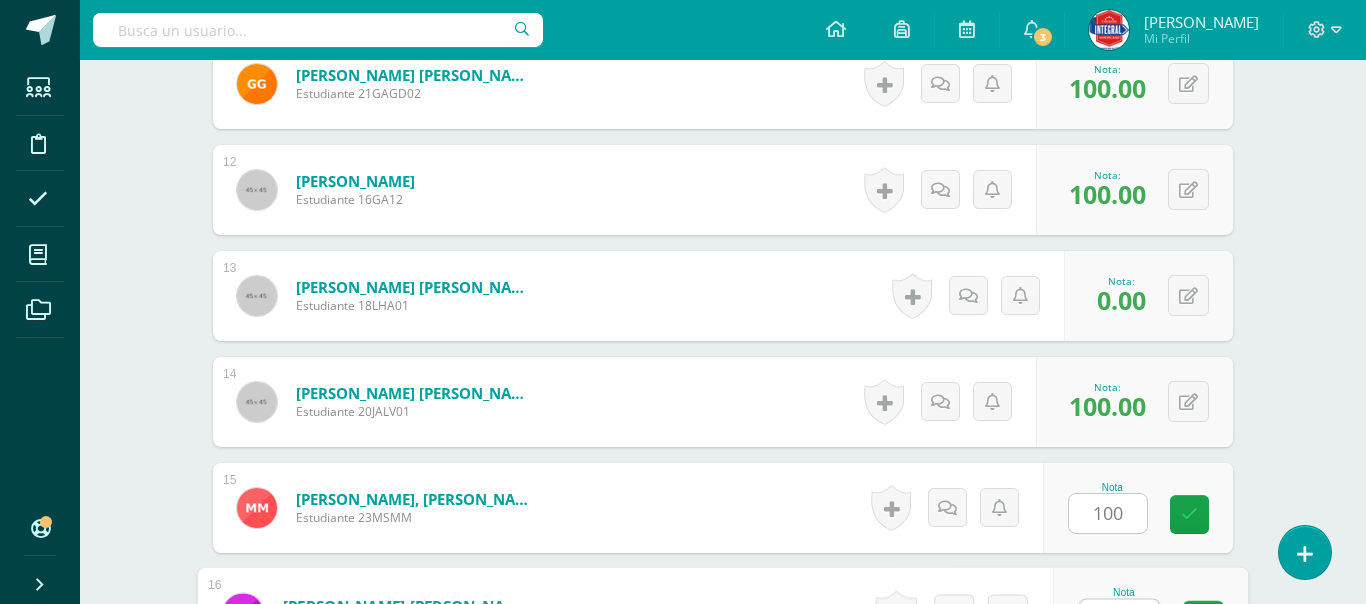 scroll, scrollTop: 1751, scrollLeft: 0, axis: vertical 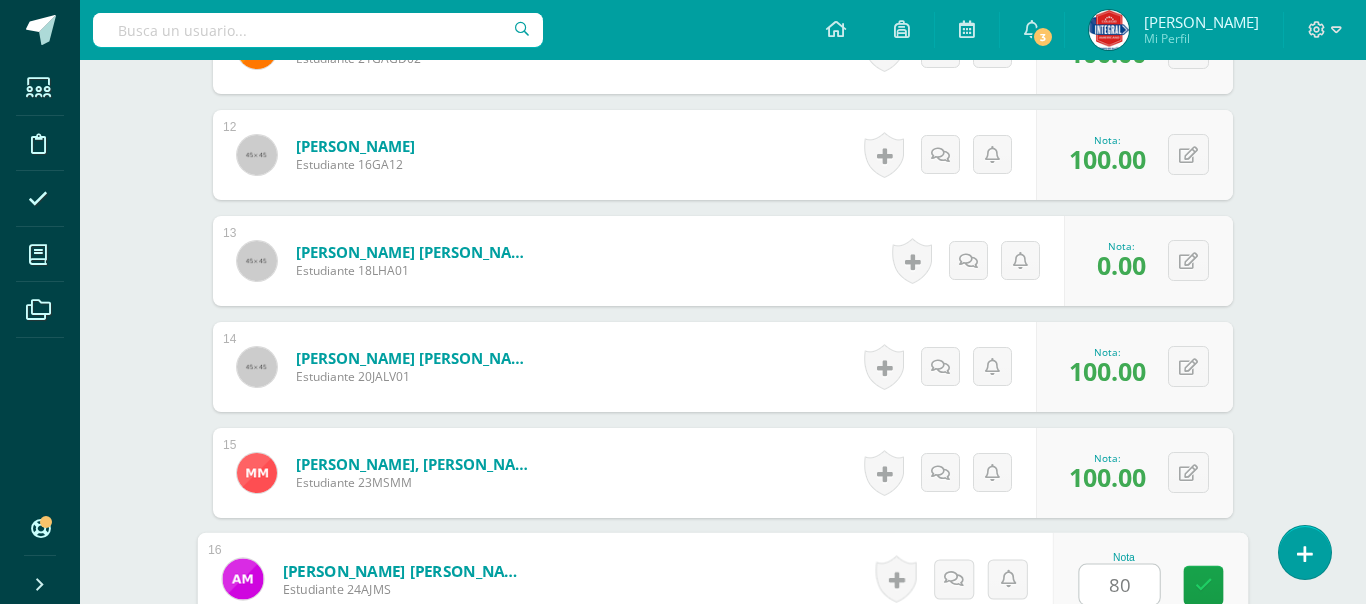 type on "80" 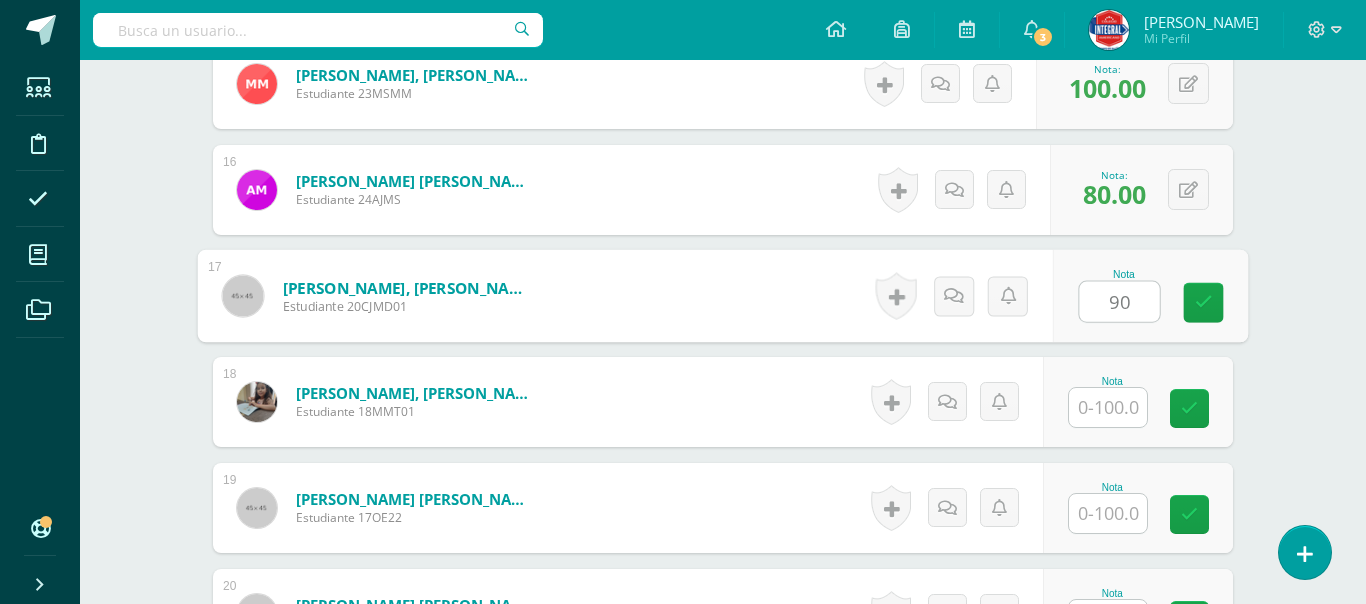 type on "90" 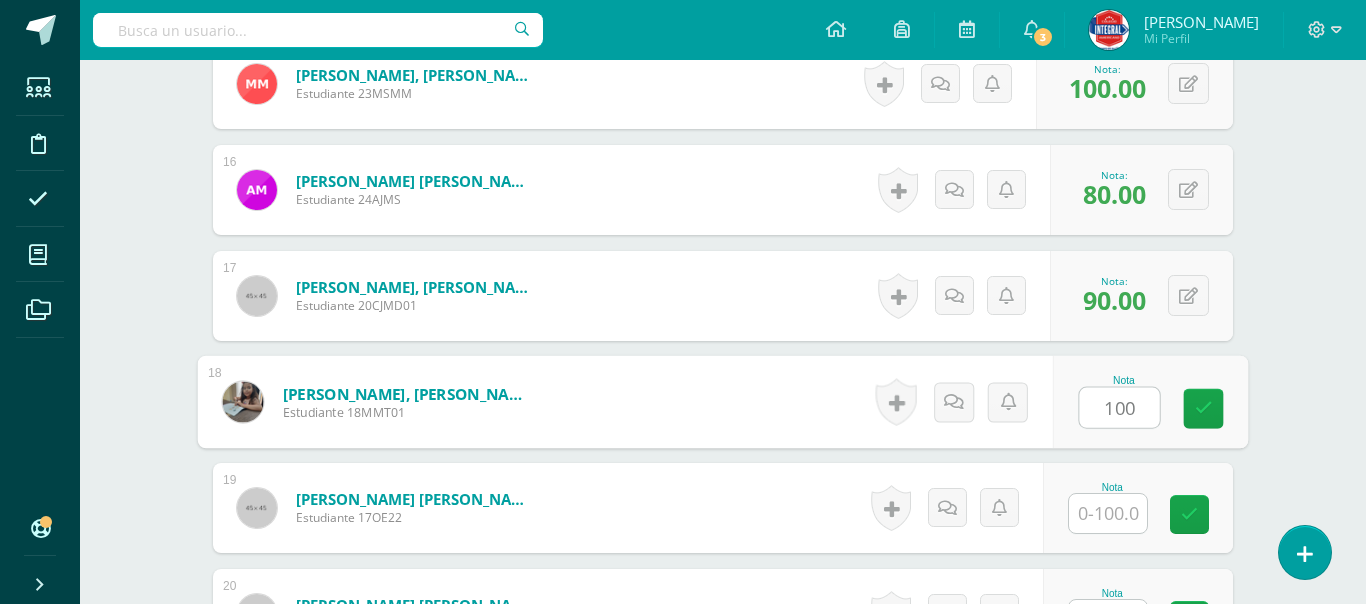 type on "100" 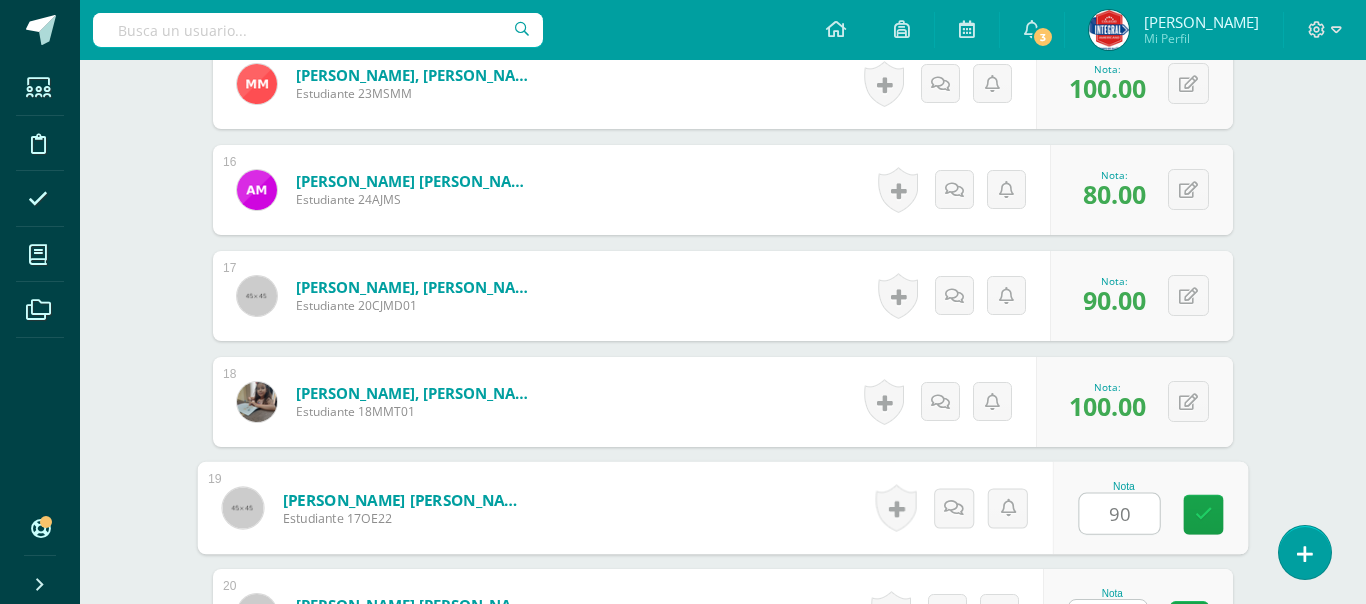 type on "90" 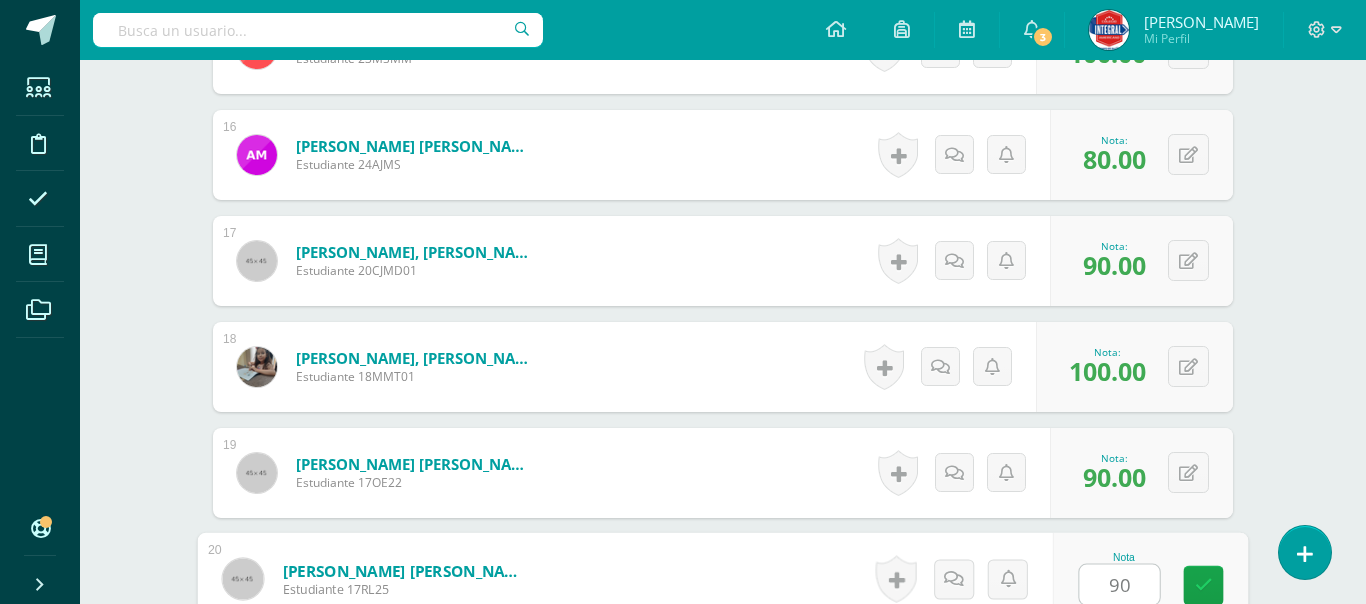 type on "90" 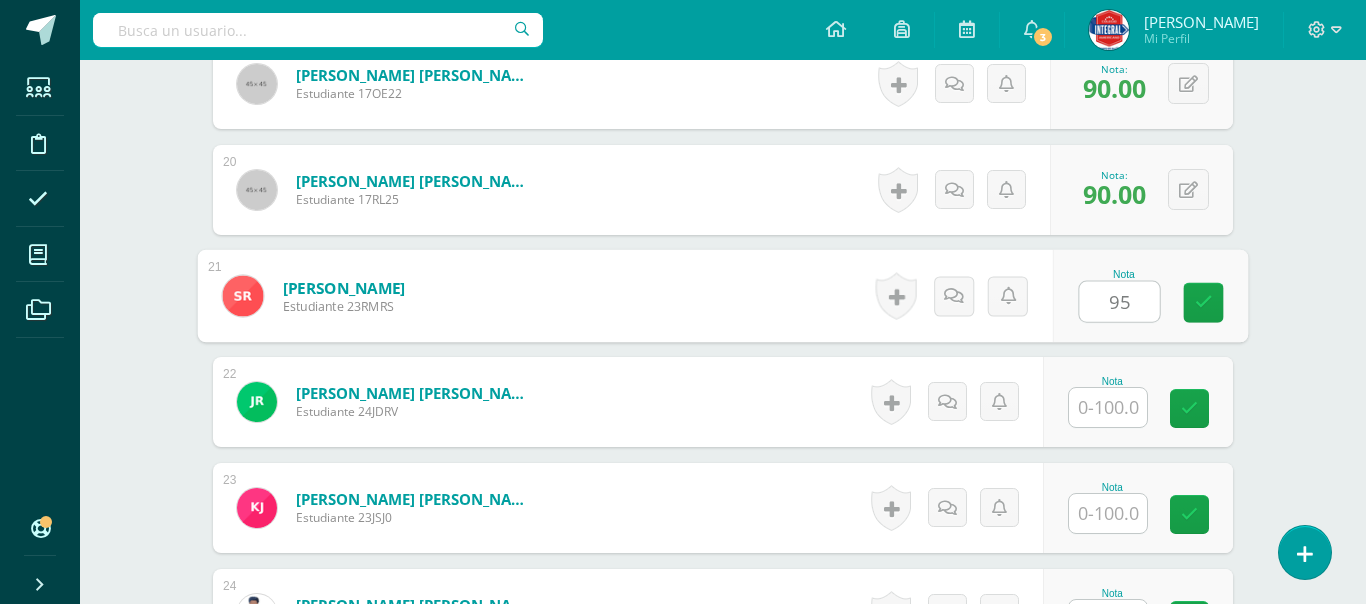 type on "95" 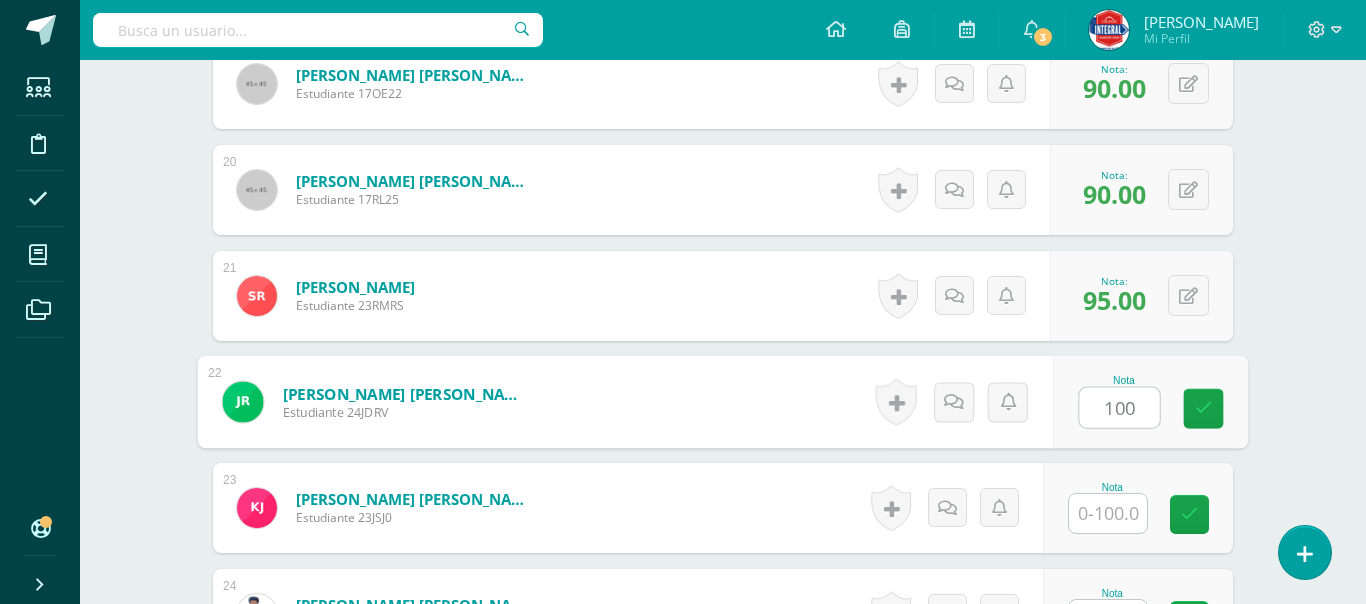 type on "100" 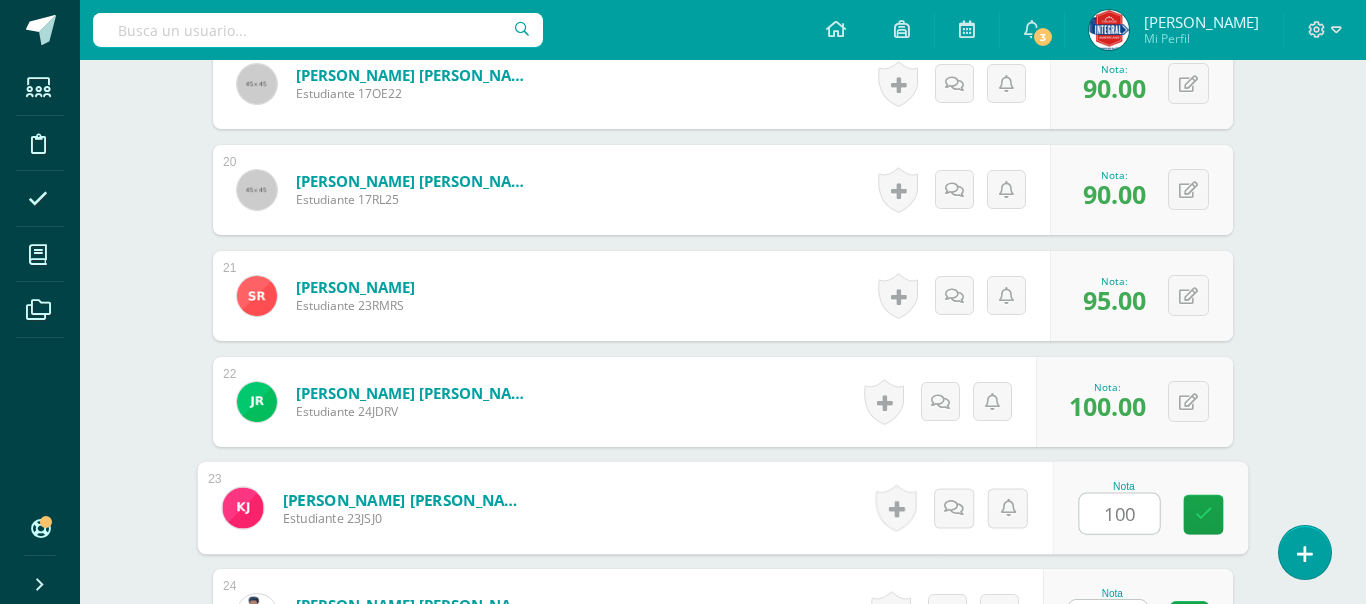 type on "100" 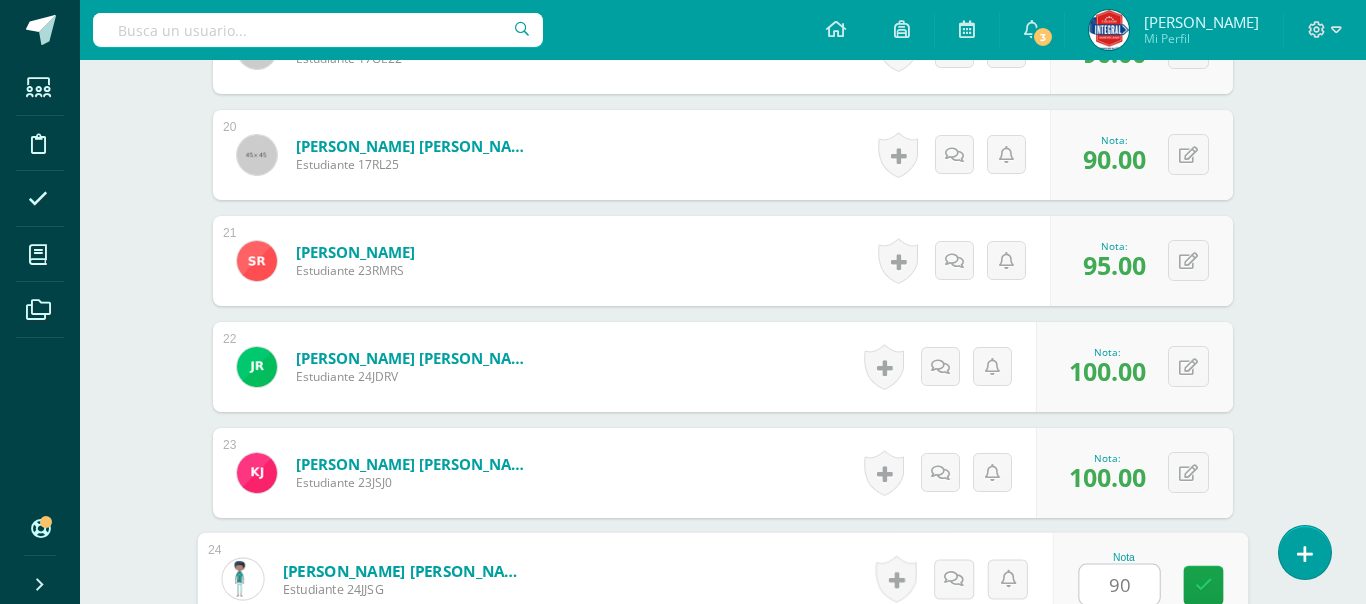 type on "90" 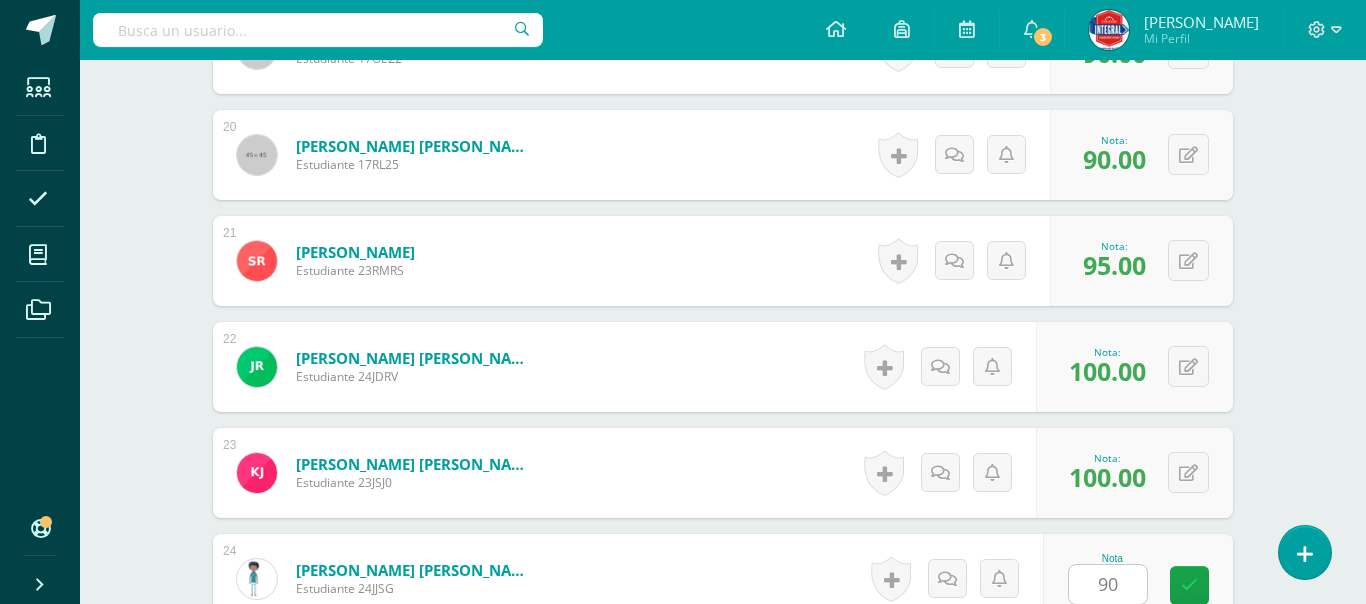 scroll, scrollTop: 2988, scrollLeft: 0, axis: vertical 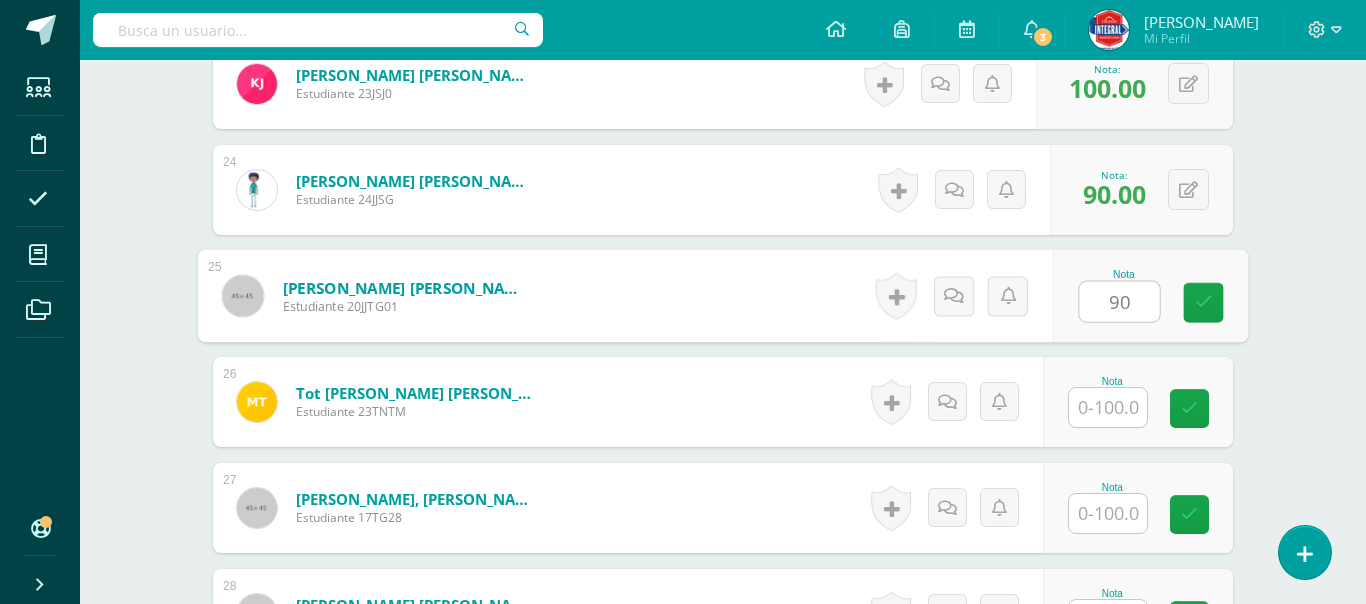 type on "90" 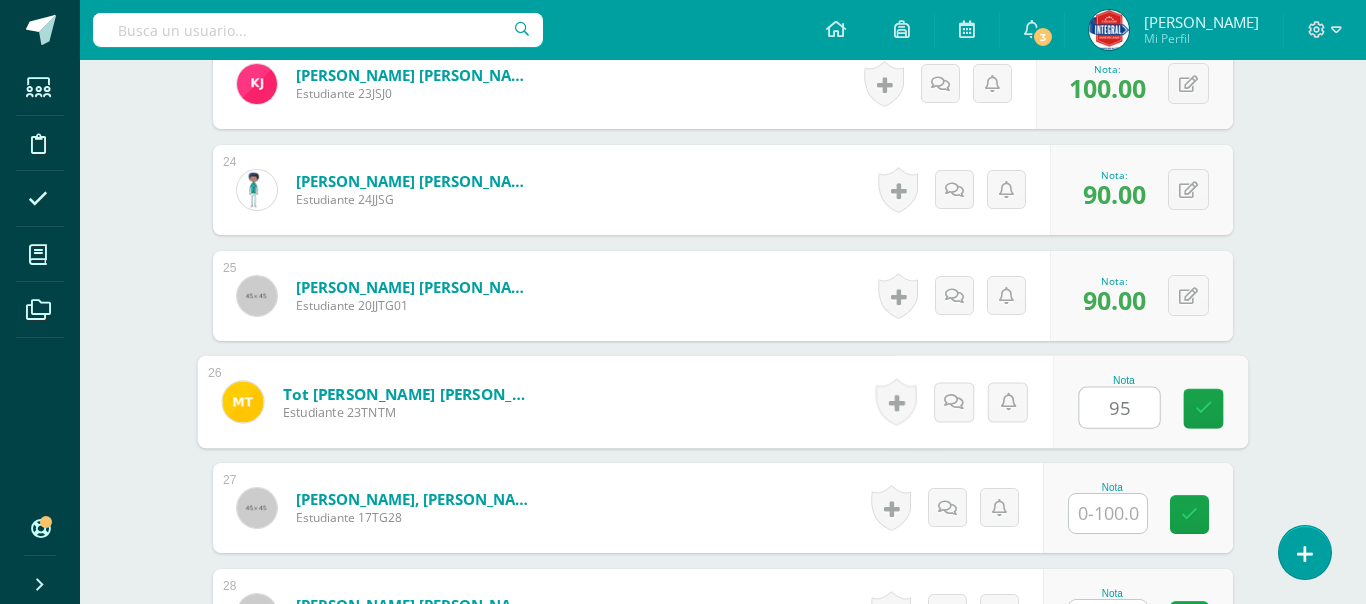 type on "95" 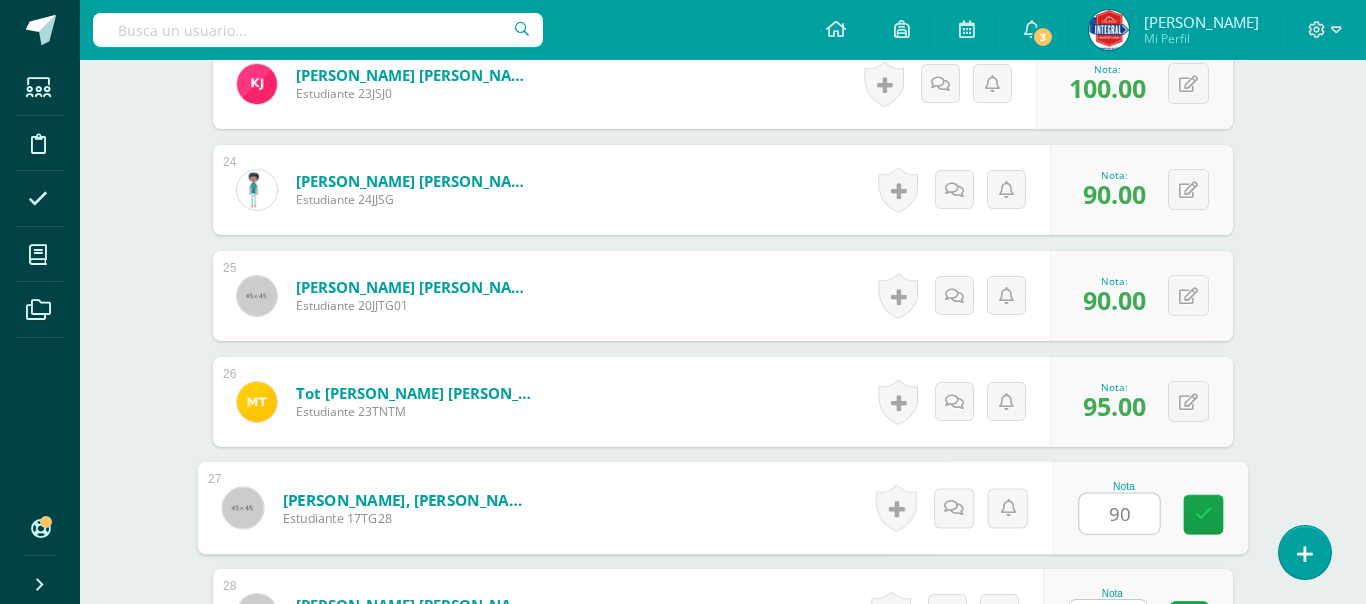 type on "90" 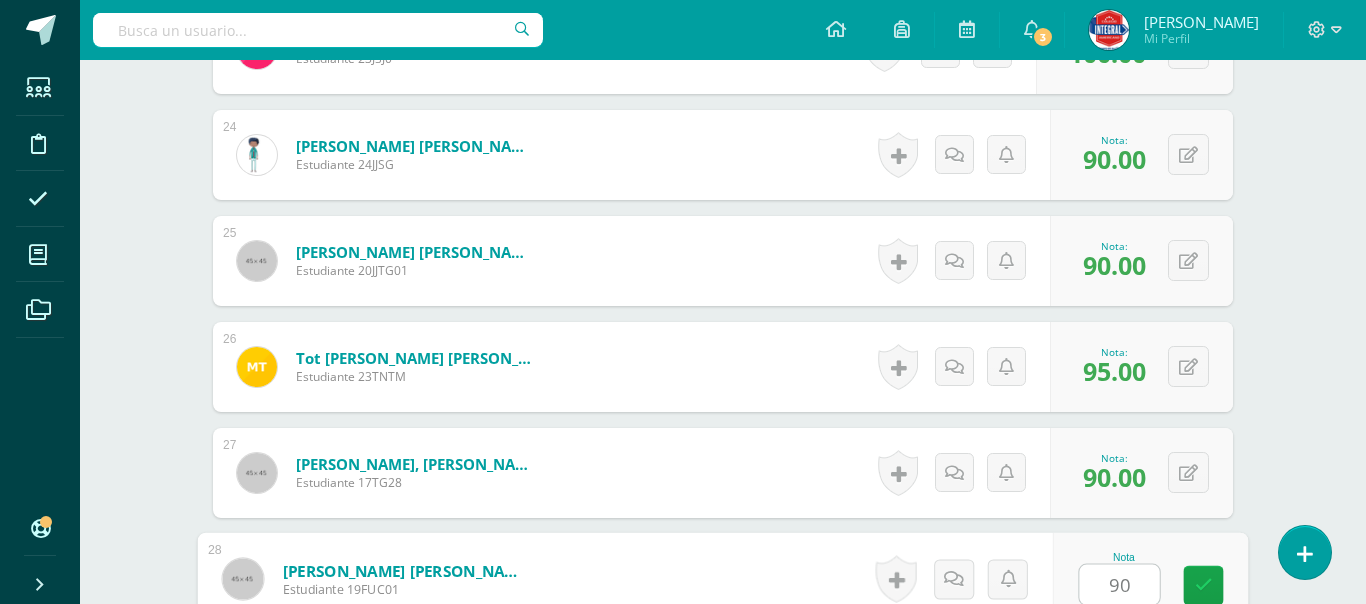 type on "90" 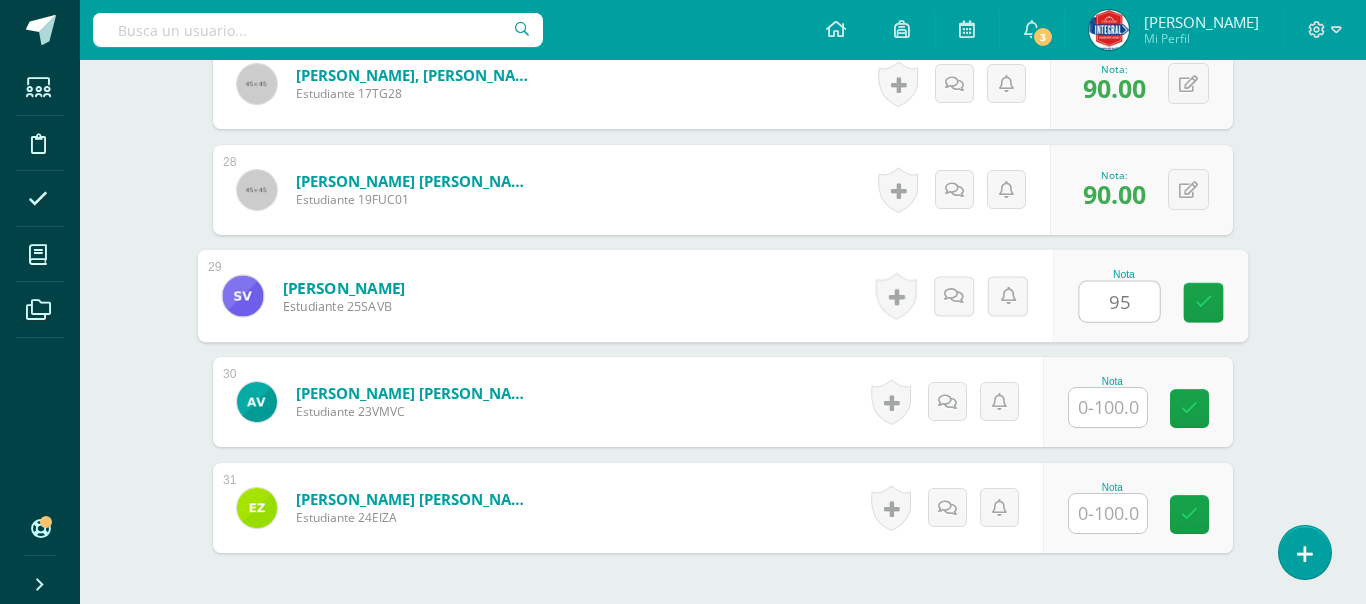 type on "95" 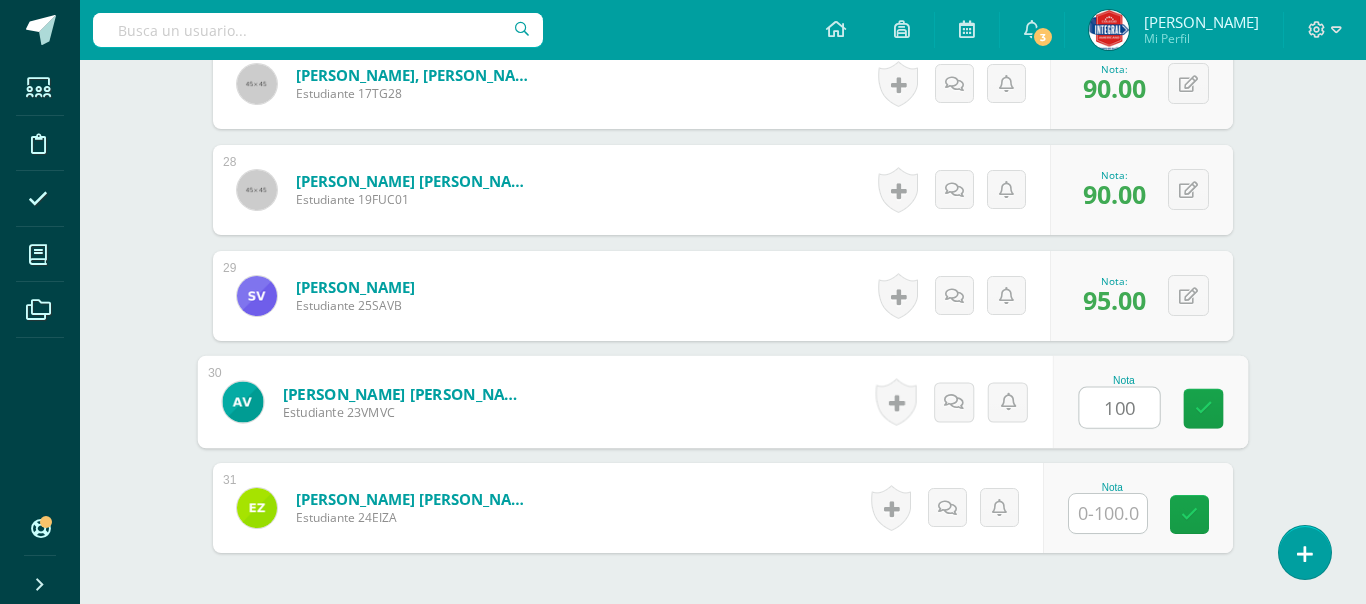 type on "100" 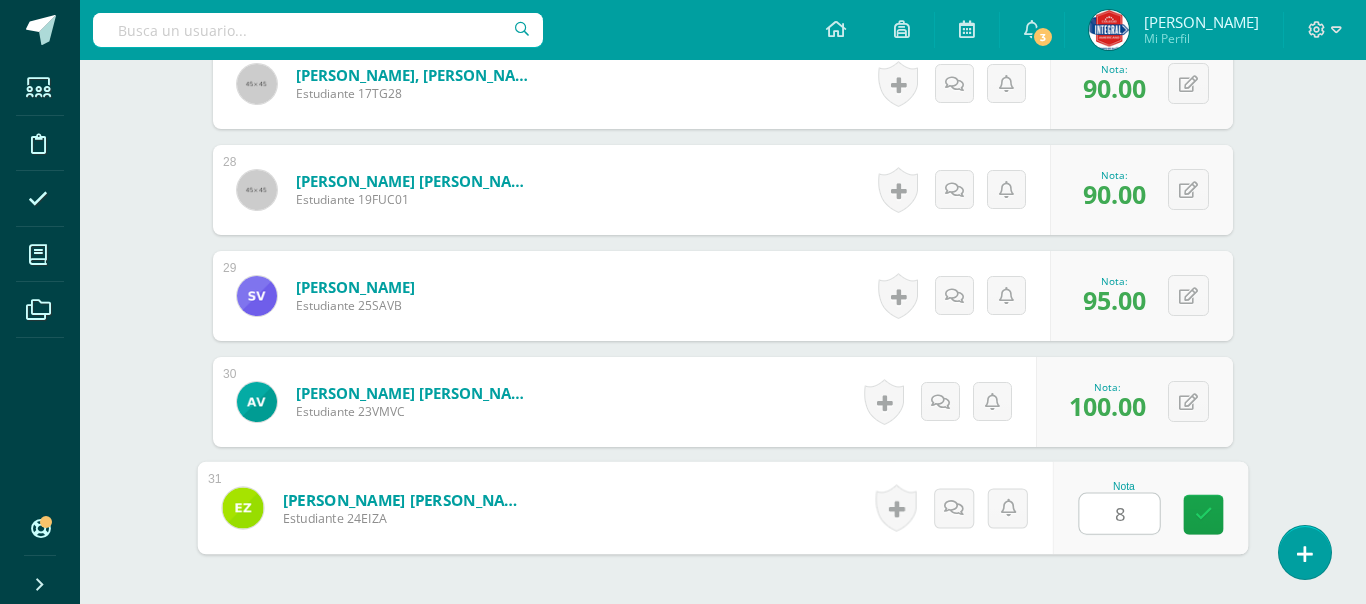 type on "80" 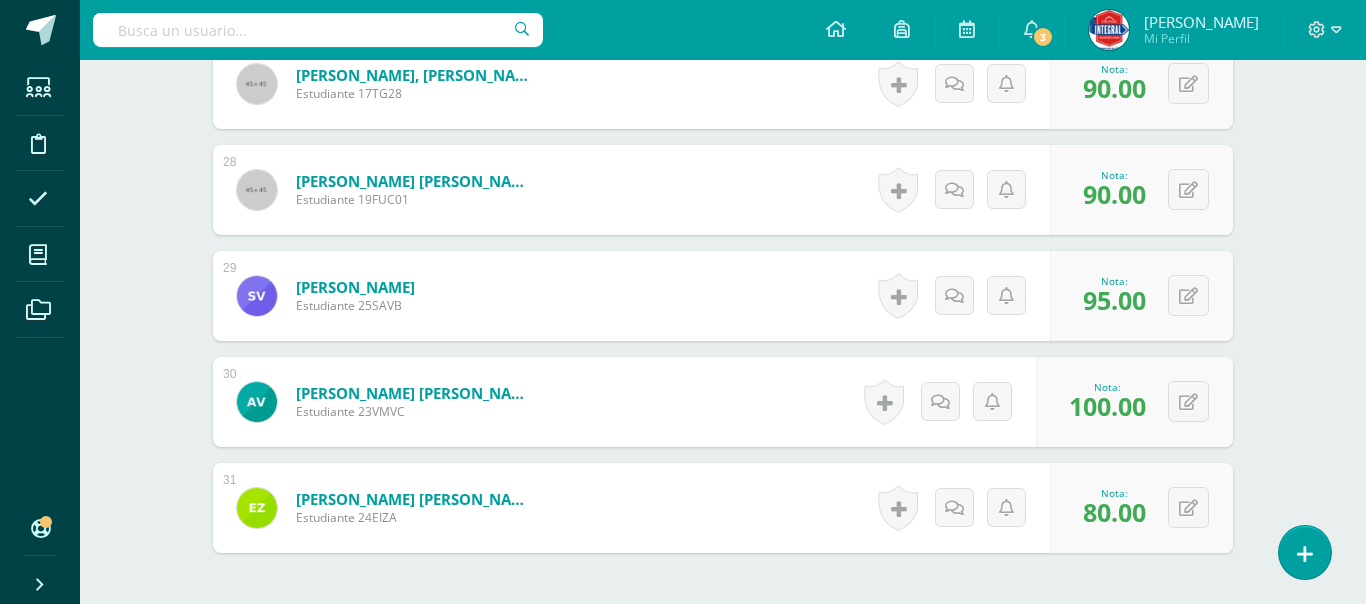 click on "Matemáticas
Sexto Primaria "B"
Herramientas
Detalle de asistencias
Actividad
Anuncios
Actividades
Estudiantes
Planificación
Dosificación
Conferencias
¿Estás seguro que quieres  eliminar  esta actividad?
Esto borrará la actividad y cualquier nota que hayas registrado
permanentemente. Esta acción no se puede revertir. Cancelar Eliminar
Administración de escalas de valoración
escala de valoración
Aún no has creado una escala de valoración.
Cancelar Agregar nueva escala de valoración: Cancelar Crear escala de valoración     1" at bounding box center [723, -1285] 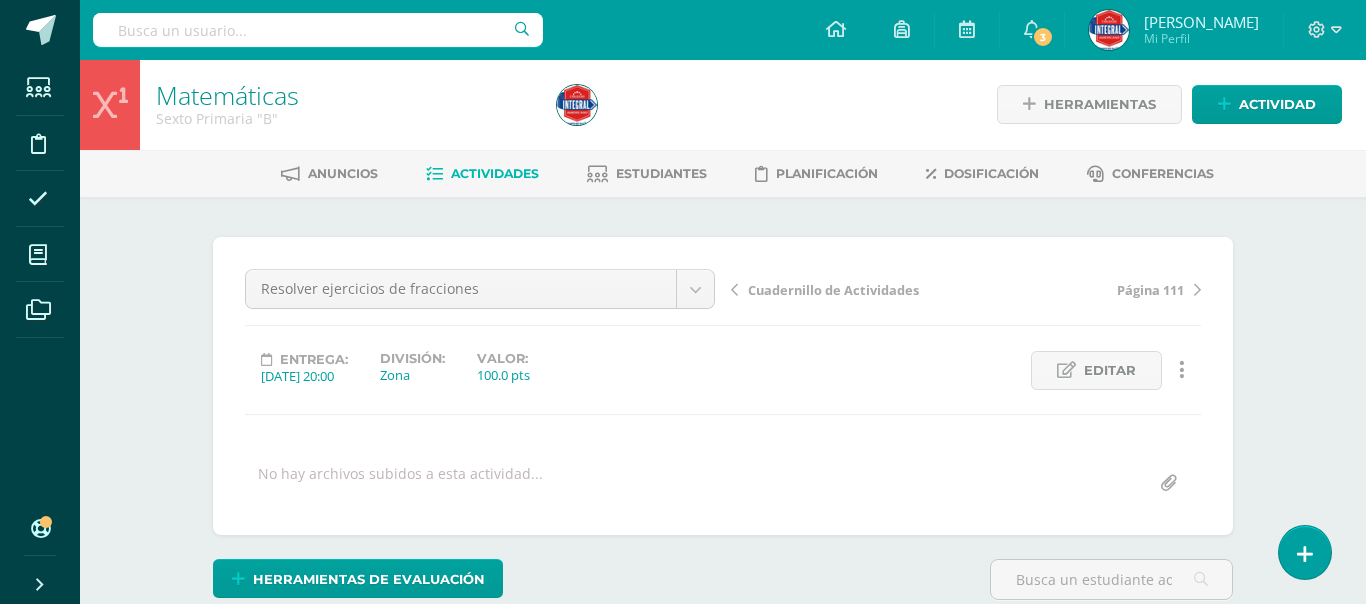 scroll, scrollTop: 0, scrollLeft: 0, axis: both 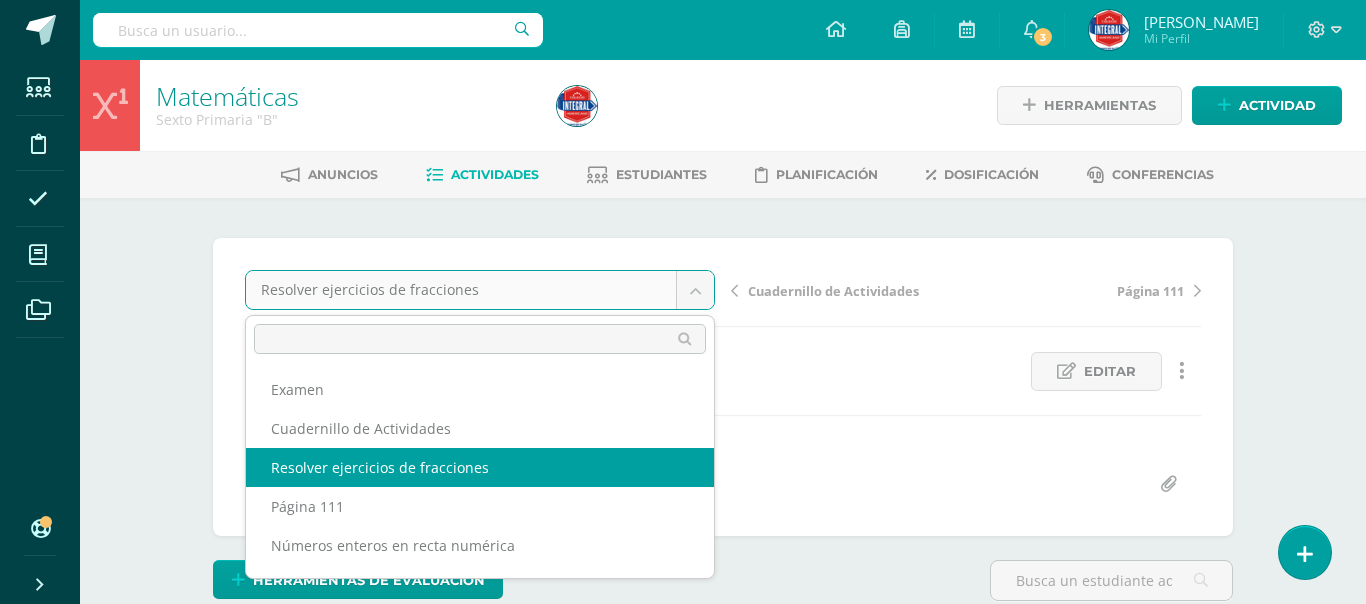 click on "Estudiantes Disciplina Asistencia Mis cursos Archivos Soporte
Centro de ayuda
Últimas actualizaciones
10+ Cerrar panel
Matemáticas
Sexto
Primaria
"A"
Actividades Estudiantes Planificación Dosificación
Administración Financiera
Sexto
Primaria
"B"
Actividades Estudiantes Planificación Dosificación
Ciencias Naturales
Sexto
Primaria
"B"
Actividades Estudiantes Planificación Dosificación
Ciencias Sociales
Actividades Estudiantes Planificación Dosificación" at bounding box center (683, 2097) 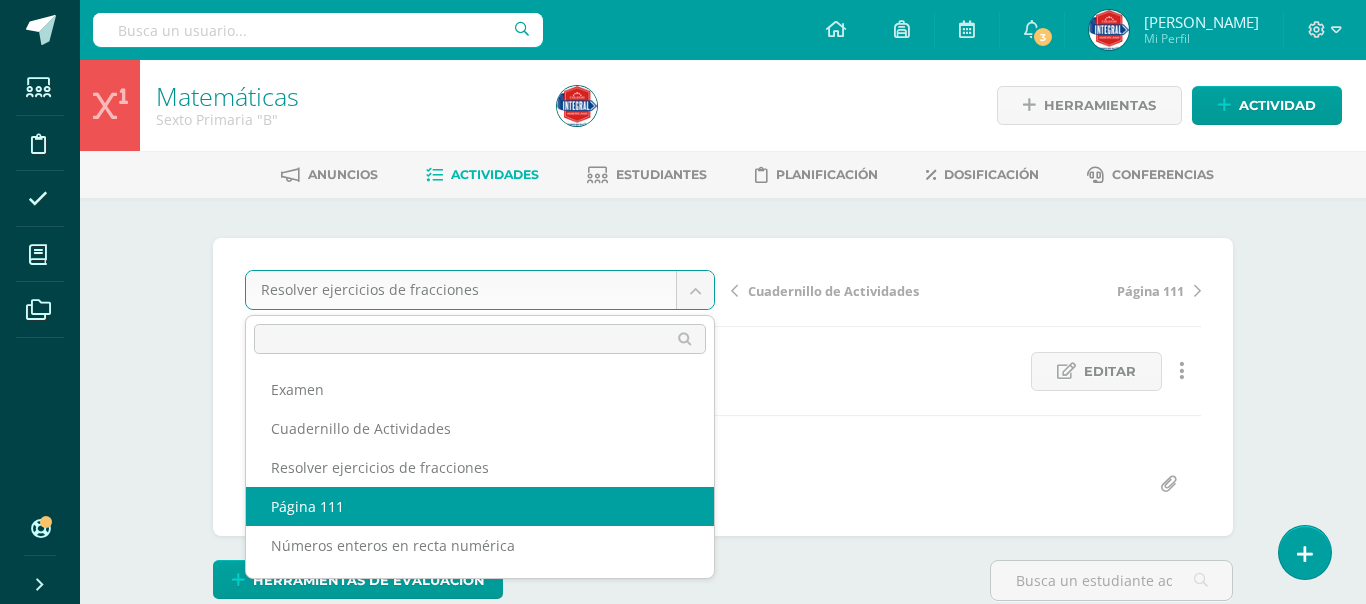 select on "/dashboard/teacher/grade-activity/183957/" 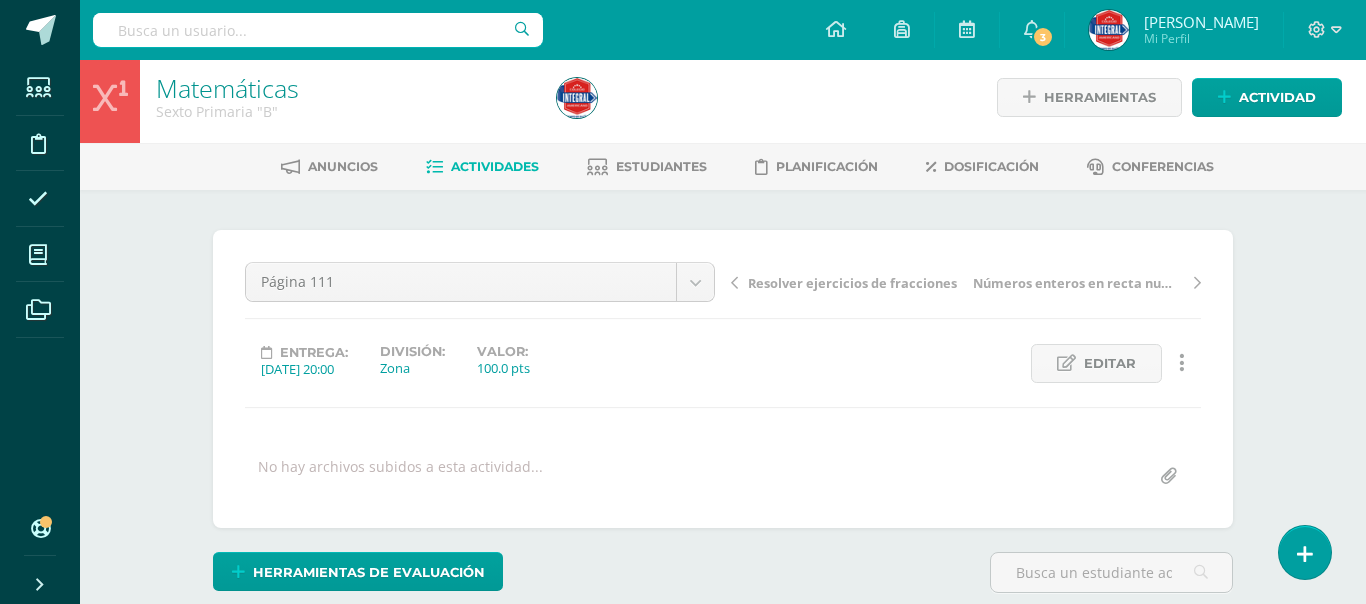 scroll, scrollTop: 9, scrollLeft: 0, axis: vertical 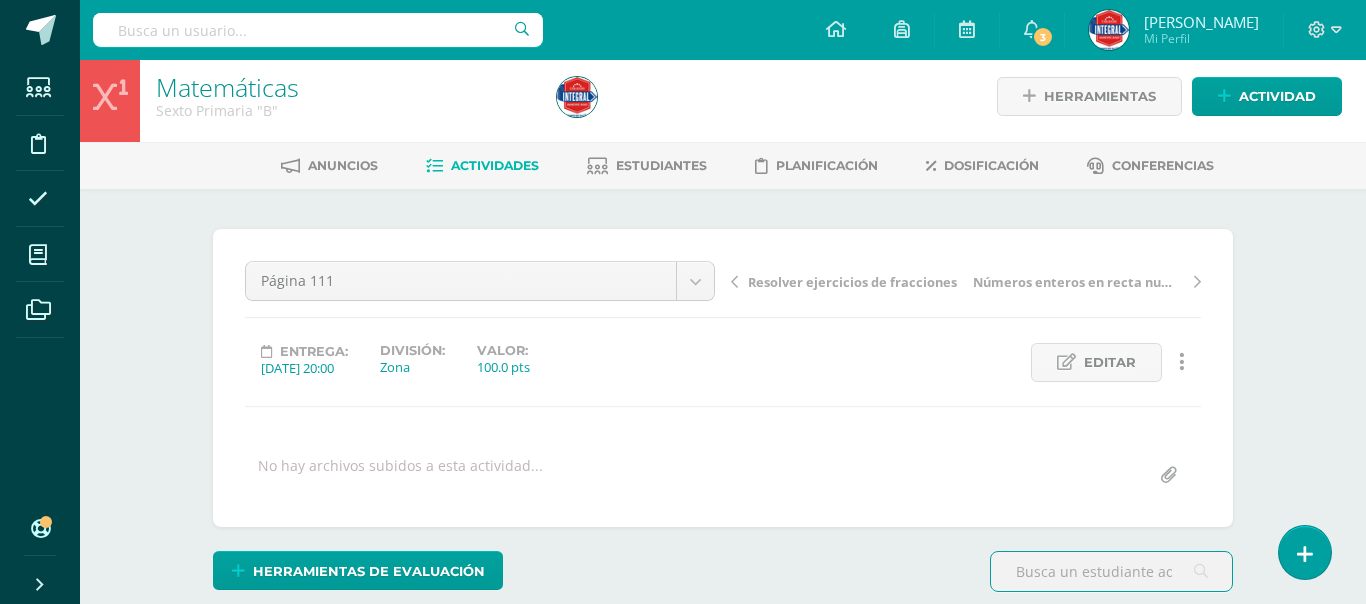 click on "Matemáticas
Sexto Primaria "B"
Herramientas
Detalle de asistencias
Actividad
Anuncios
Actividades
Estudiantes
Planificación
Dosificación
Conferencias
¿Estás seguro que quieres  eliminar  esta actividad?
Esto borrará la actividad y cualquier nota que hayas registrado
permanentemente. Esta acción no se puede revertir. Cancelar Eliminar
Administración de escalas de valoración
escala de valoración
Aún no has creado una escala de valoración.
Cancelar Agregar nueva escala de valoración: Cancelar Crear escala de valoración     1" at bounding box center [723, 2118] 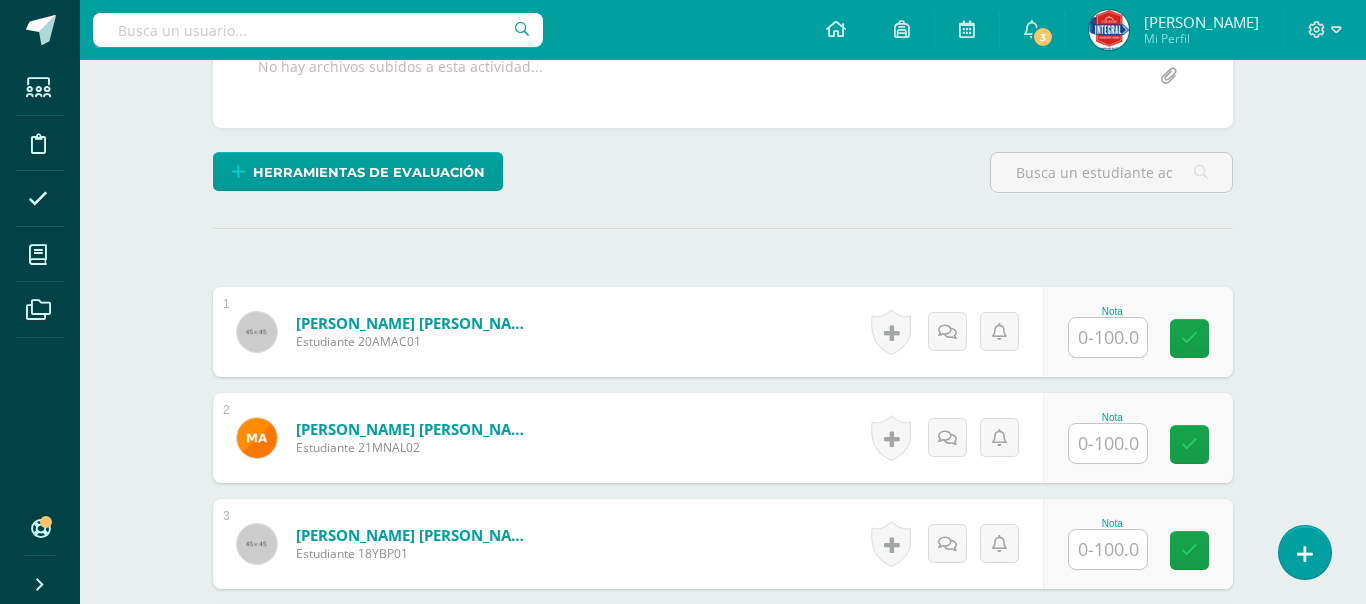 scroll, scrollTop: 409, scrollLeft: 0, axis: vertical 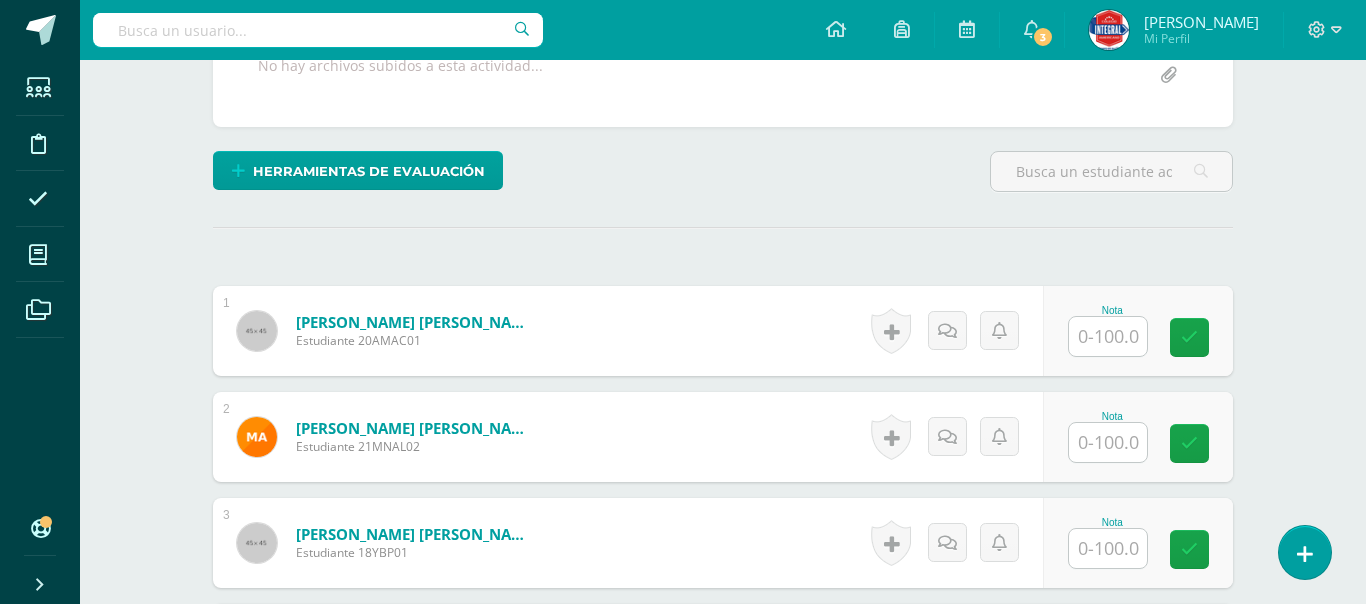 click at bounding box center (1108, 336) 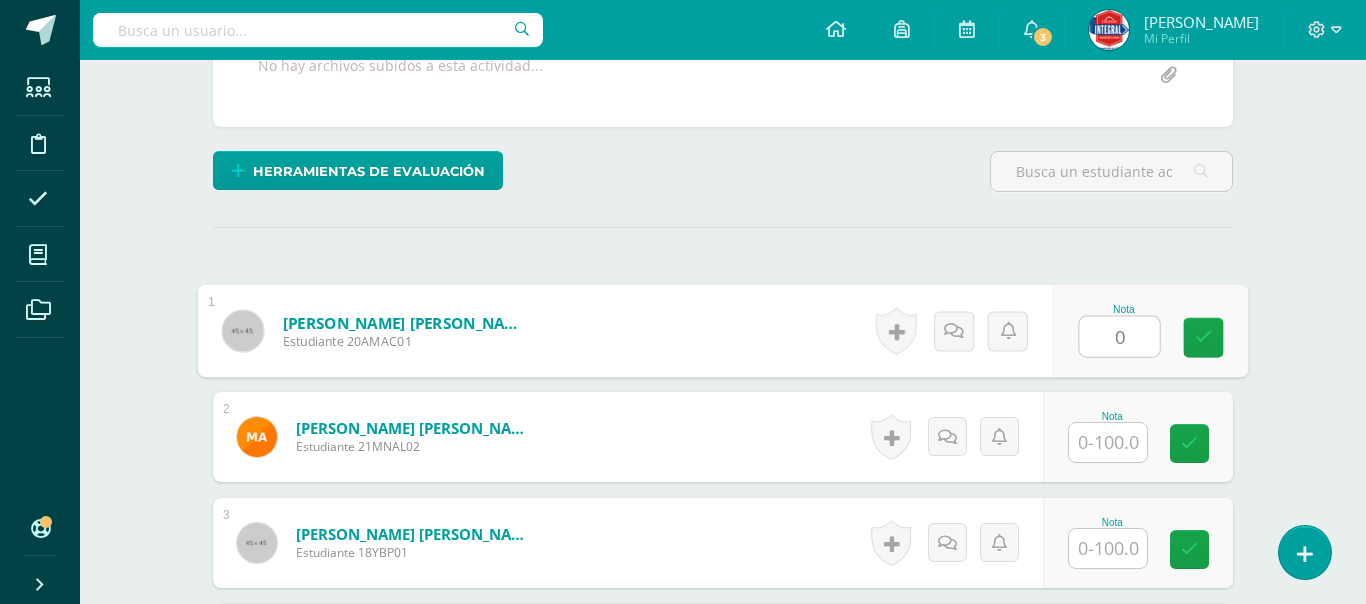 type on "0" 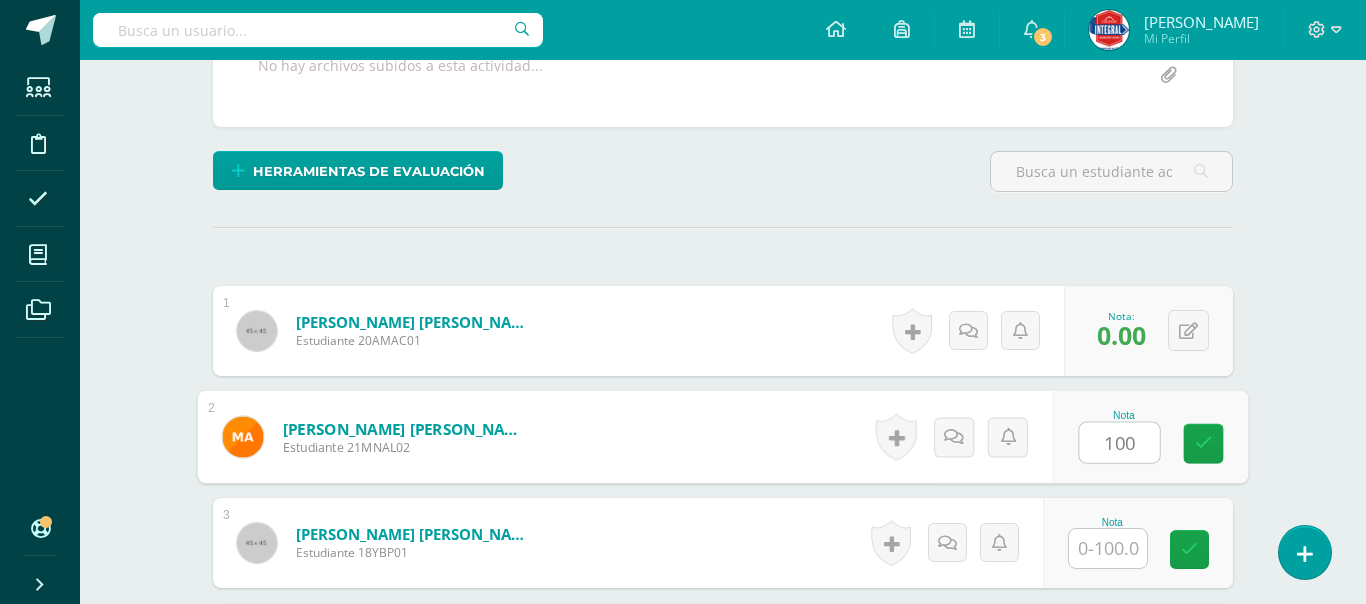 type on "100" 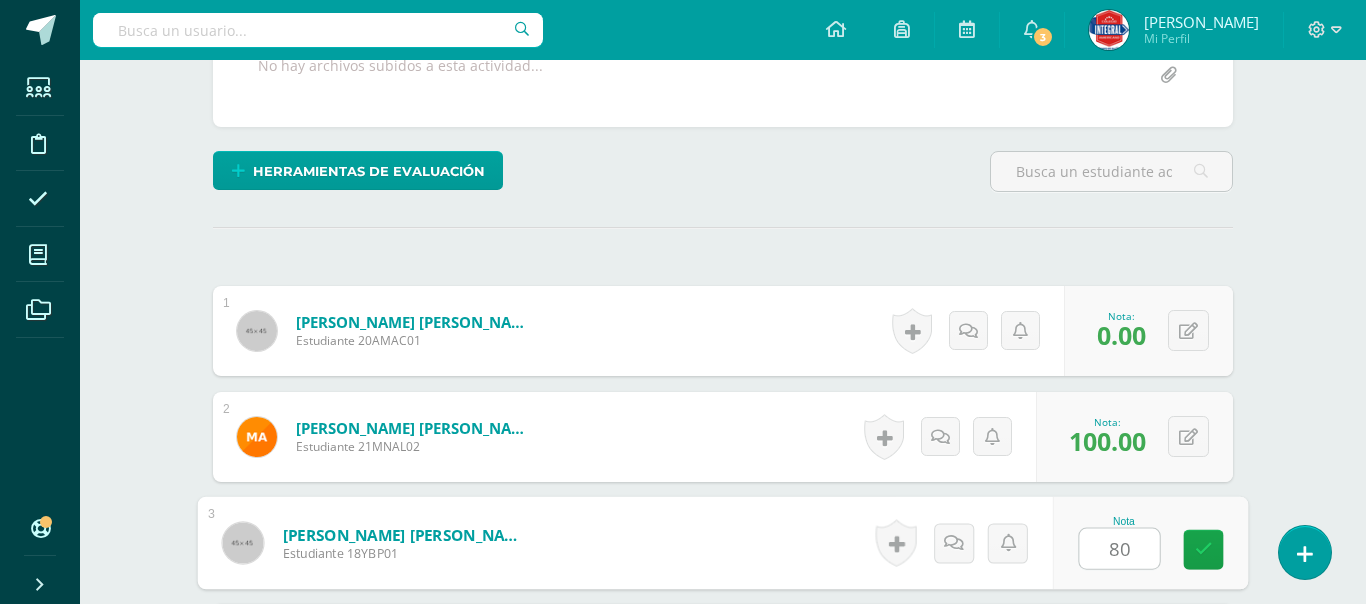 type on "80" 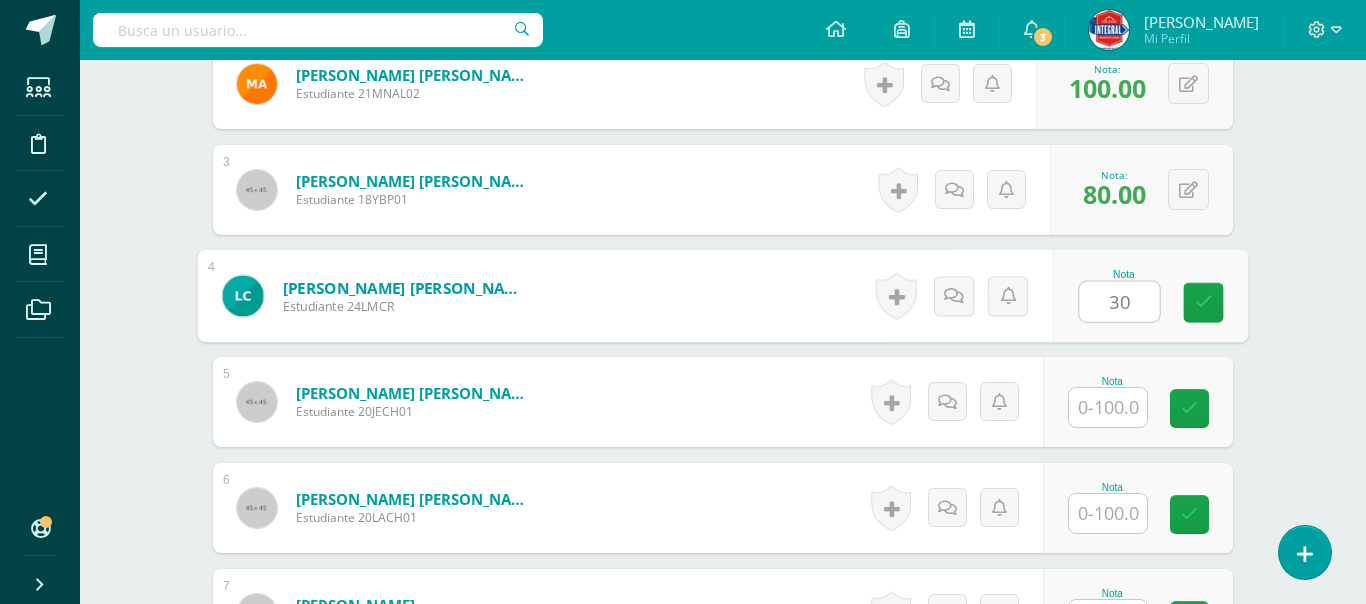type on "30" 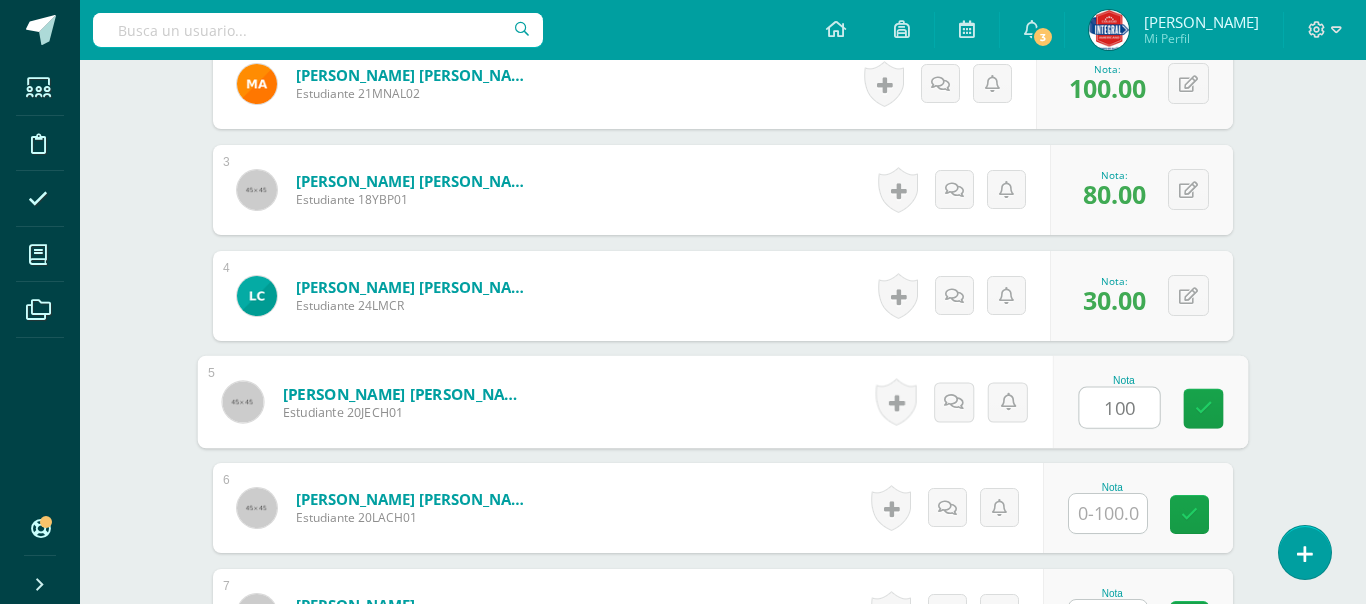 type on "100" 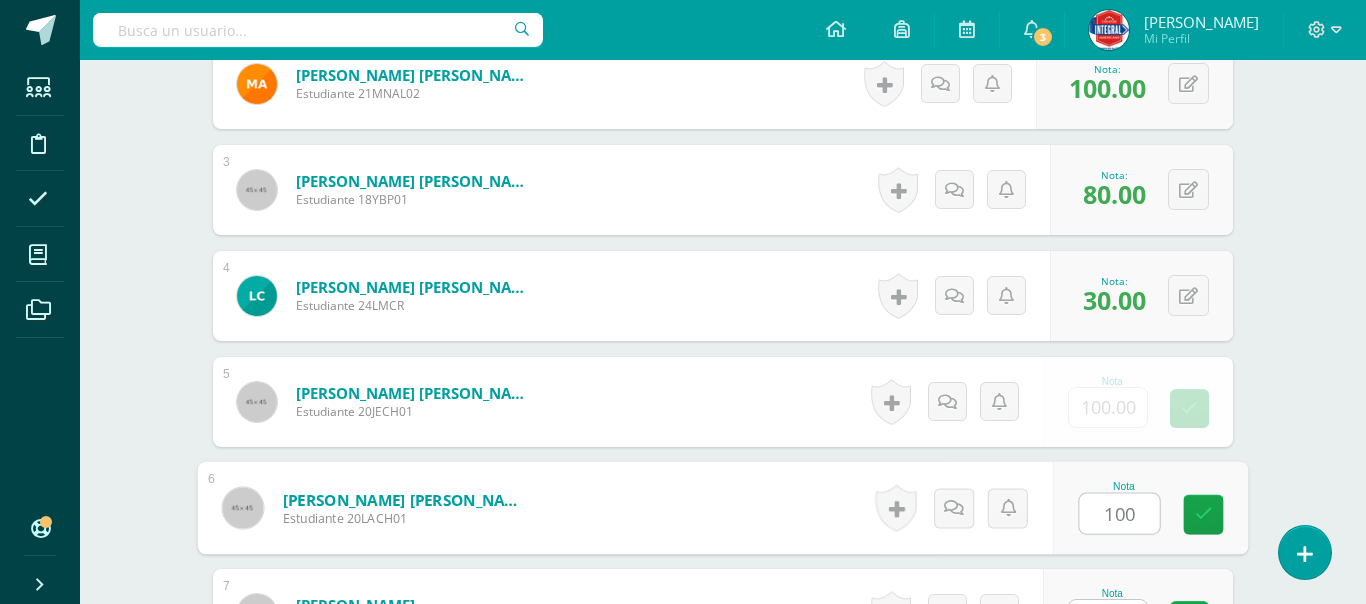 type on "100" 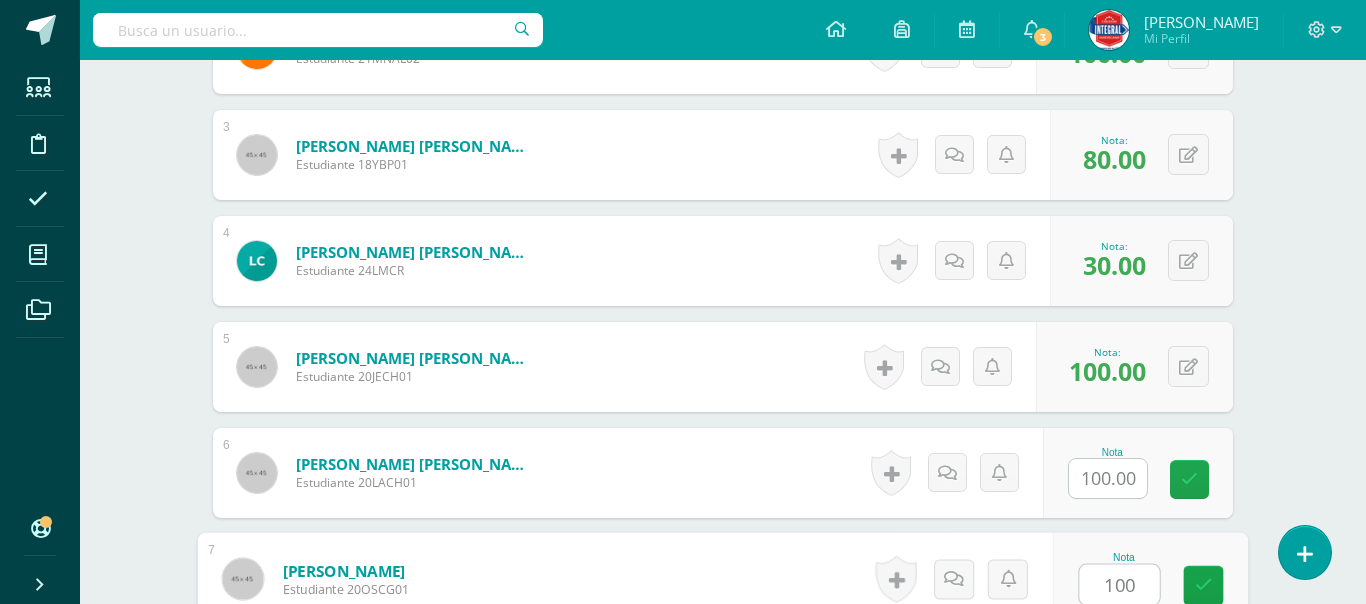 type on "100" 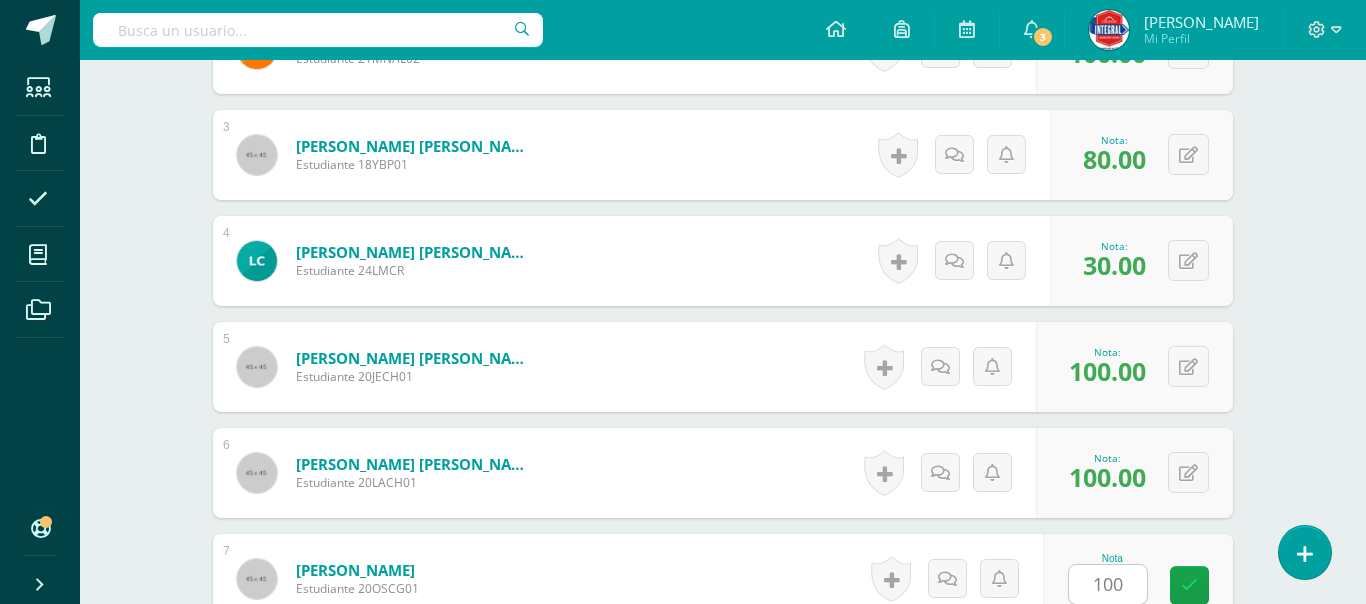 scroll, scrollTop: 1186, scrollLeft: 0, axis: vertical 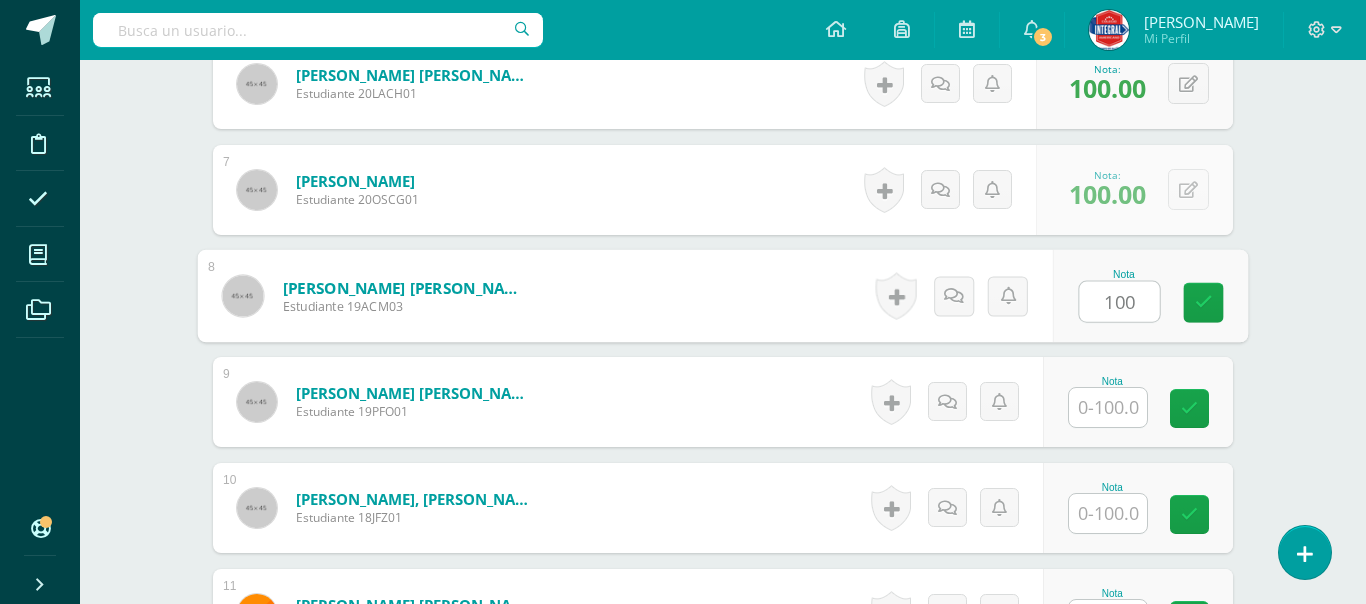 type on "100" 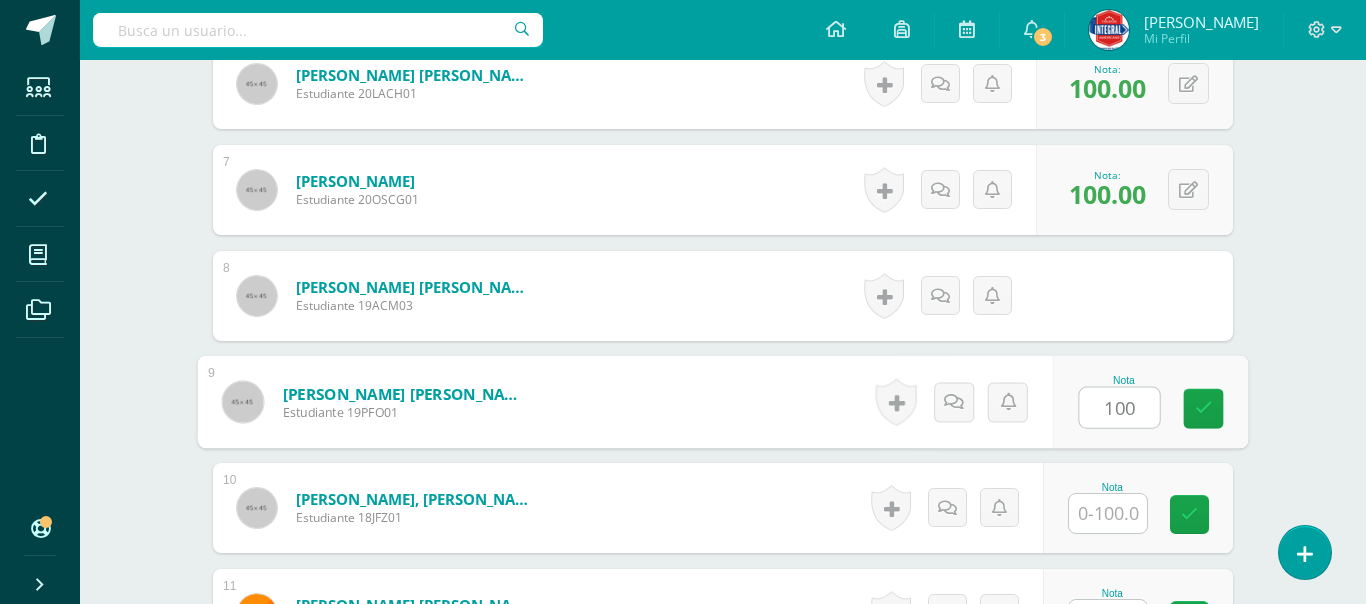 type on "100" 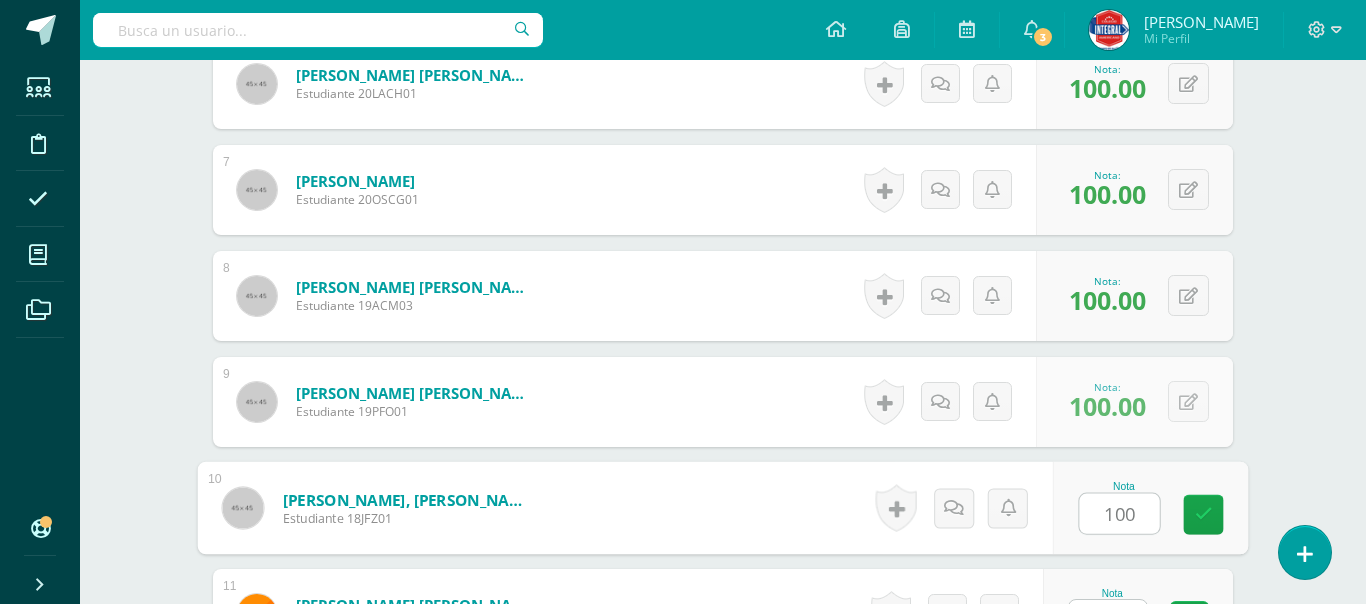 type on "100" 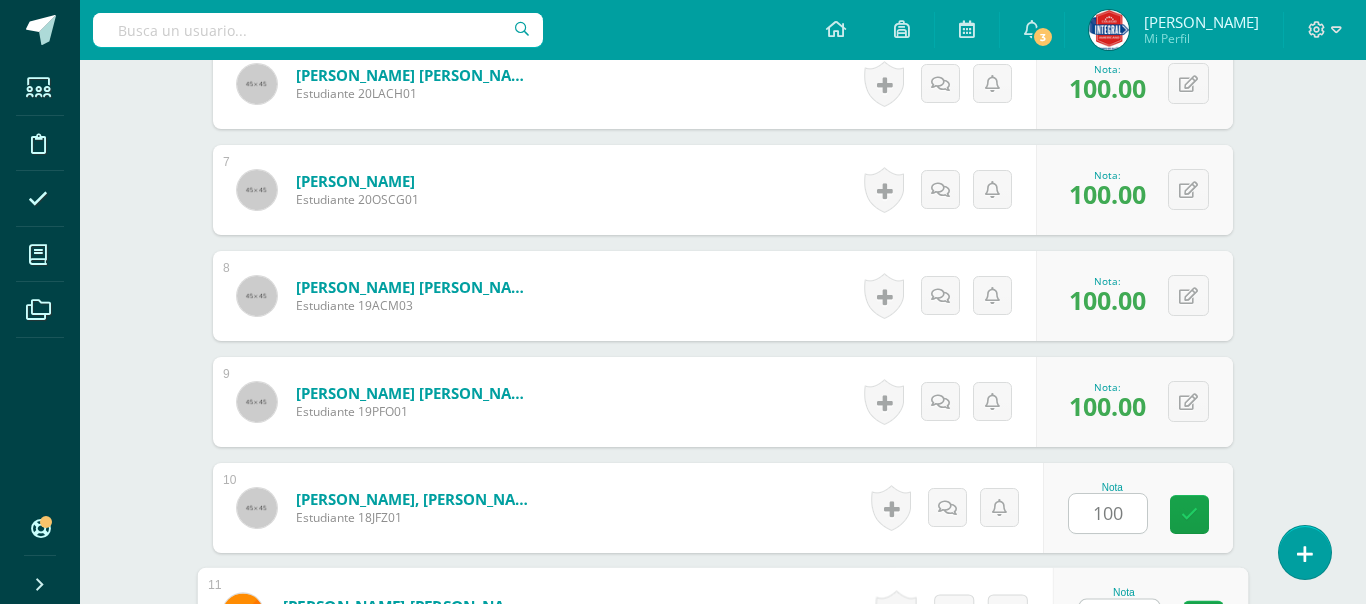 scroll, scrollTop: 1221, scrollLeft: 0, axis: vertical 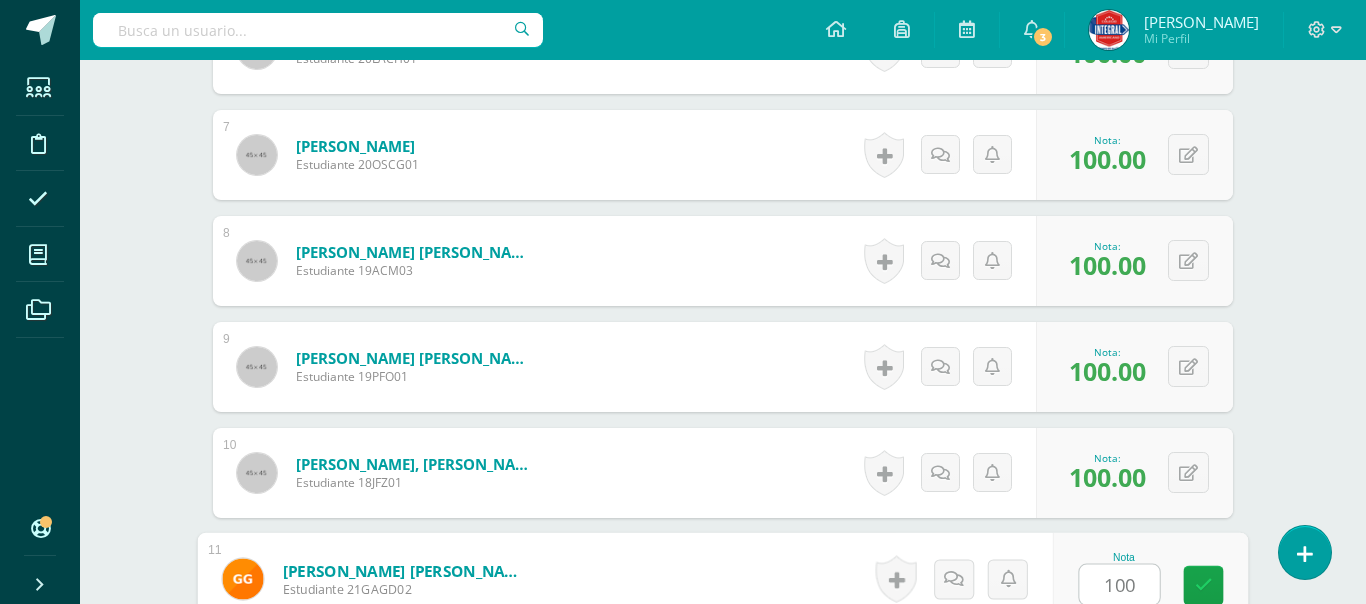 type on "100" 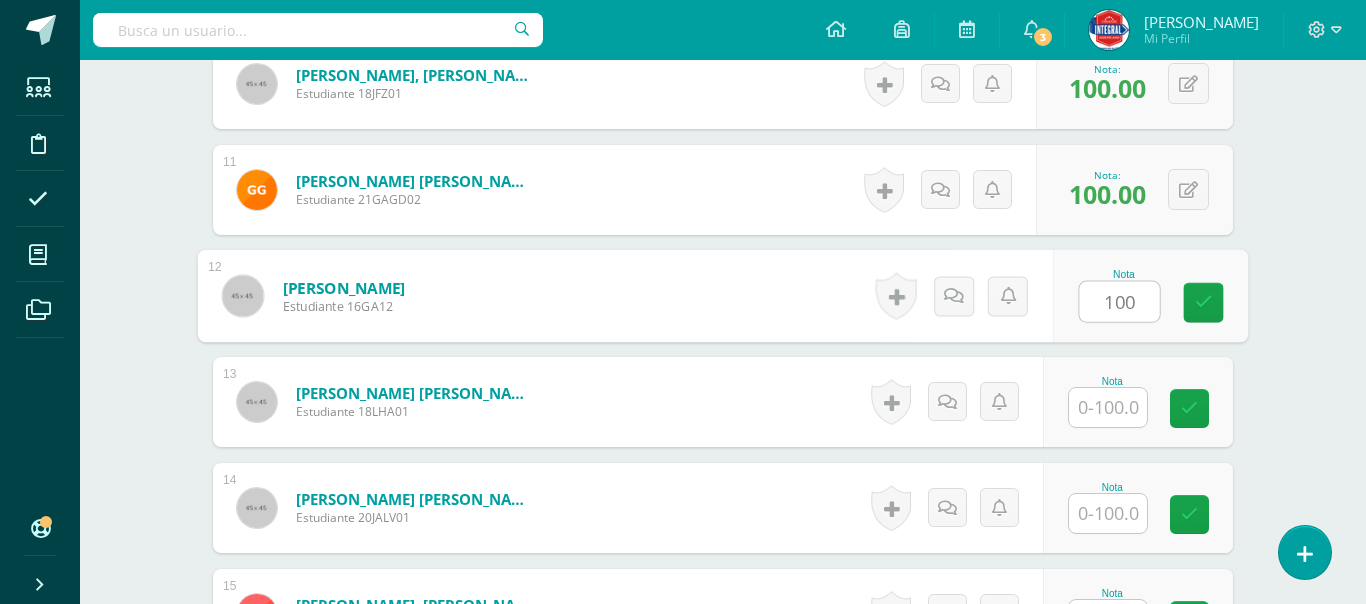type on "100" 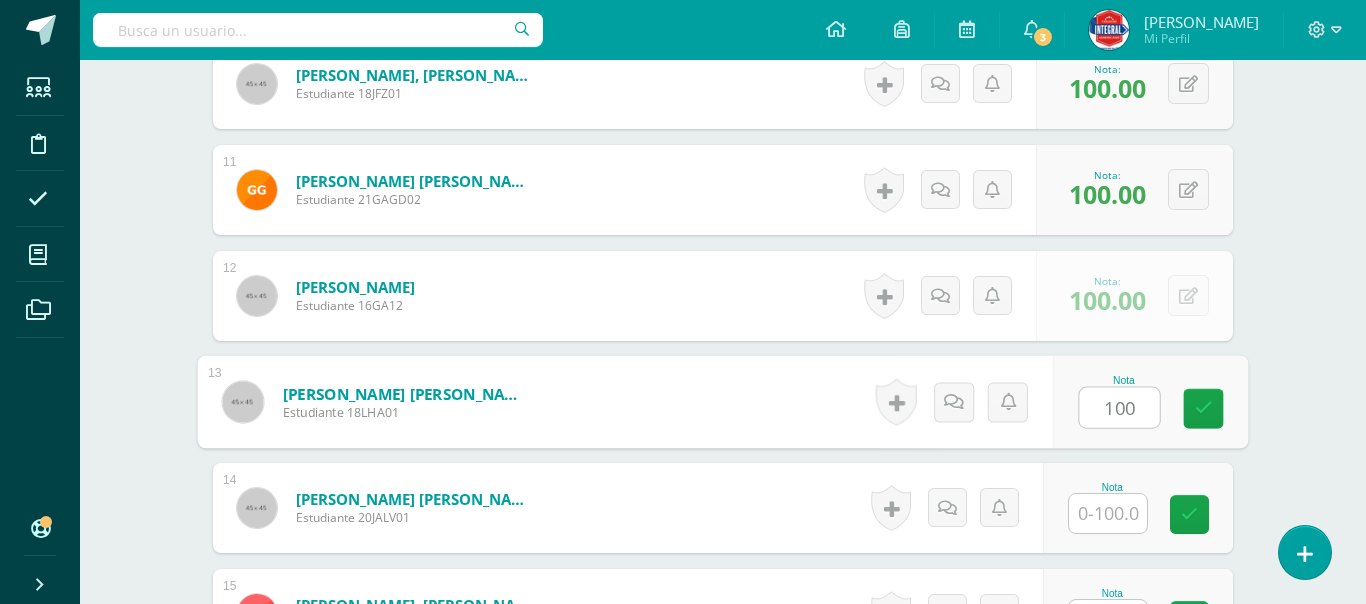 type on "100" 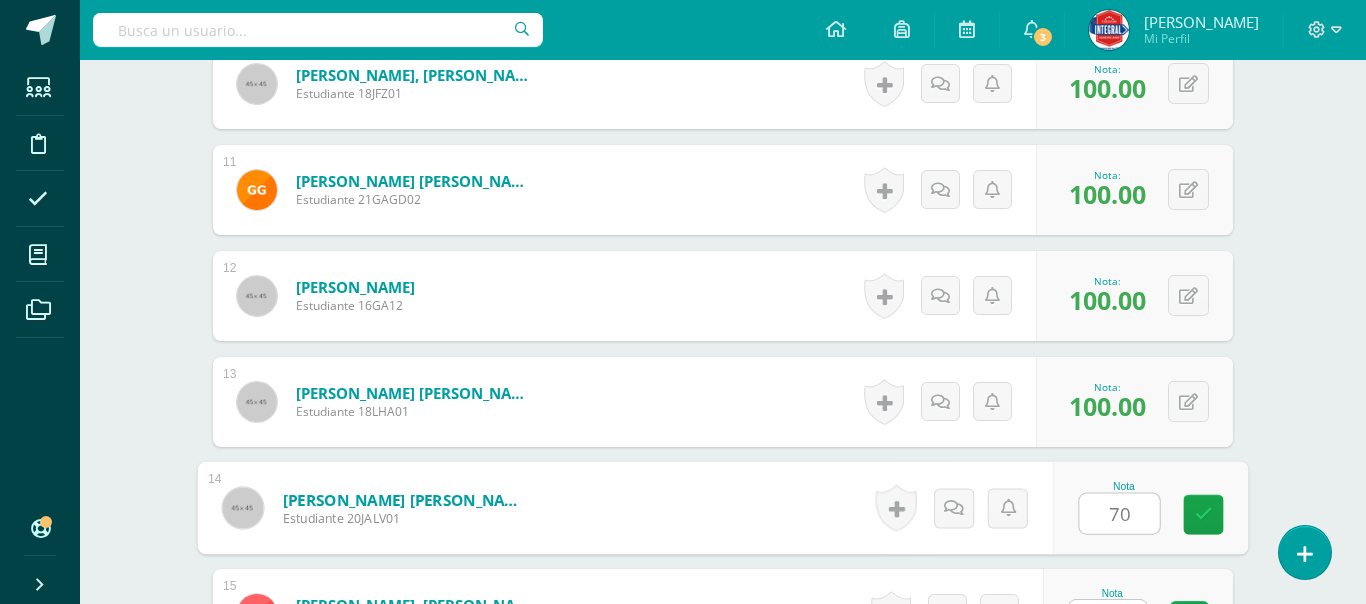 type on "70" 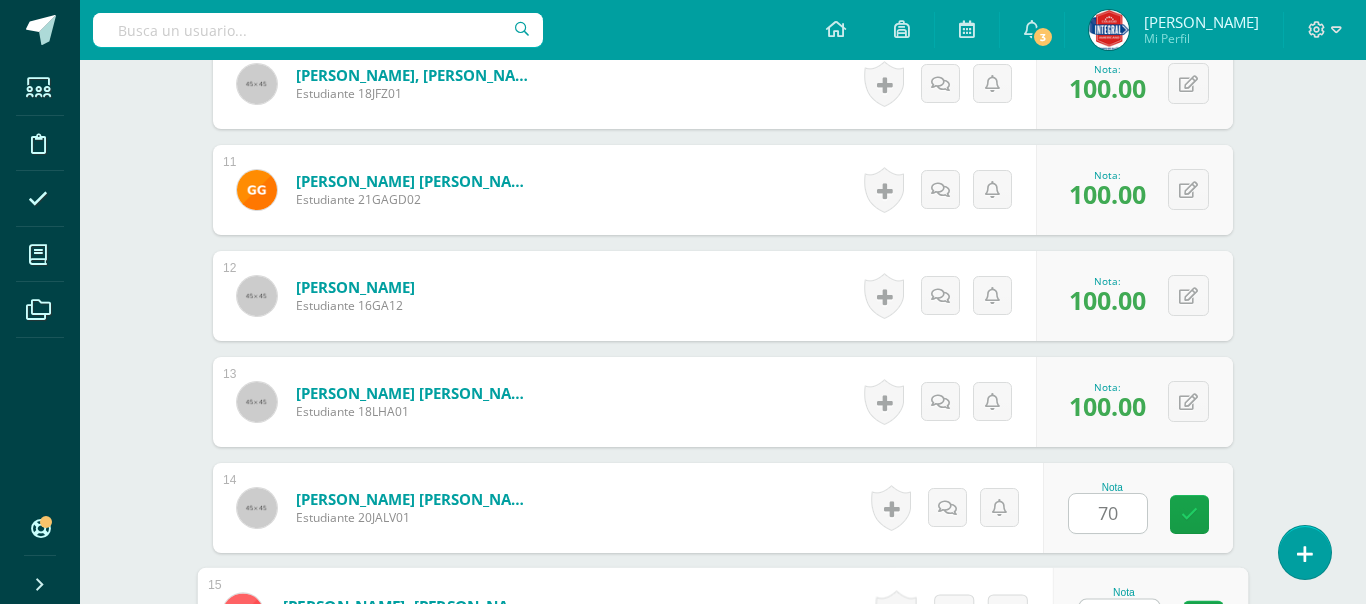 scroll, scrollTop: 1645, scrollLeft: 0, axis: vertical 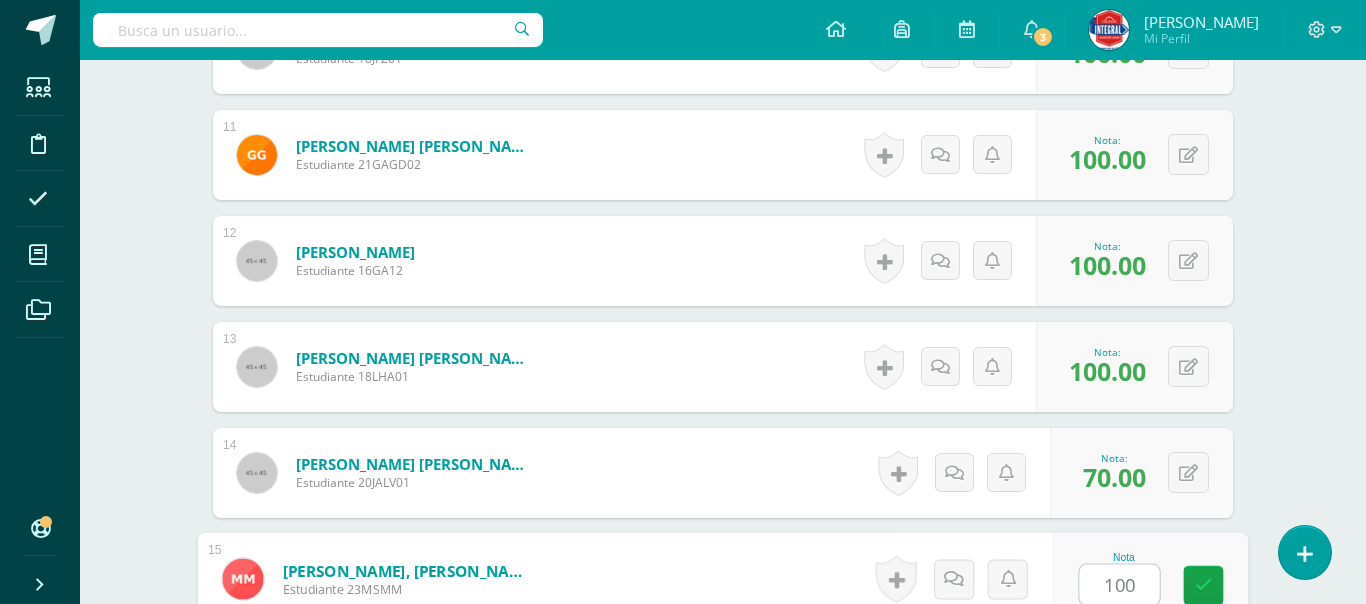 type on "100" 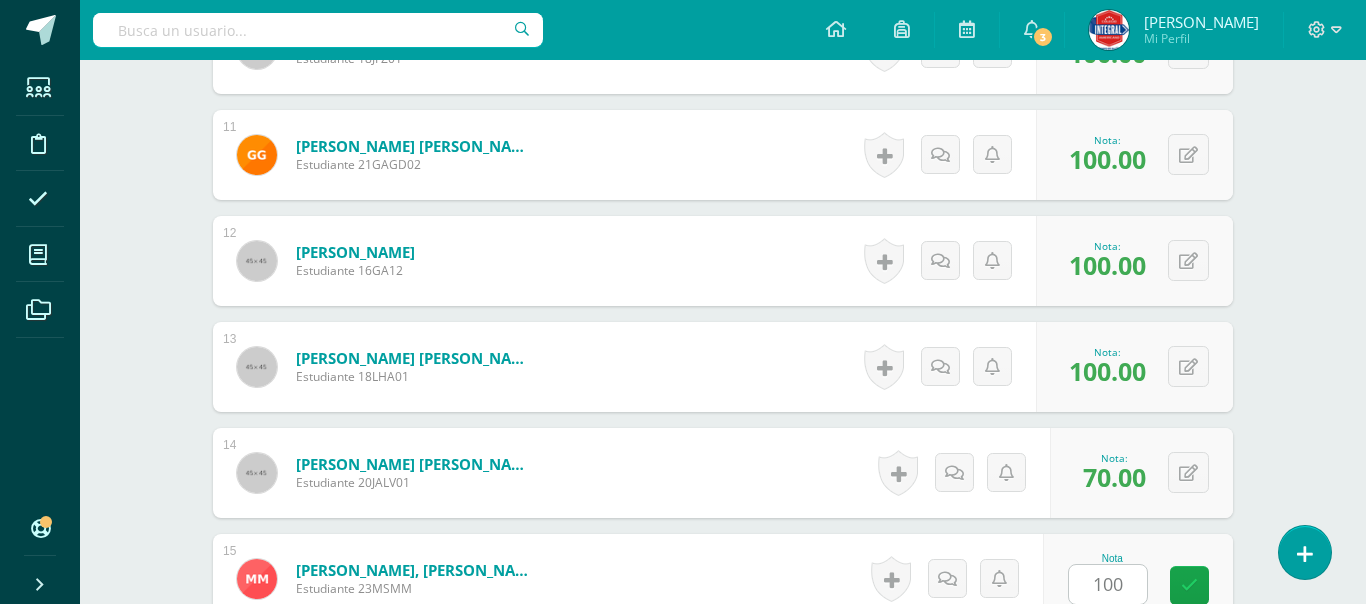 scroll, scrollTop: 2034, scrollLeft: 0, axis: vertical 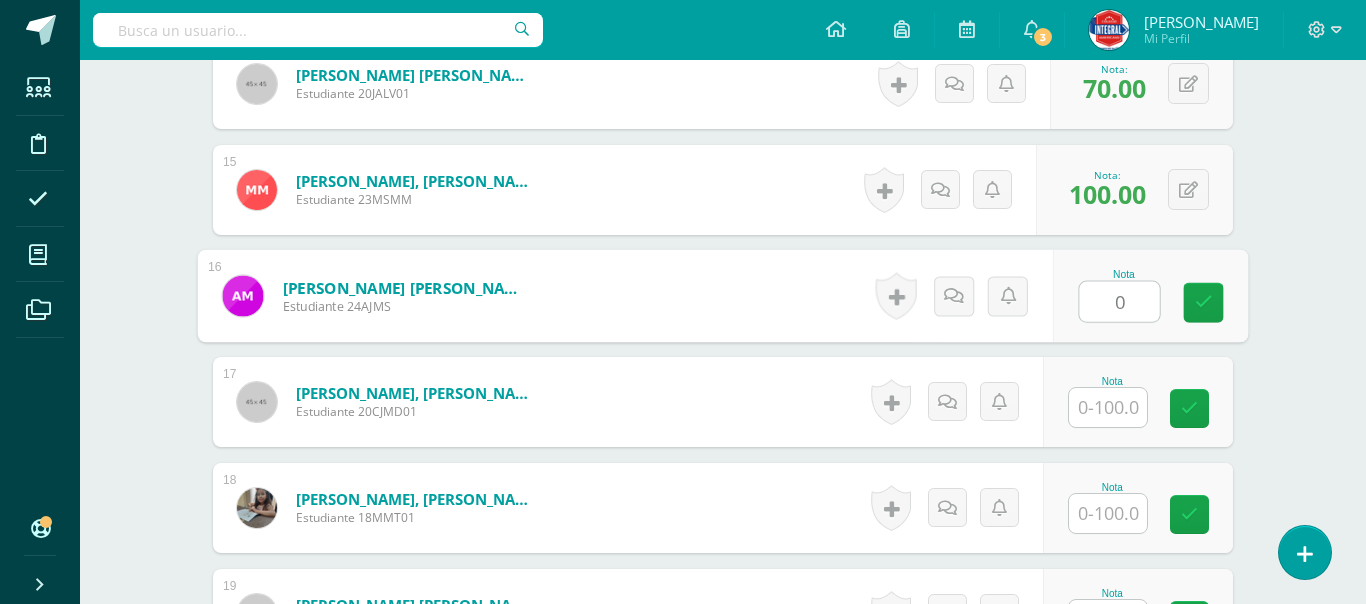 type on "0" 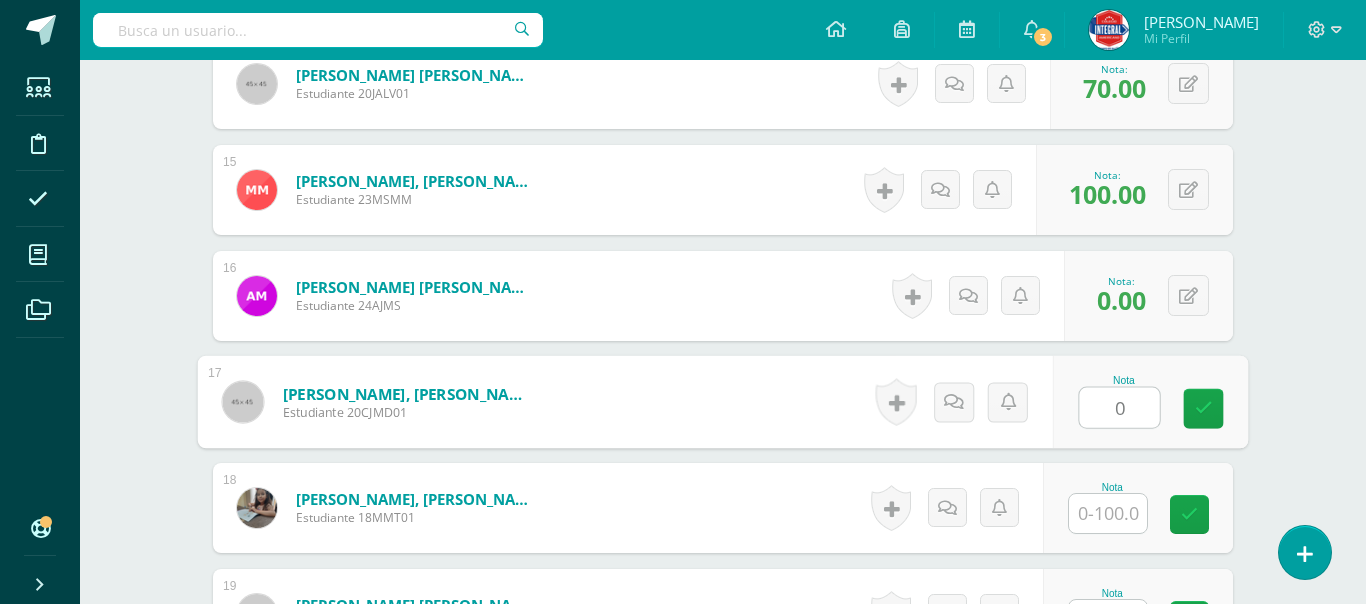 type on "0" 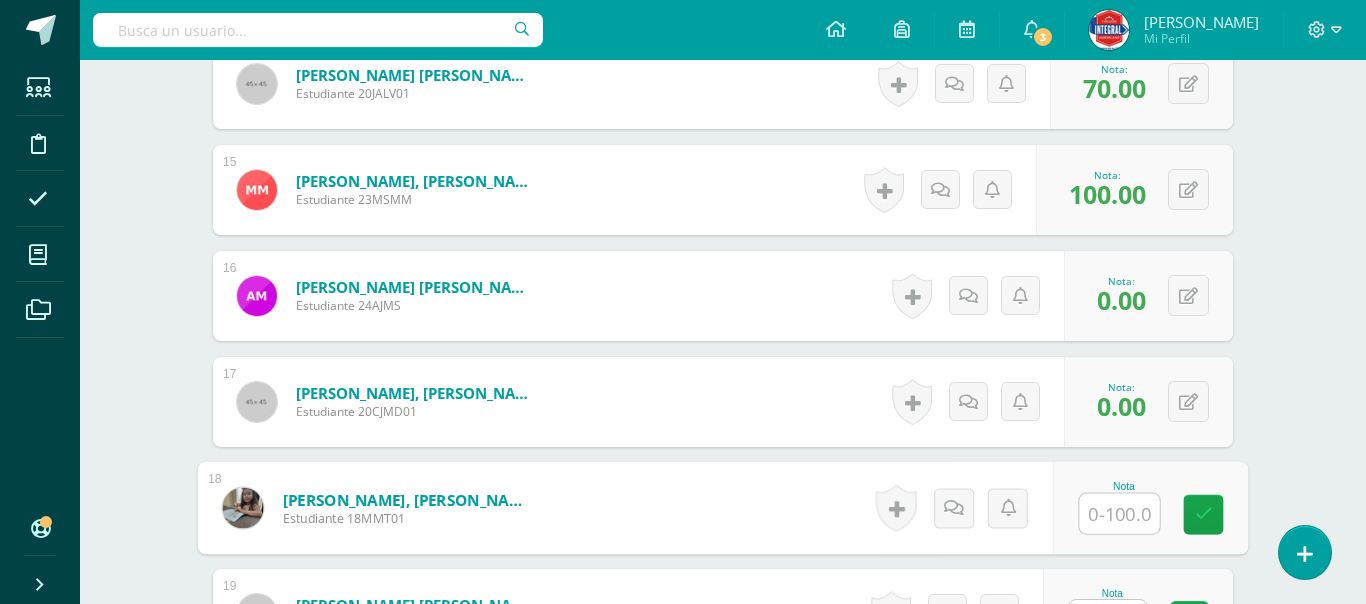 type on "6" 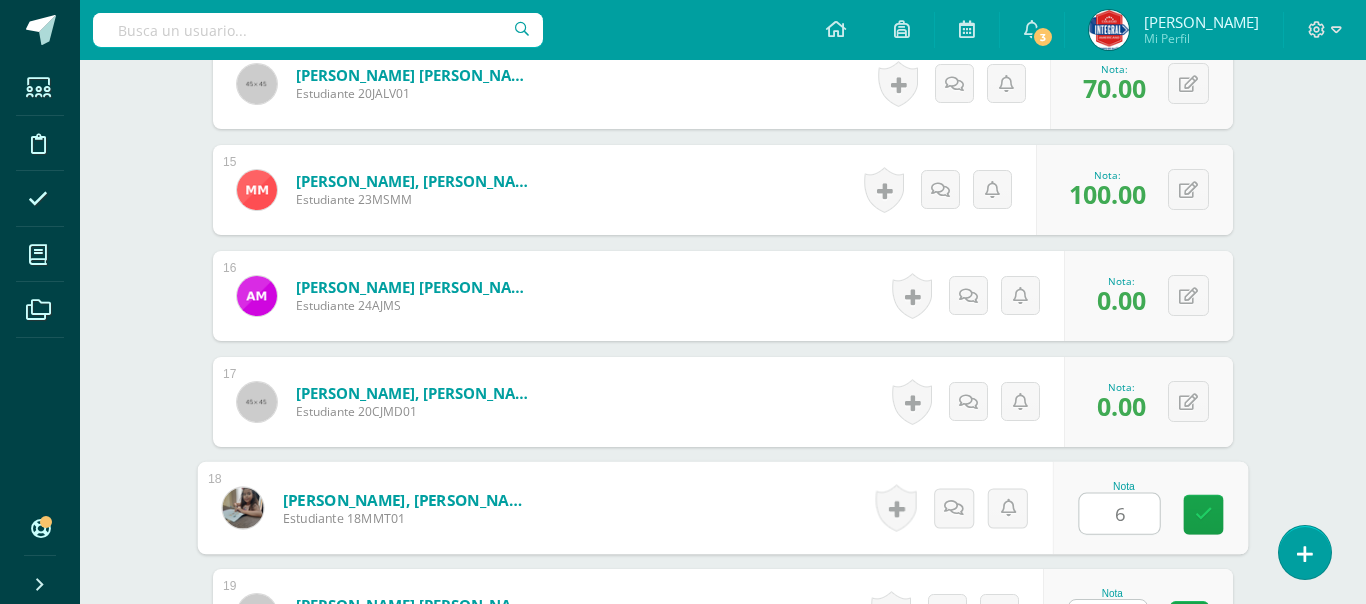 type 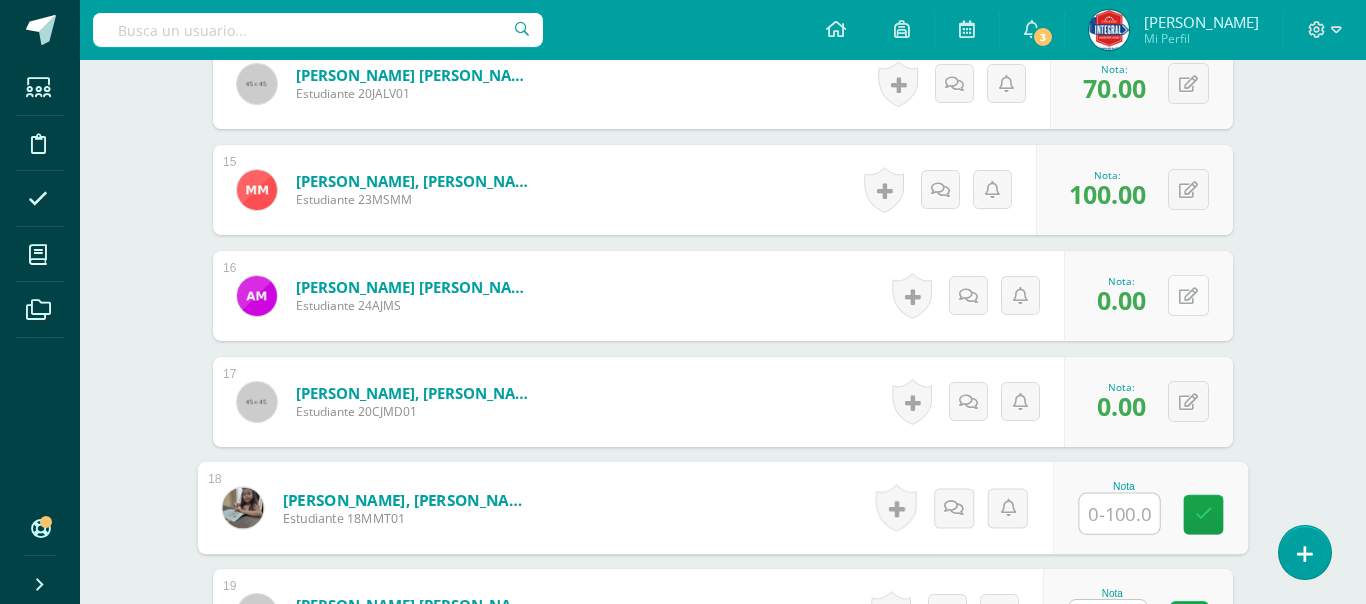 click at bounding box center (1188, 295) 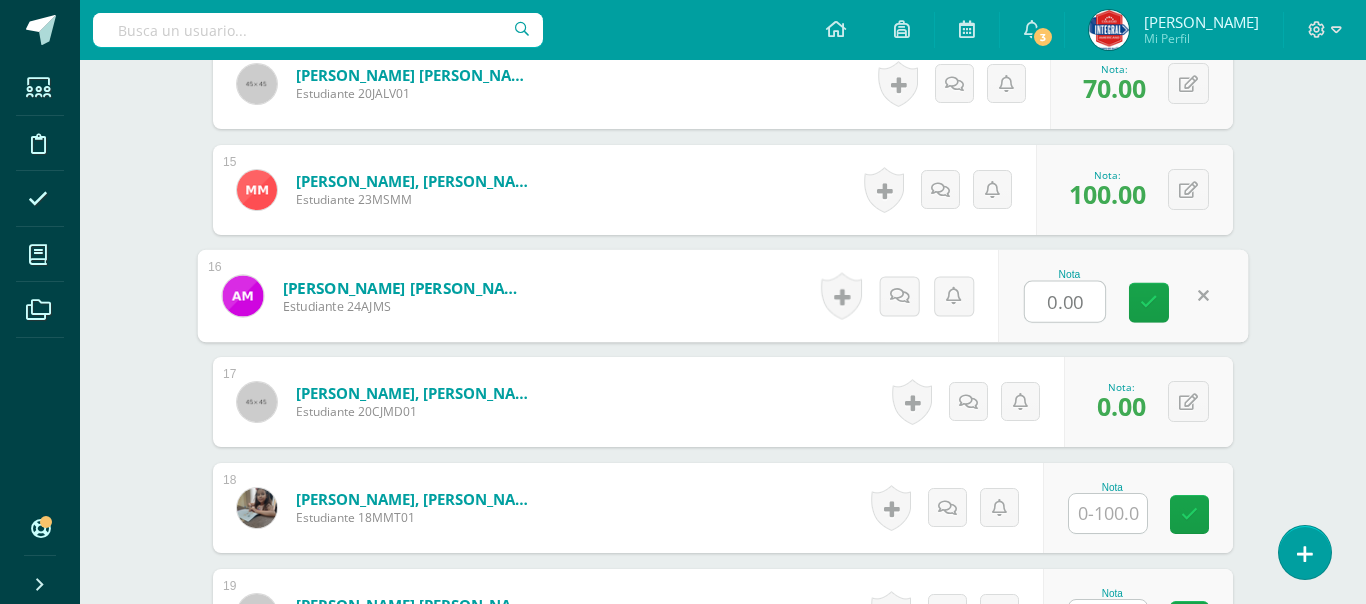 type on "0" 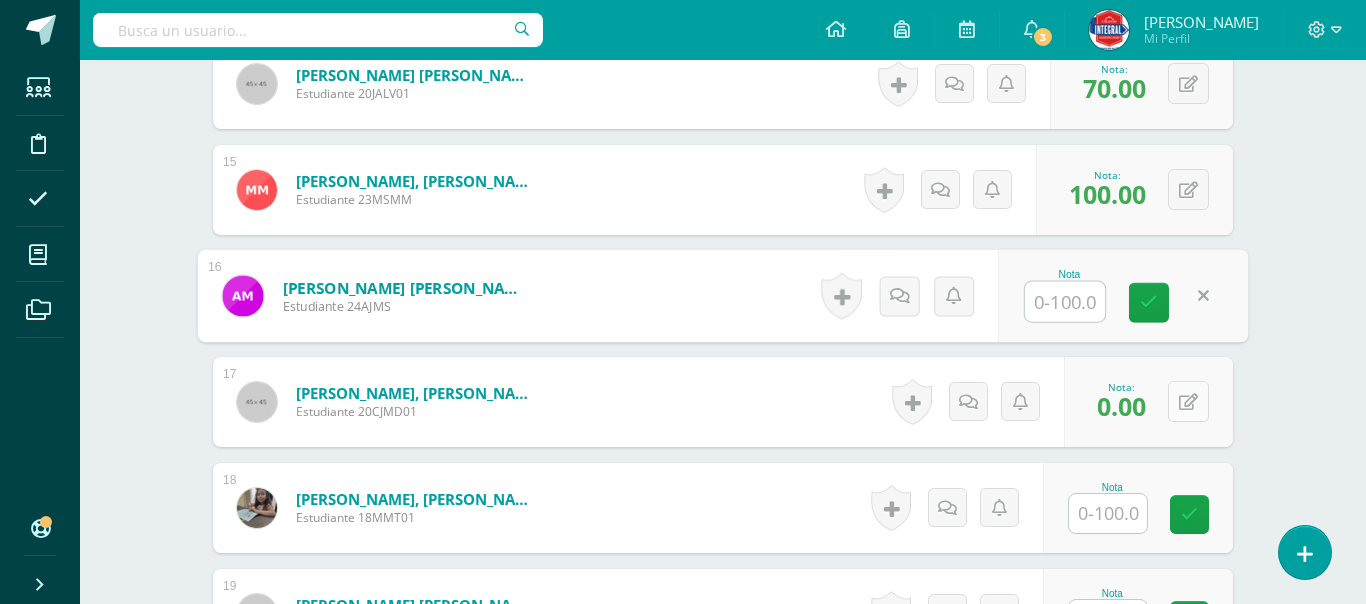 type 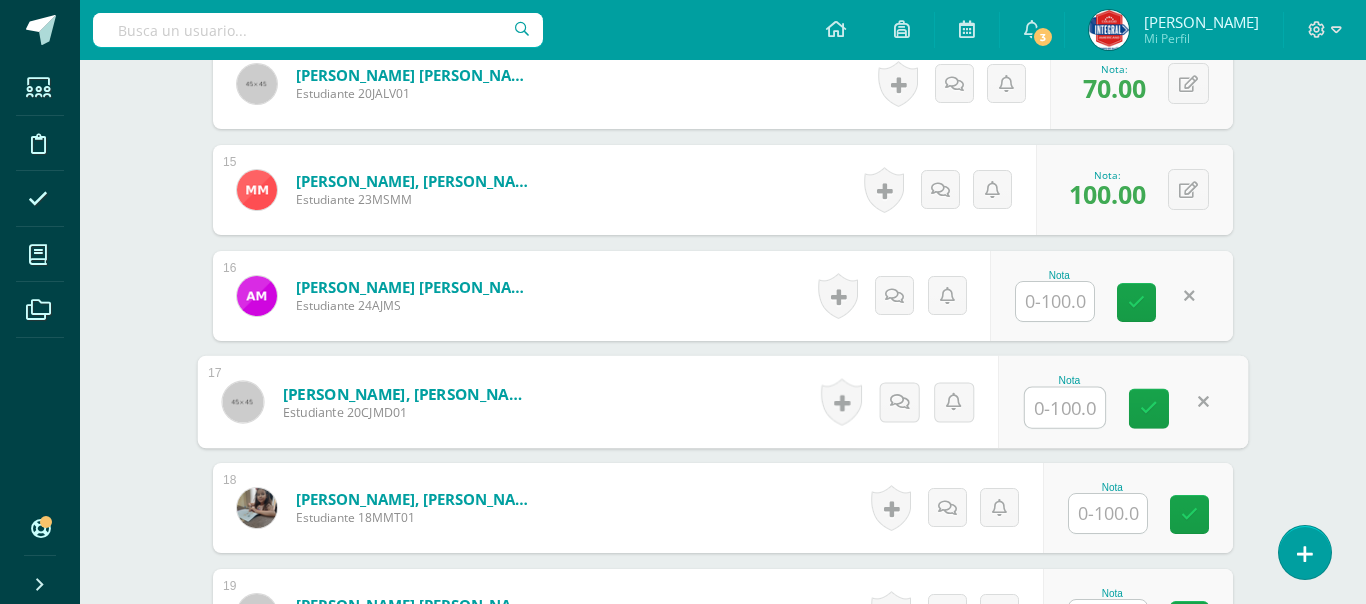 type 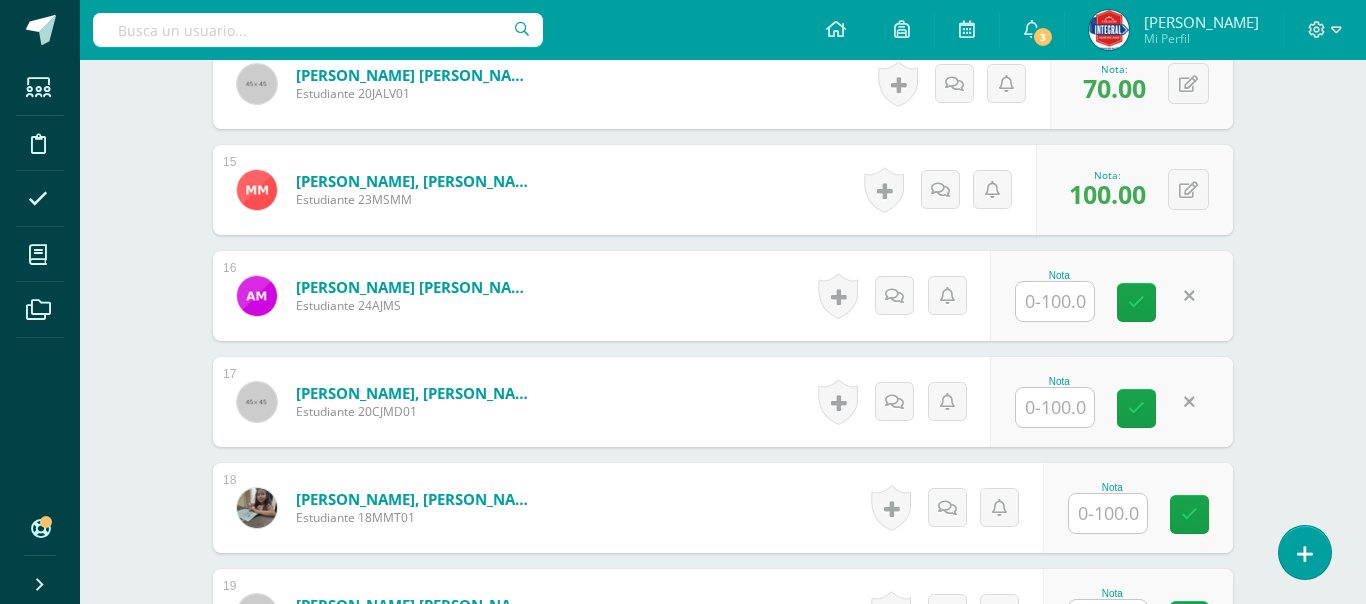 click on "Matemáticas
Sexto Primaria "B"
Herramientas
Detalle de asistencias
Actividad
Anuncios
Actividades
Estudiantes
Planificación
Dosificación
Conferencias
¿Estás seguro que quieres  eliminar  esta actividad?
Esto borrará la actividad y cualquier nota que hayas registrado
permanentemente. Esta acción no se puede revertir. Cancelar Eliminar
Administración de escalas de valoración
escala de valoración
Aún no has creado una escala de valoración.
Cancelar Agregar nueva escala de valoración: Cancelar Crear escala de valoración     1" at bounding box center (723, 93) 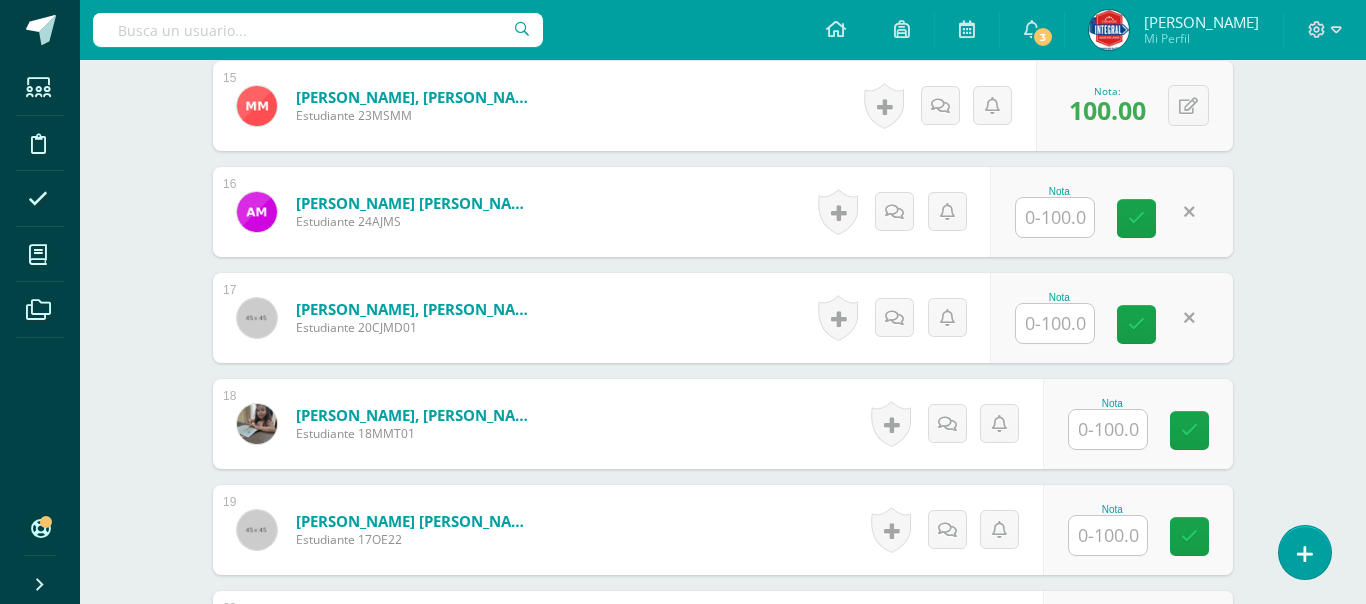 scroll, scrollTop: 2154, scrollLeft: 0, axis: vertical 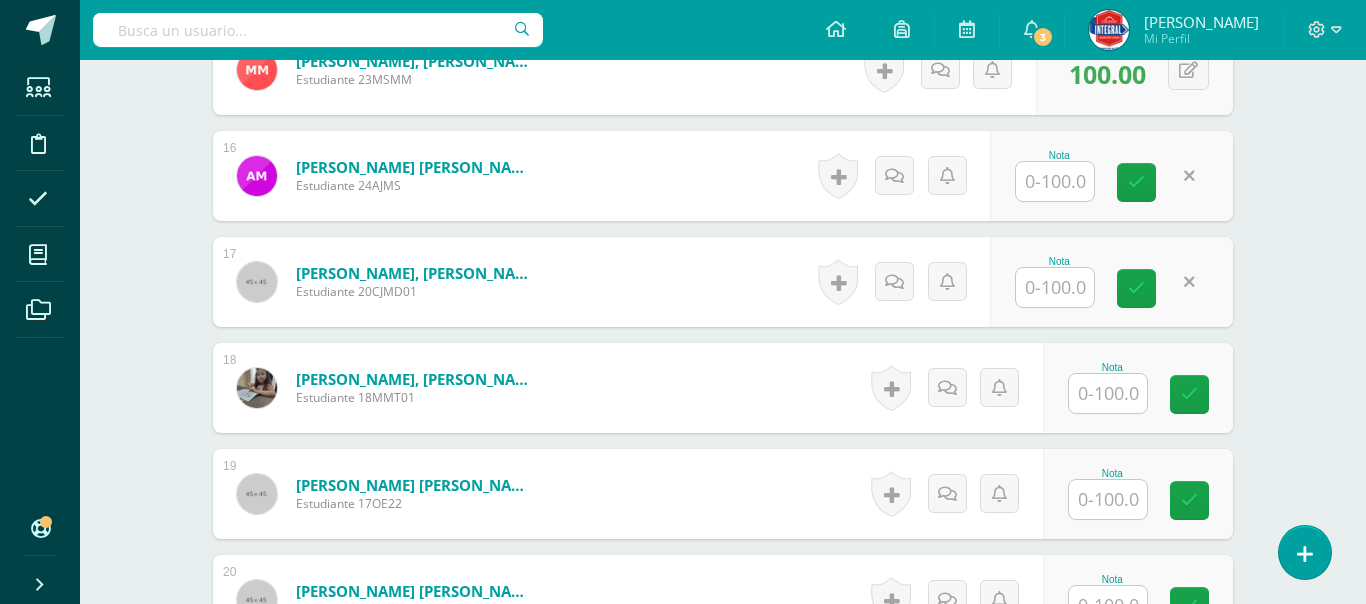 click at bounding box center [1108, 499] 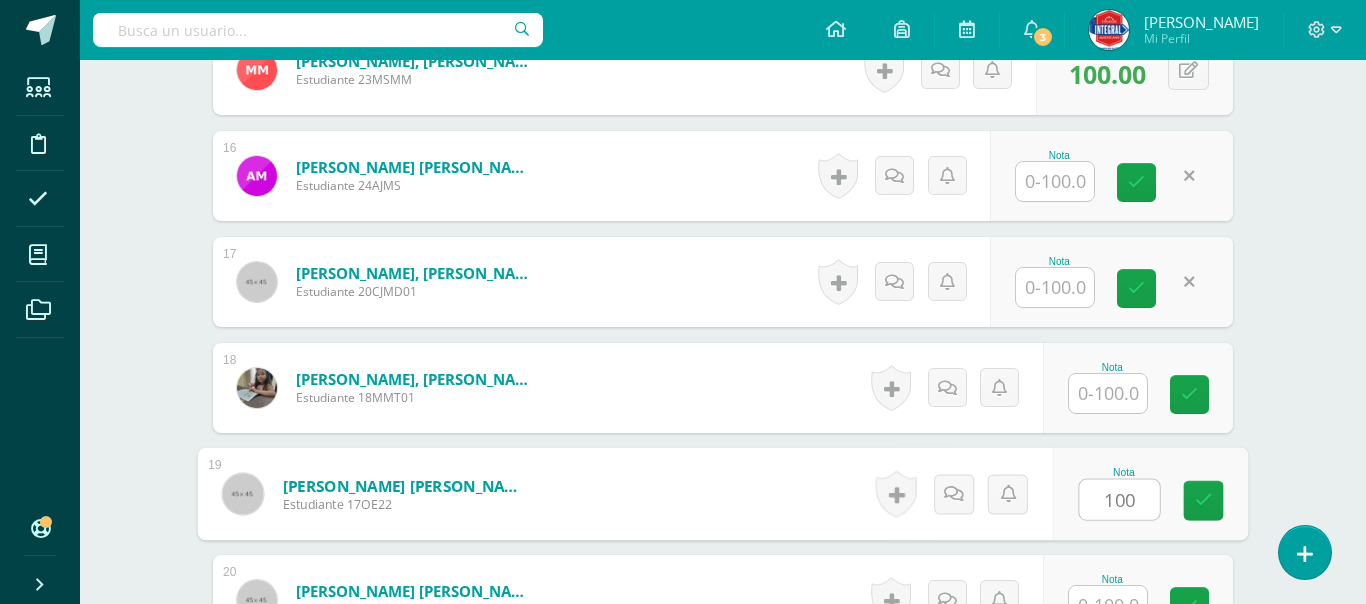 type on "100" 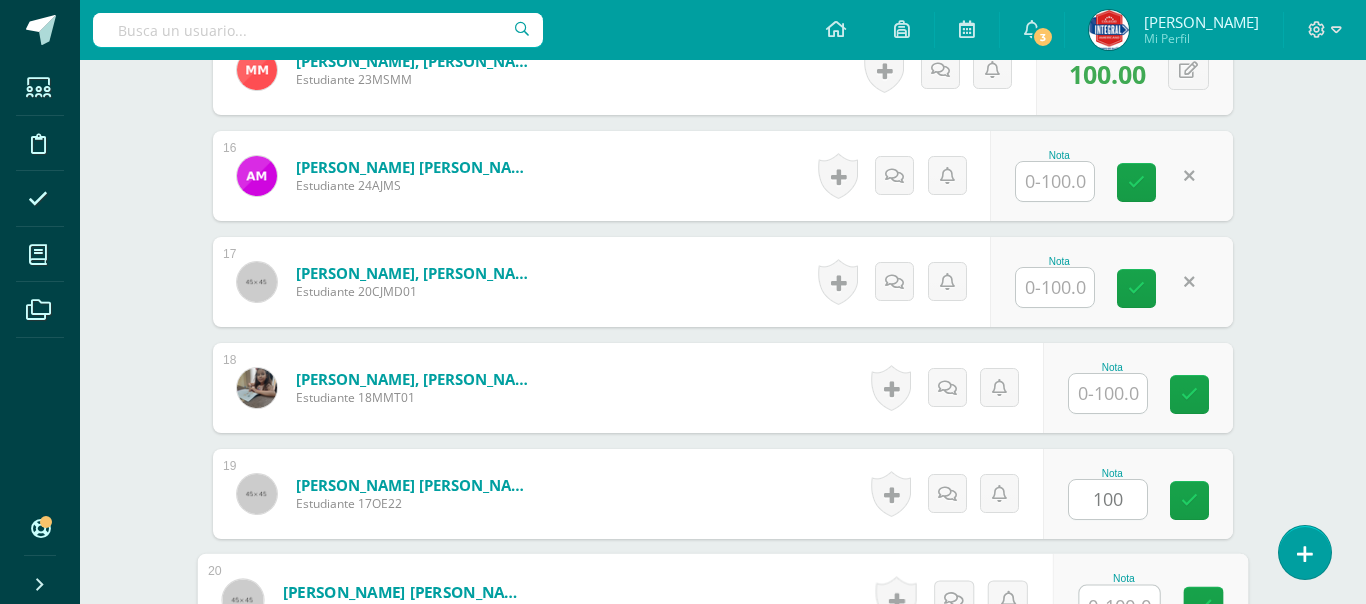 scroll, scrollTop: 2175, scrollLeft: 0, axis: vertical 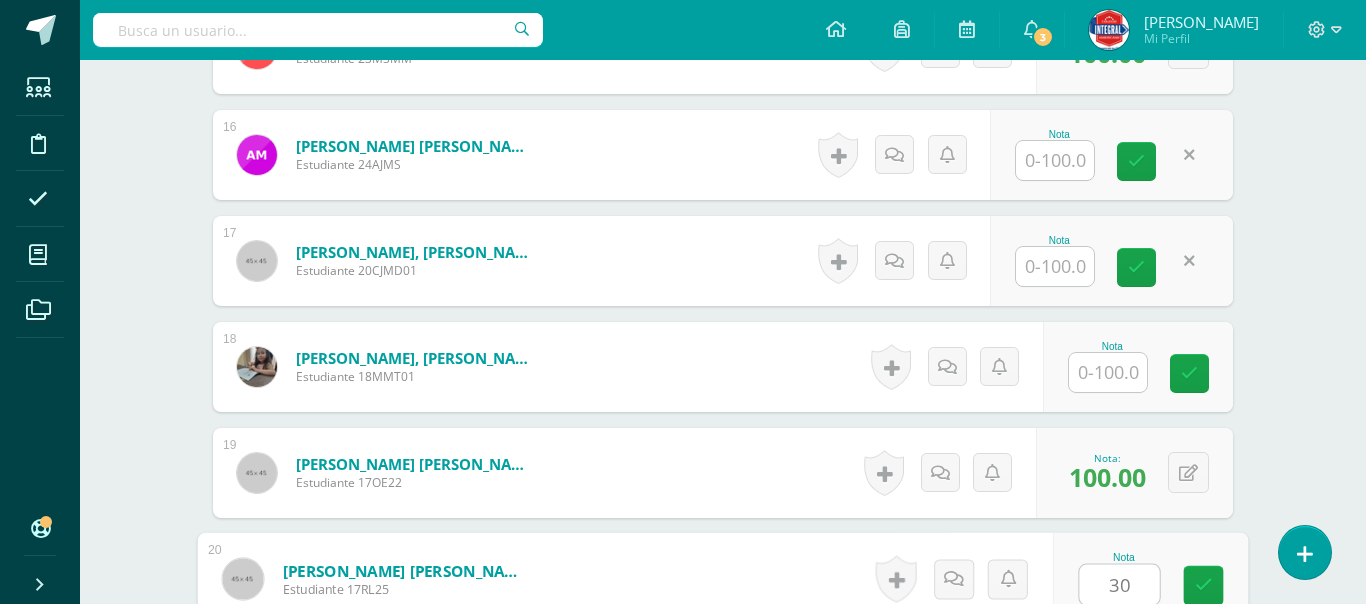 type on "30" 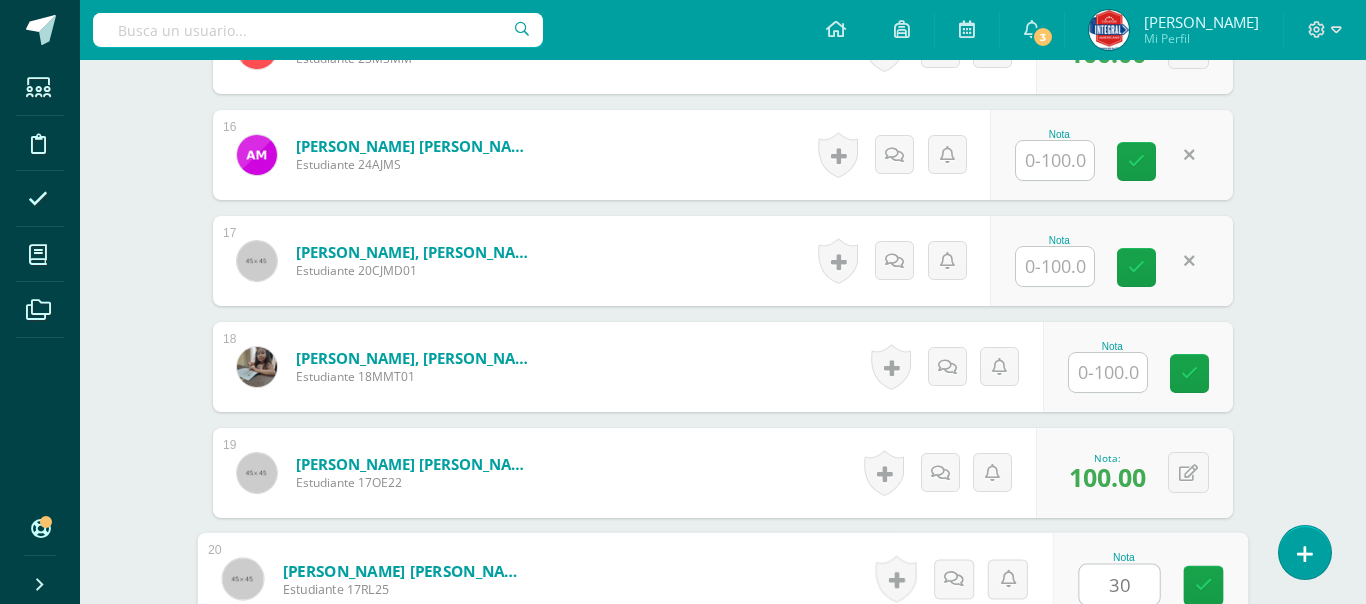 scroll, scrollTop: 2564, scrollLeft: 0, axis: vertical 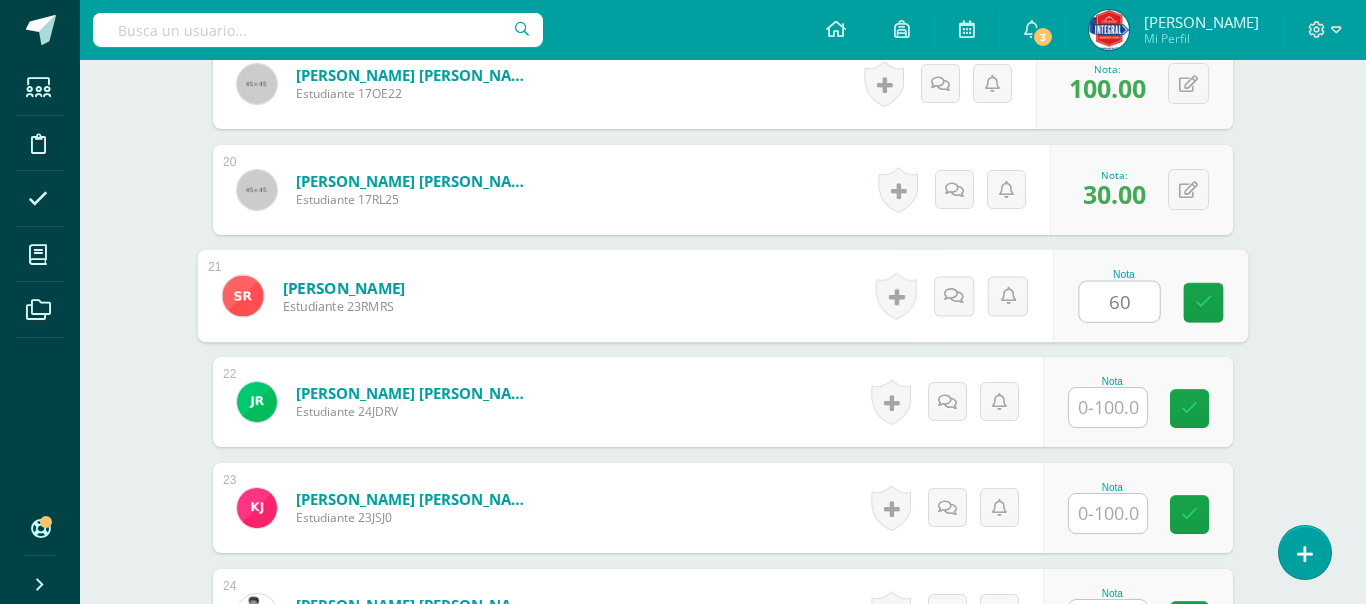 type on "60" 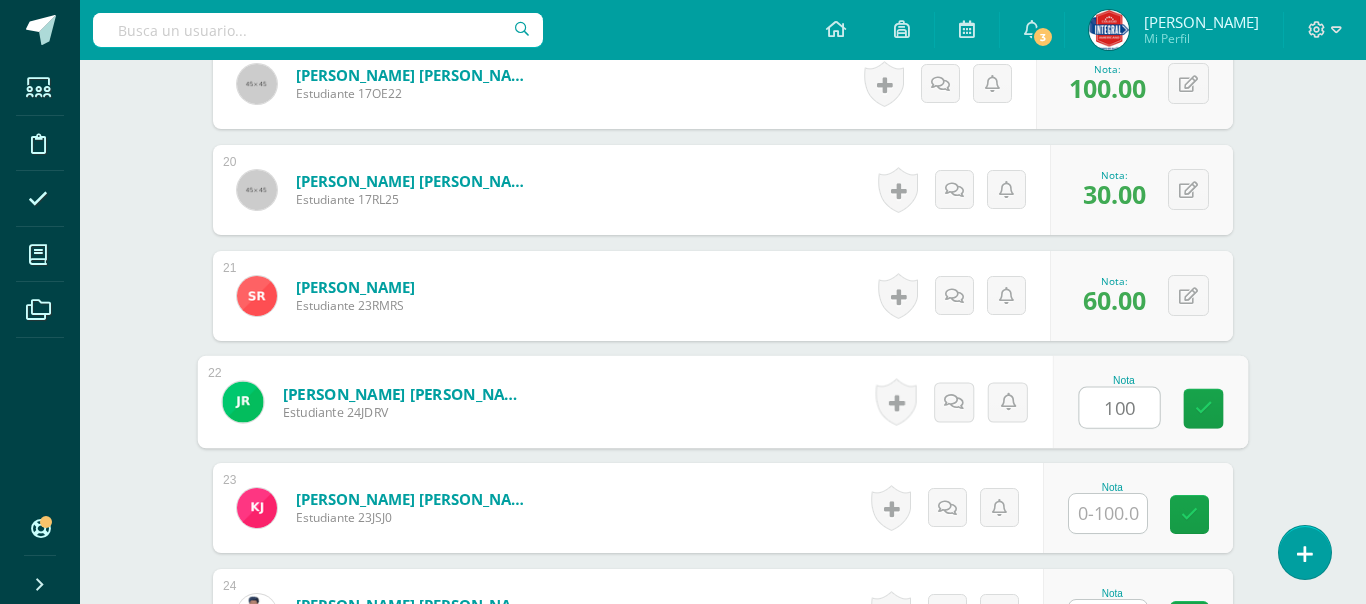 type on "100" 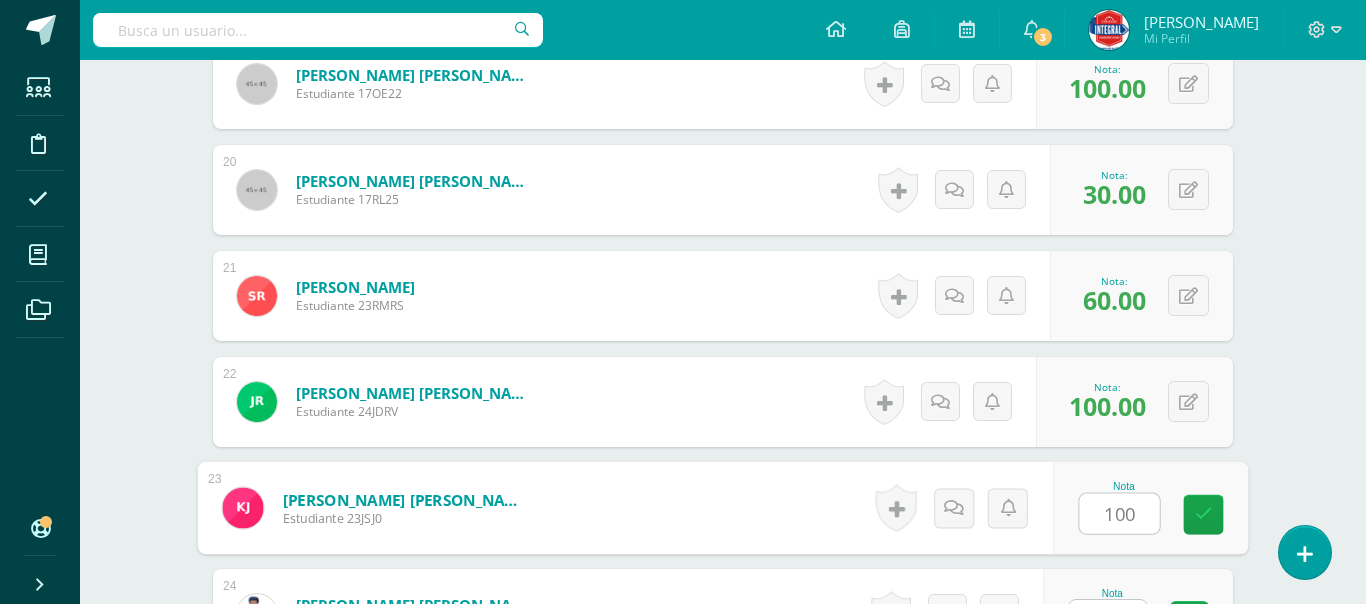 type on "100" 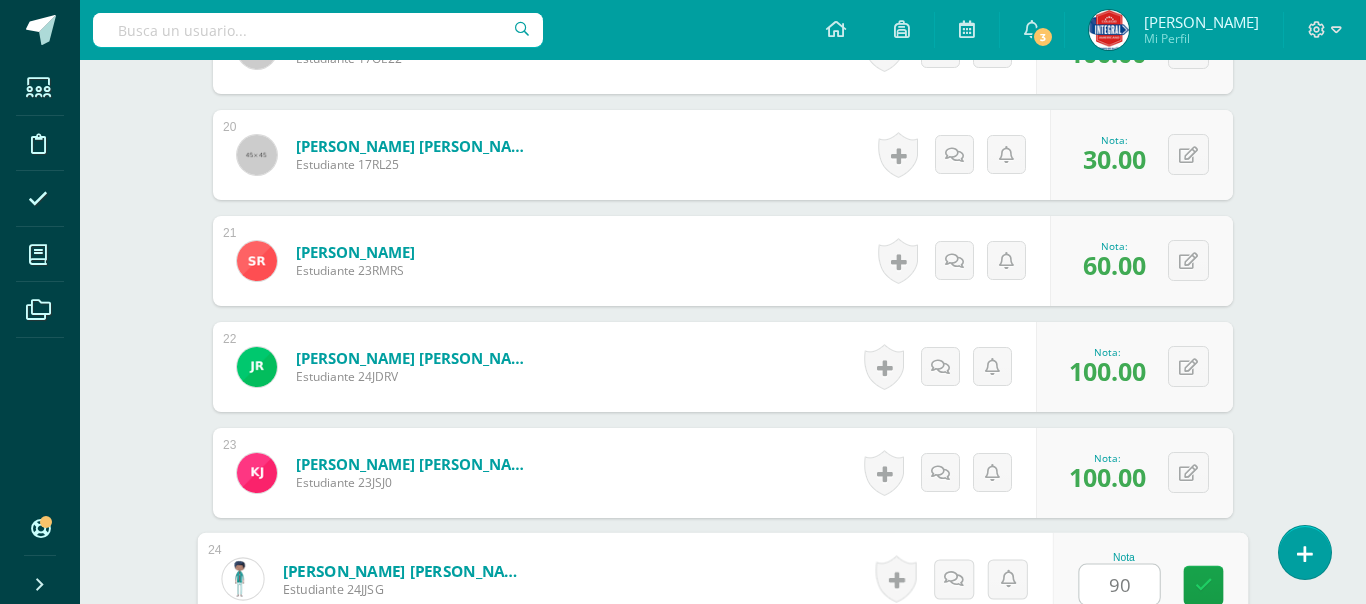 type on "90" 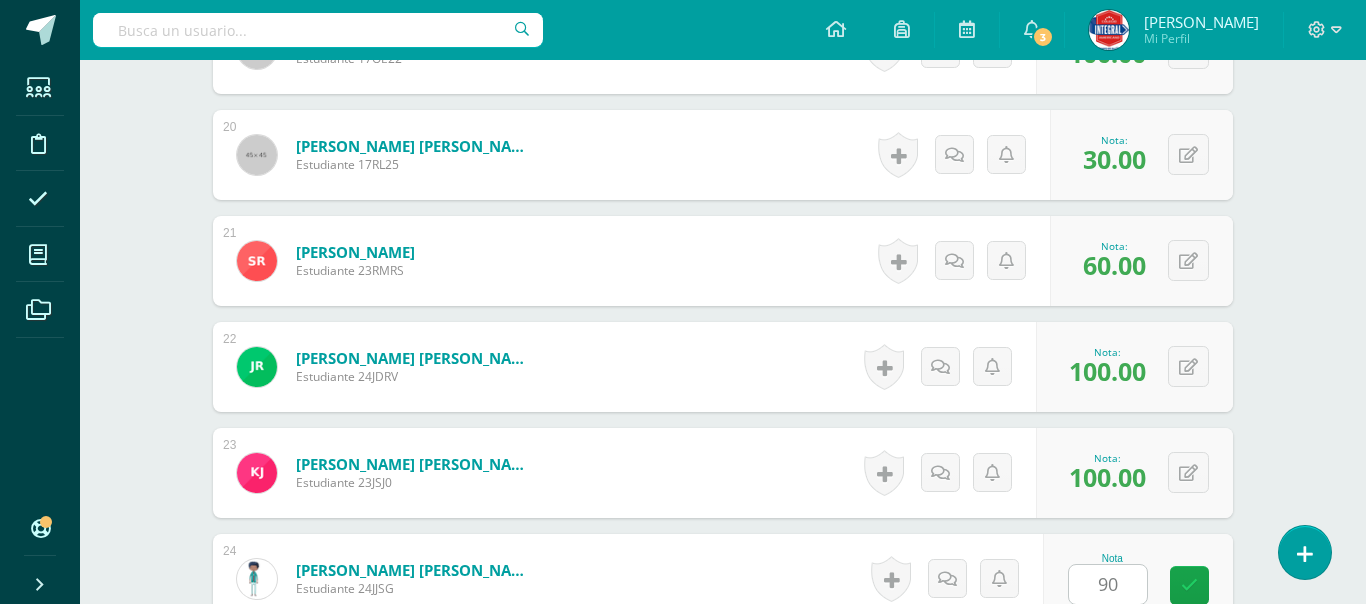 scroll, scrollTop: 2988, scrollLeft: 0, axis: vertical 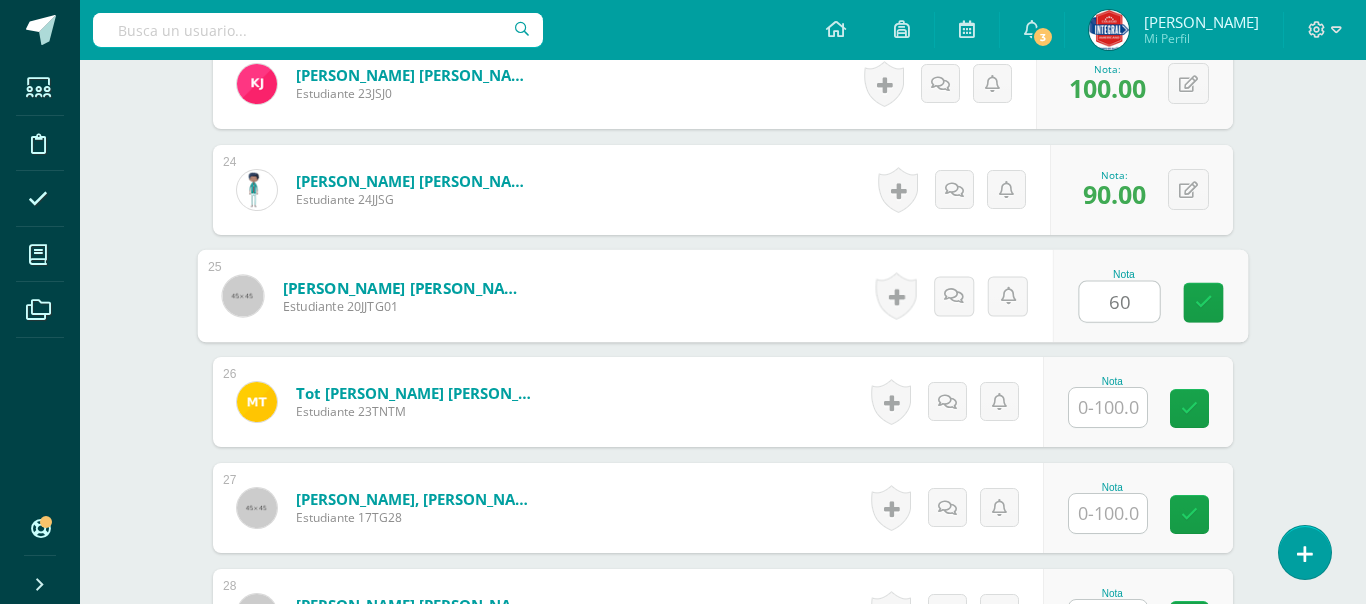 type on "60" 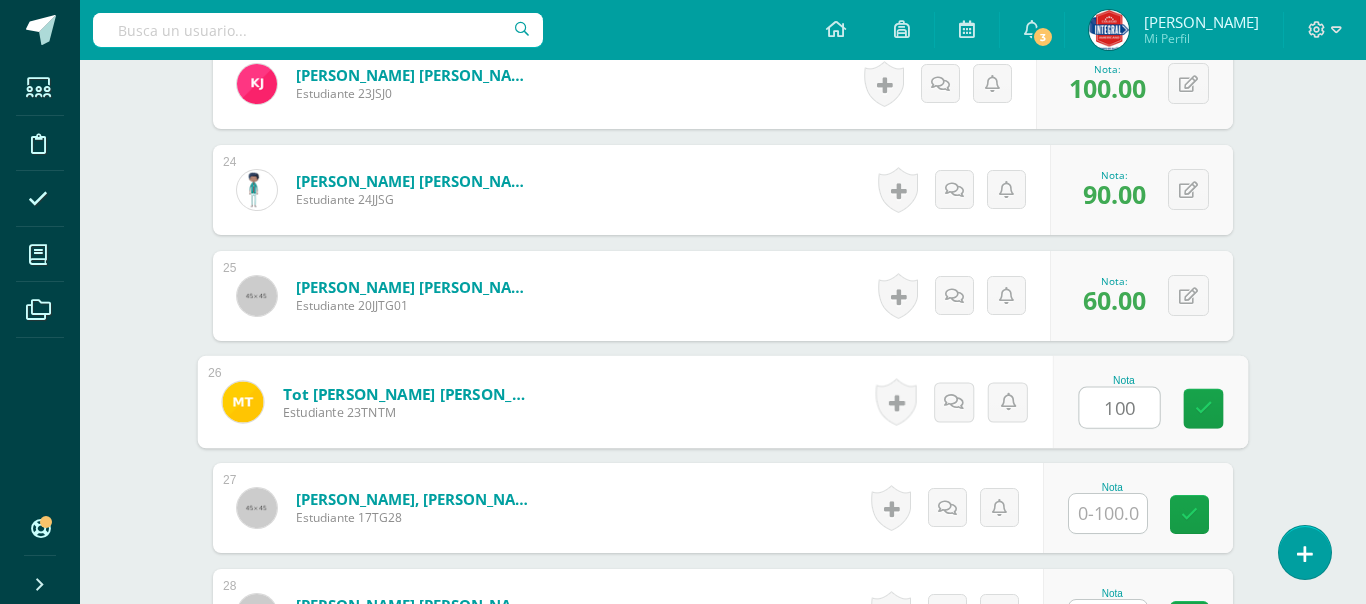 type on "100" 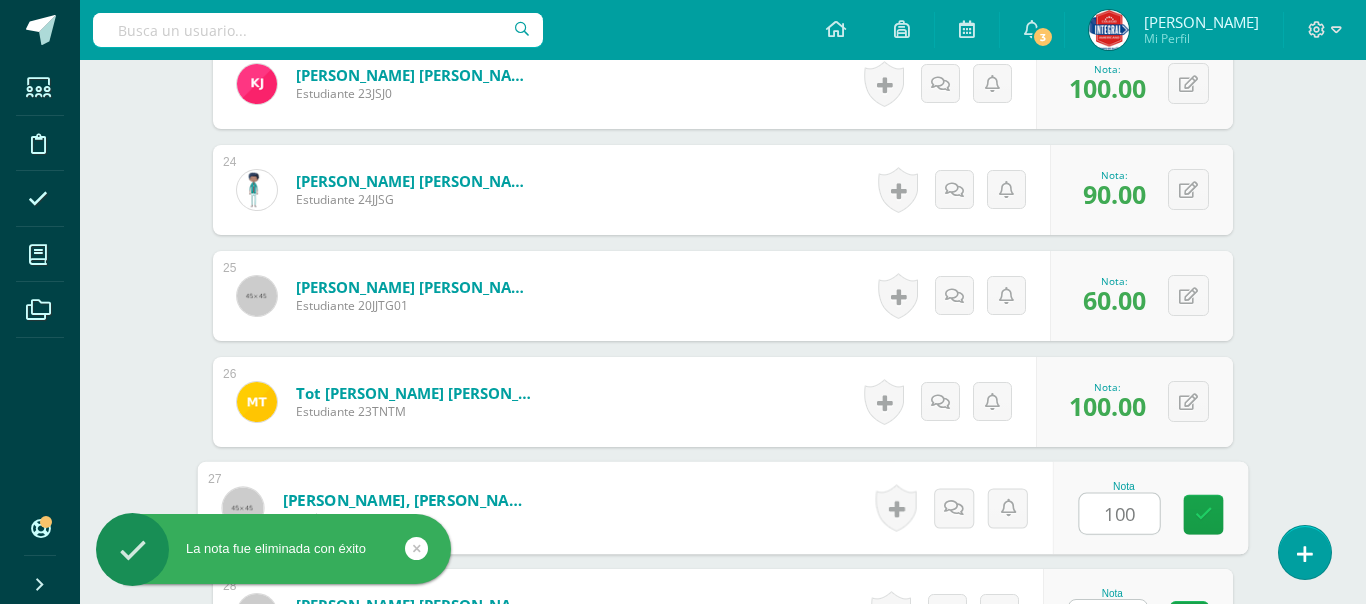 type on "100" 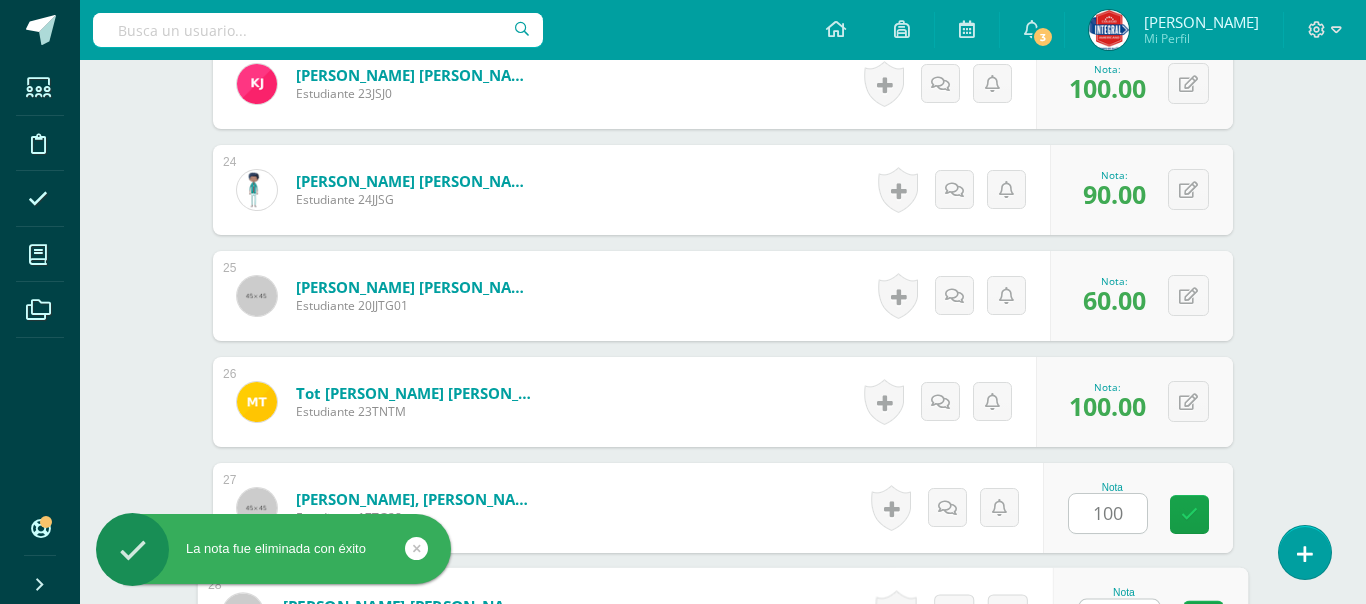 scroll, scrollTop: 3023, scrollLeft: 0, axis: vertical 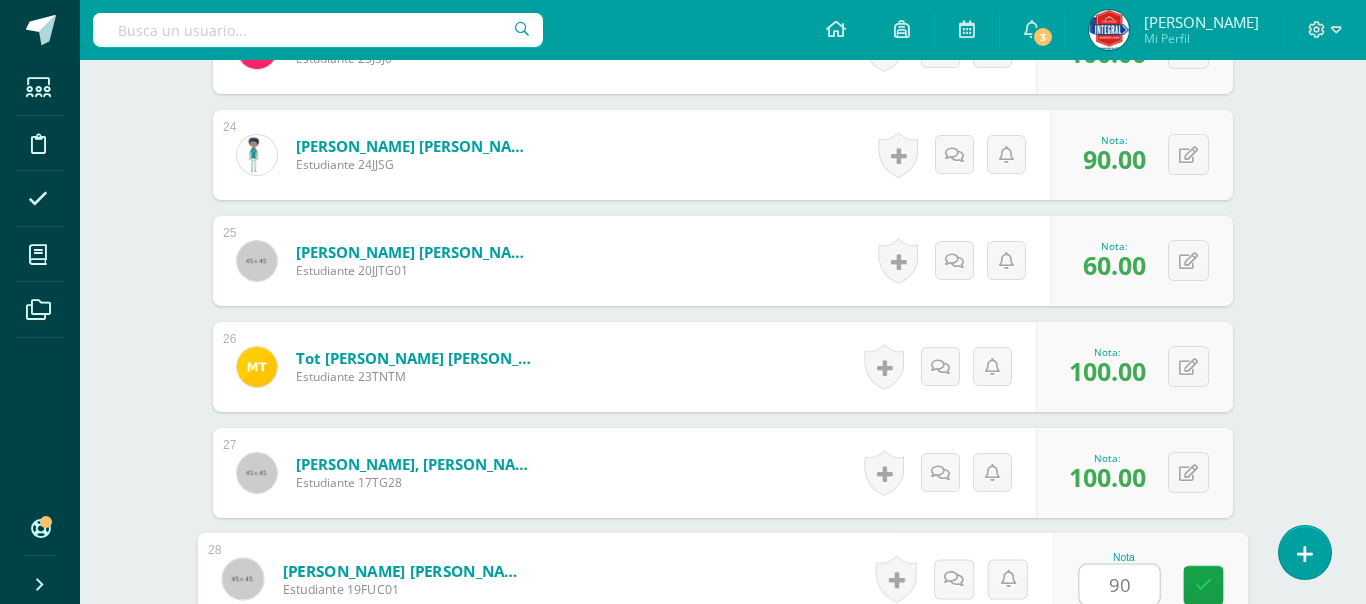 type on "90" 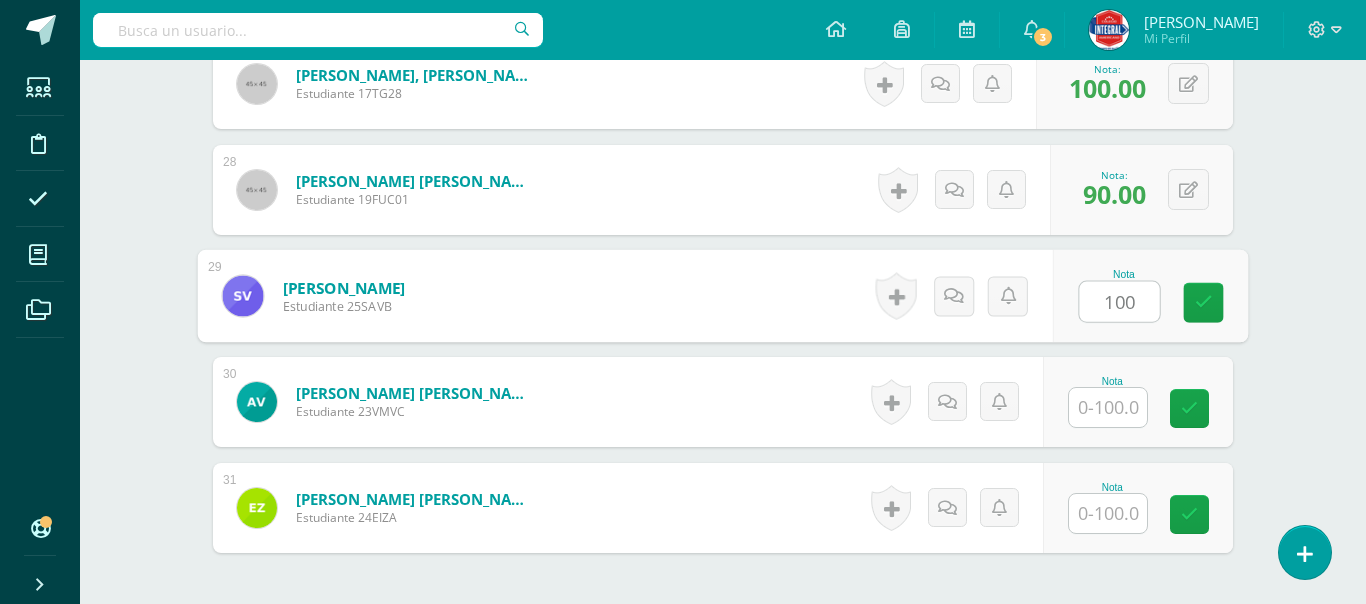 type on "100" 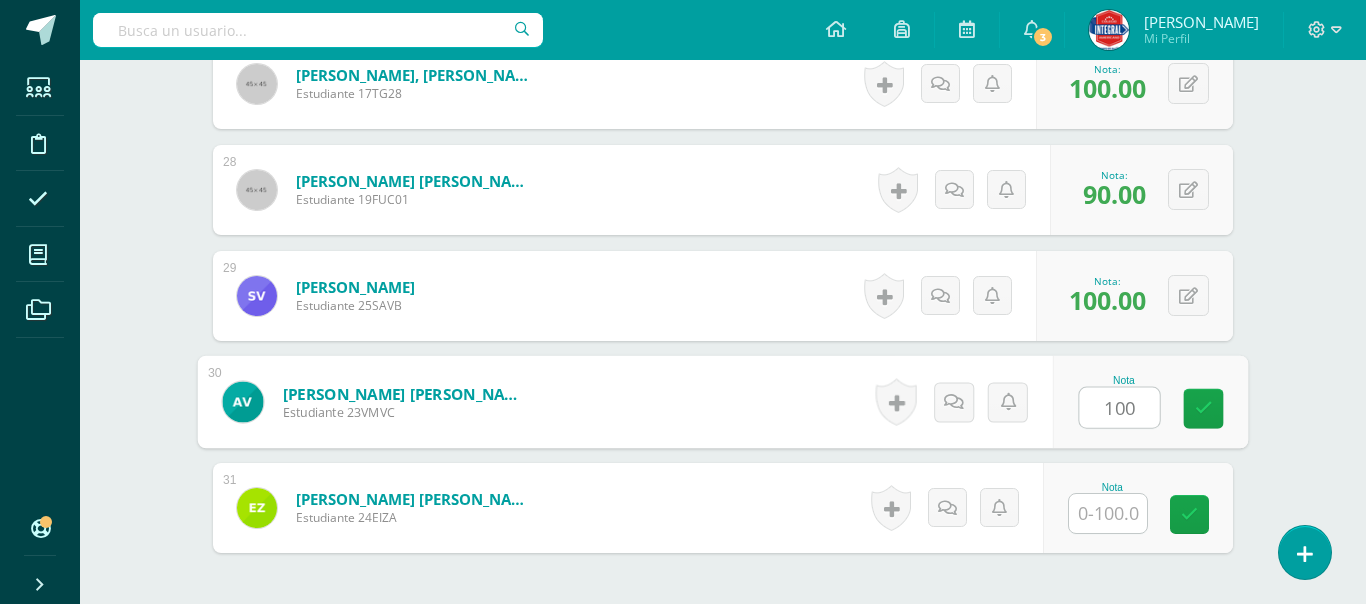 type on "100" 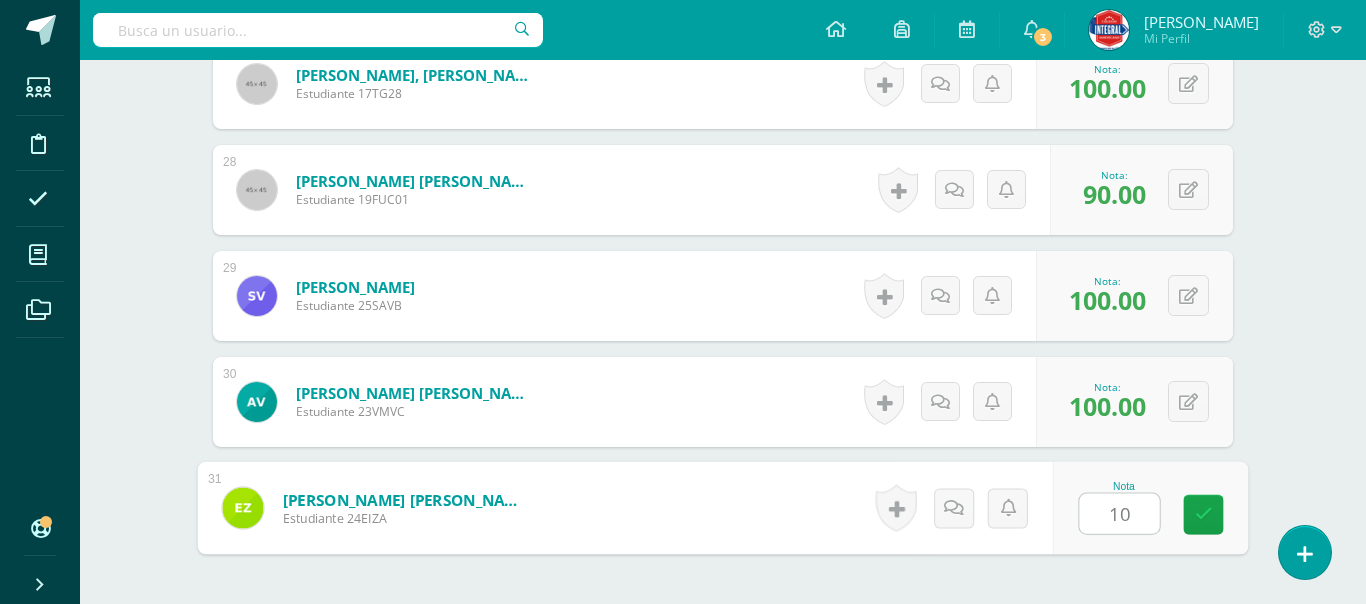 type on "100" 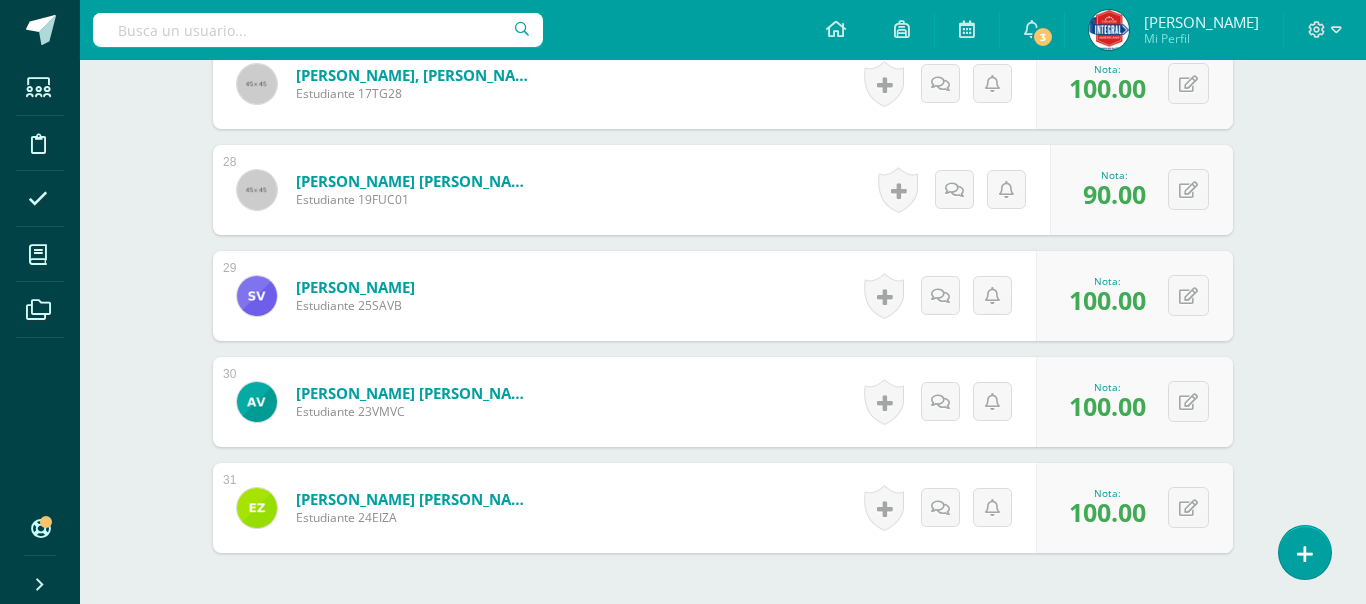 click on "Matemáticas
Sexto Primaria "B"
Herramientas
Detalle de asistencias
Actividad
Anuncios
Actividades
Estudiantes
Planificación
Dosificación
Conferencias
¿Estás seguro que quieres  eliminar  esta actividad?
Esto borrará la actividad y cualquier nota que hayas registrado
permanentemente. Esta acción no se puede revertir. Cancelar Eliminar
Administración de escalas de valoración
escala de valoración
Aún no has creado una escala de valoración.
Cancelar Agregar nueva escala de valoración: Cancelar Crear escala de valoración     1" at bounding box center (723, -1285) 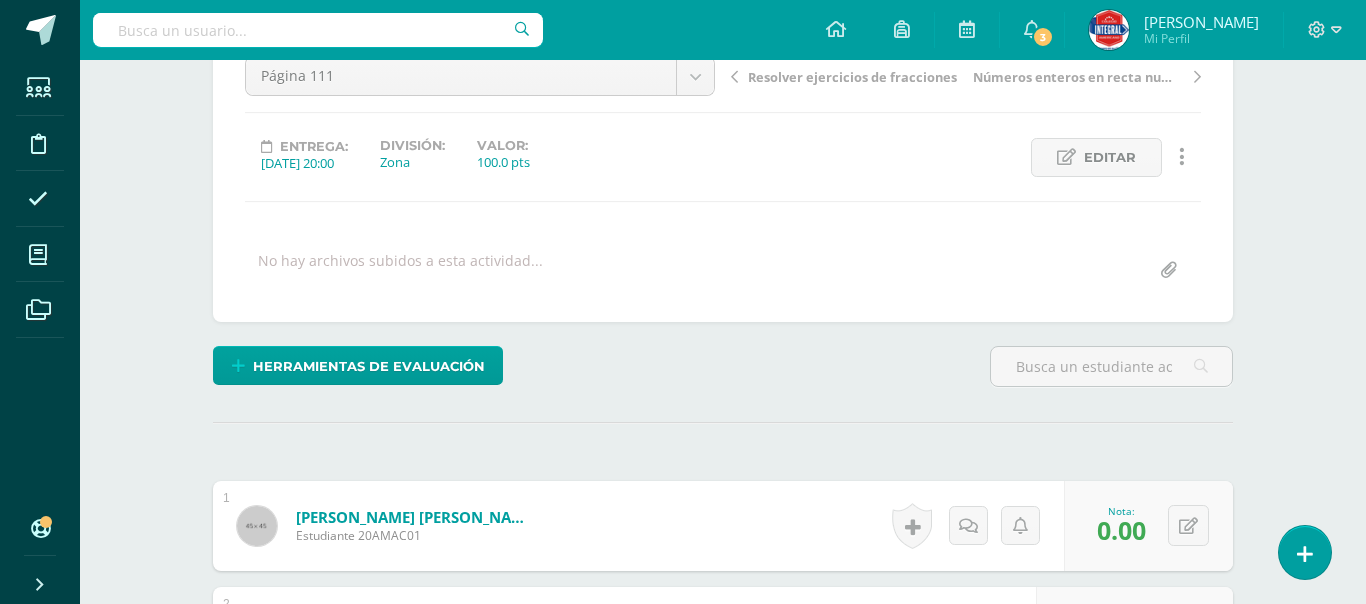 scroll, scrollTop: 212, scrollLeft: 0, axis: vertical 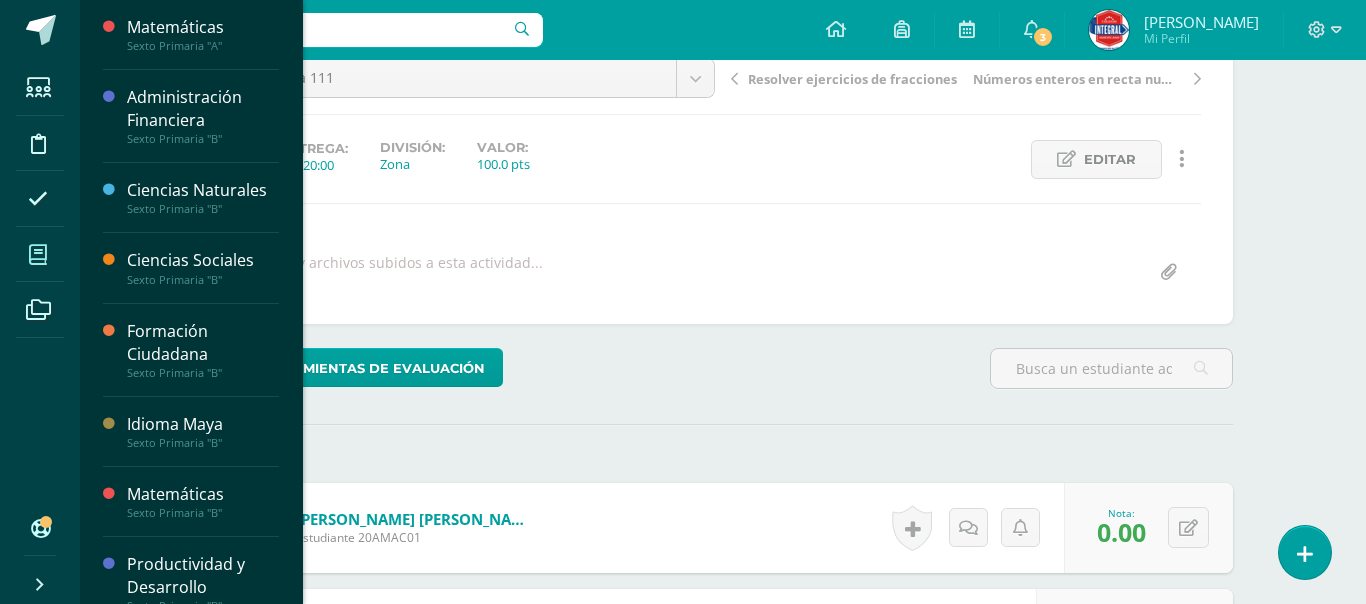 click at bounding box center [38, 254] 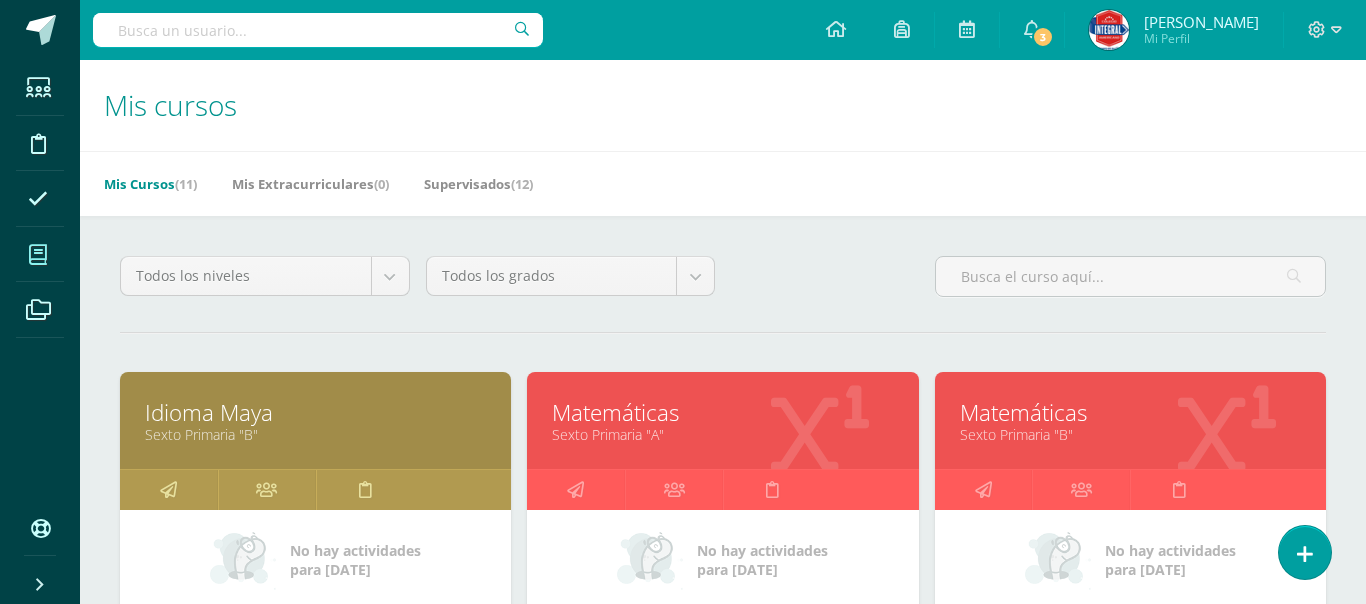 scroll, scrollTop: 0, scrollLeft: 0, axis: both 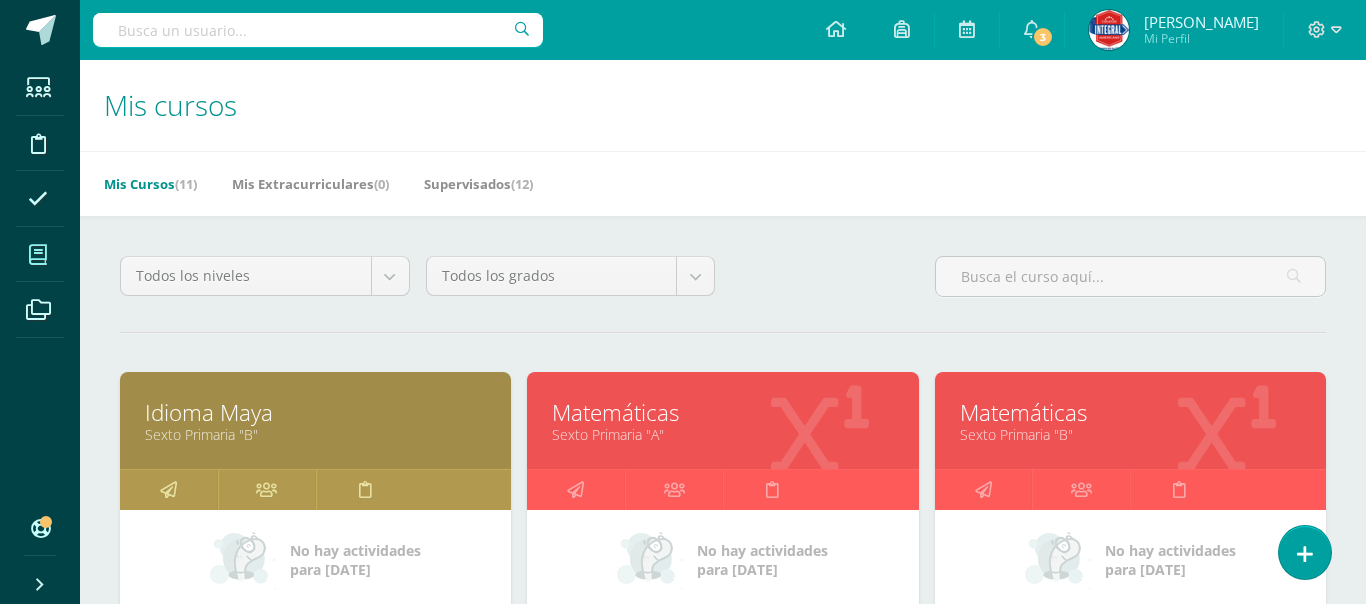 click on "Sexto Primaria "B"" at bounding box center [1130, 434] 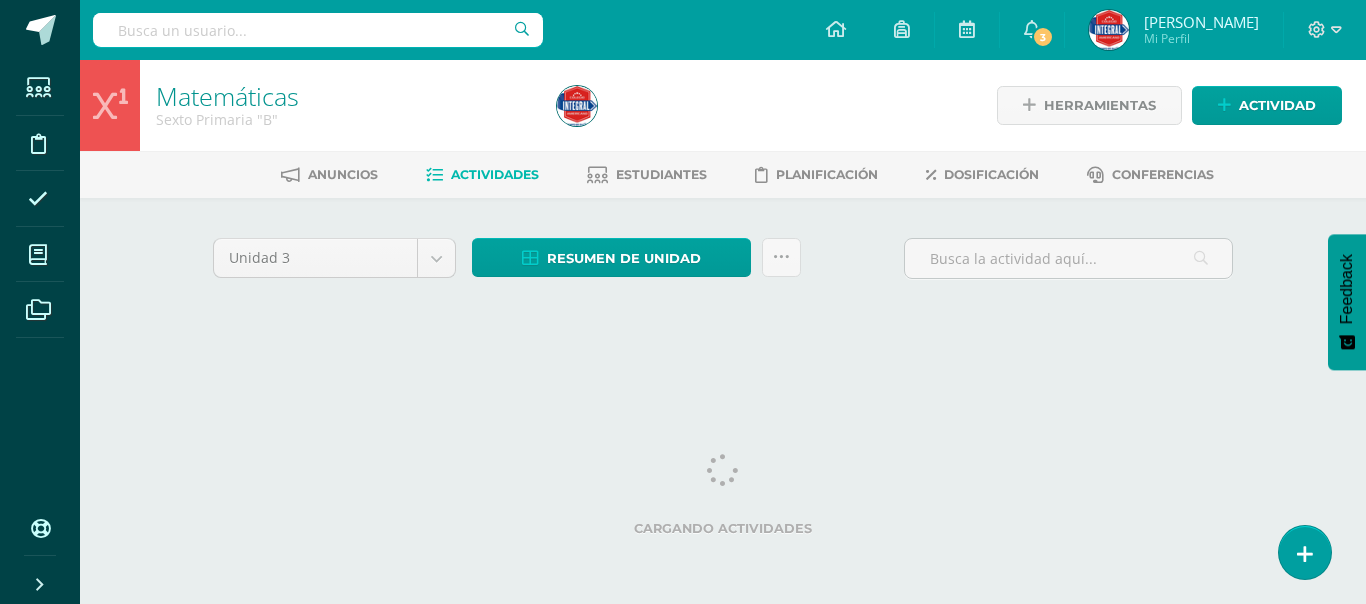 scroll, scrollTop: 0, scrollLeft: 0, axis: both 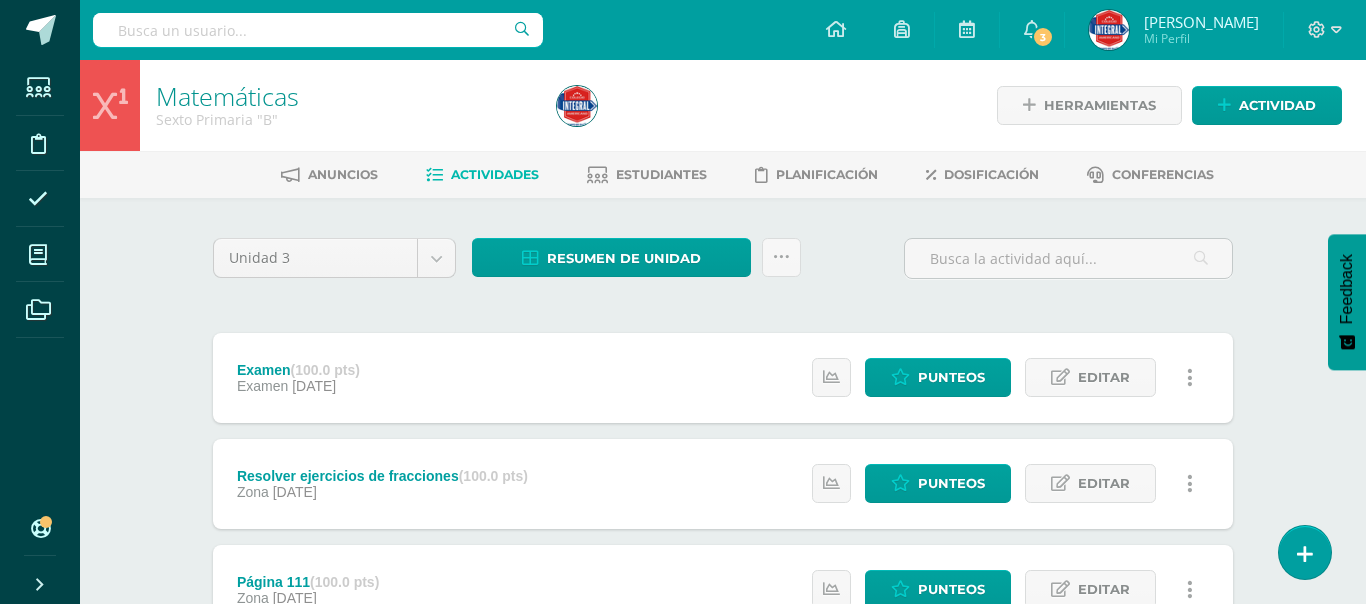 click on "Matemáticas
Sexto Primaria "B"
Herramientas
Detalle de asistencias
Actividad
Anuncios
Actividades
Estudiantes
Planificación
Dosificación
Conferencias     Unidad 3                             Unidad 1 Unidad 2 Unidad 3 Unidad 4 Resumen de unidad
Descargar como HTML
Descargar como PDF
Descargar como XLS
Subir actividades en masa
Enviar punteos a revision
Historial de actividad
¿Estás seguro que deseas  Enviar a revisión  las notas de este curso?
Cancelar Creación  y  Calificación  31 0" at bounding box center [723, 732] 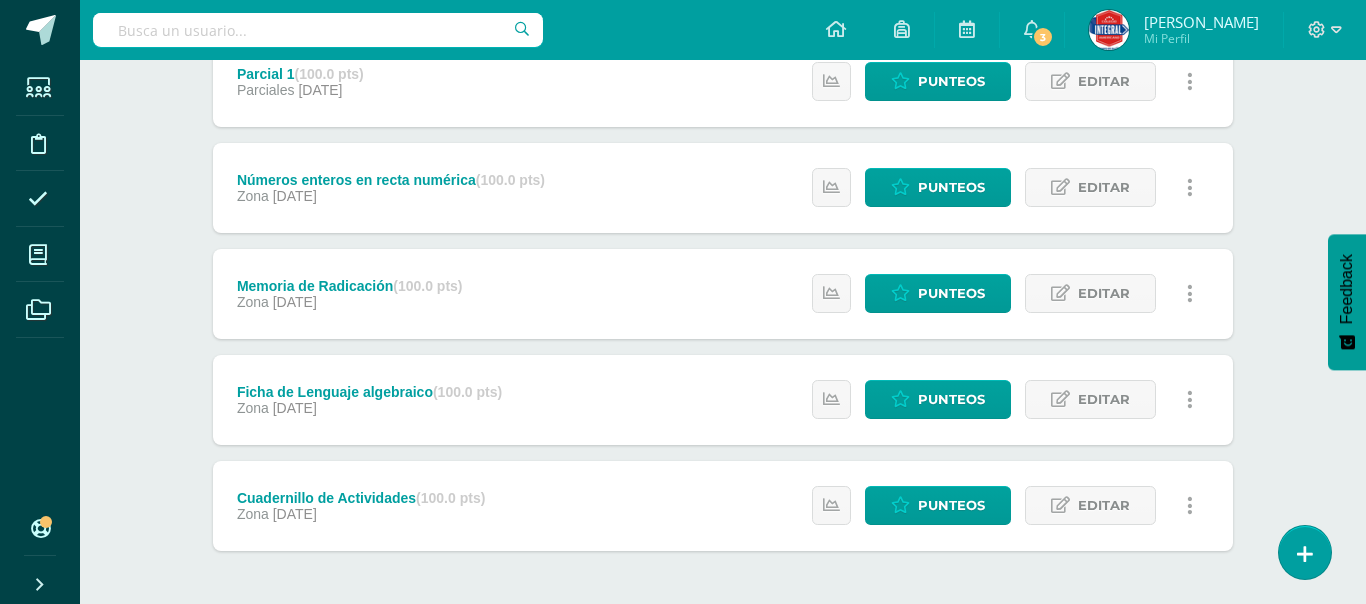 scroll, scrollTop: 800, scrollLeft: 0, axis: vertical 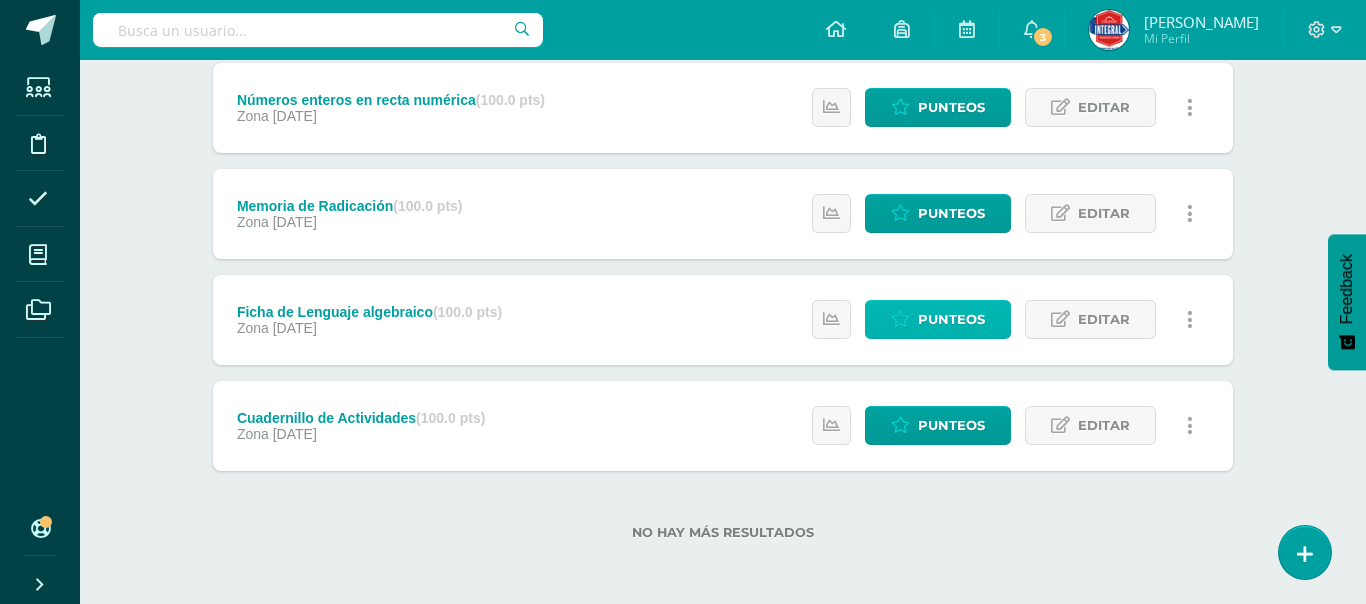 click on "Punteos" at bounding box center (951, 319) 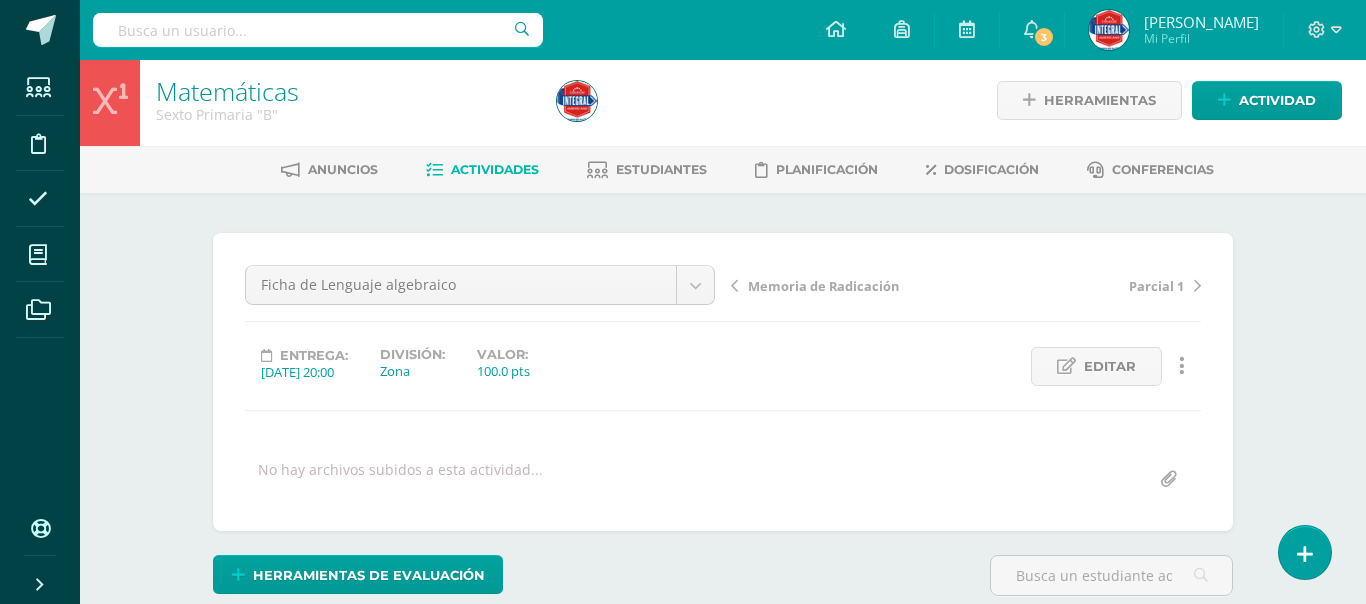click on "¿Estás seguro que quieres  eliminar  esta actividad?
Esto borrará la actividad y cualquier nota que hayas registrado
permanentemente. Esta acción no se puede revertir. Cancelar Eliminar
Administración de escalas de valoración
escala de valoración
Aún no has creado una escala de valoración.
Cancelar Agregar nueva escala de valoración: Agrega una división a la escala de valoración  (ej. Ortografía, redacción, trabajo en equipo, etc.)
Agregar
Cancelar Crear escala de valoración
Agrega listas de cotejo
Mostrar todos                             Mostrar todos Mis listas Generales Comunicación y Lenguaje Matemática Ciencia Estudios Sociales Arte Robótica" at bounding box center [723, 490] 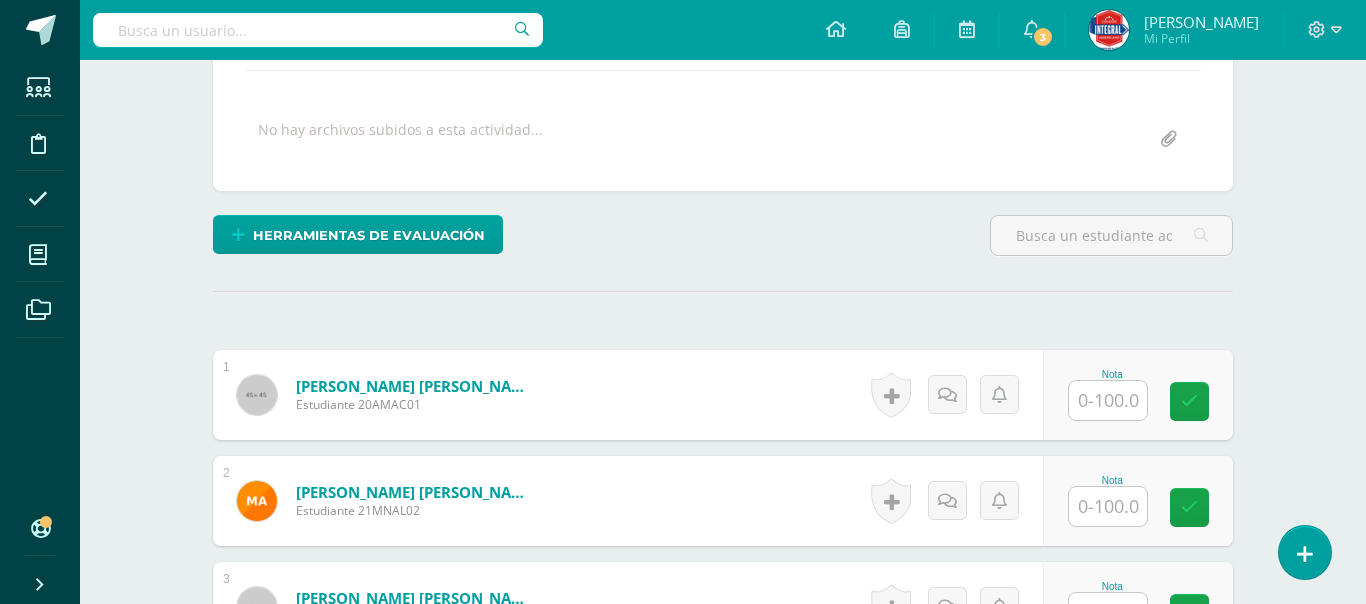 scroll, scrollTop: 346, scrollLeft: 0, axis: vertical 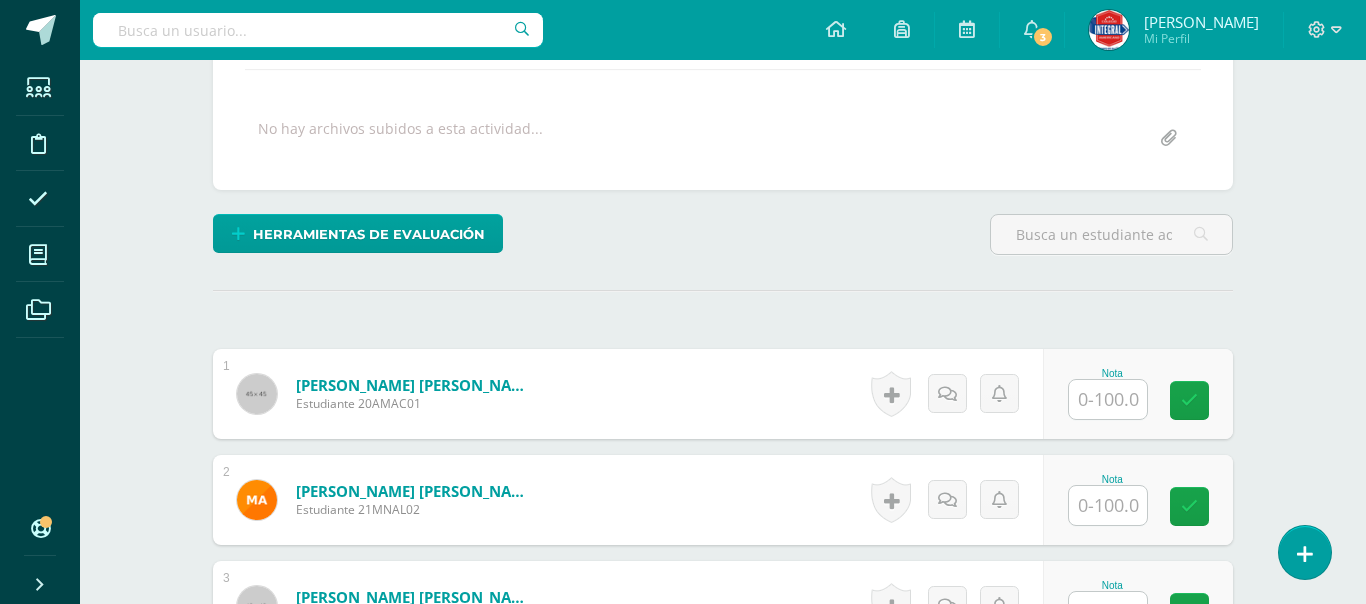 click at bounding box center [1108, 399] 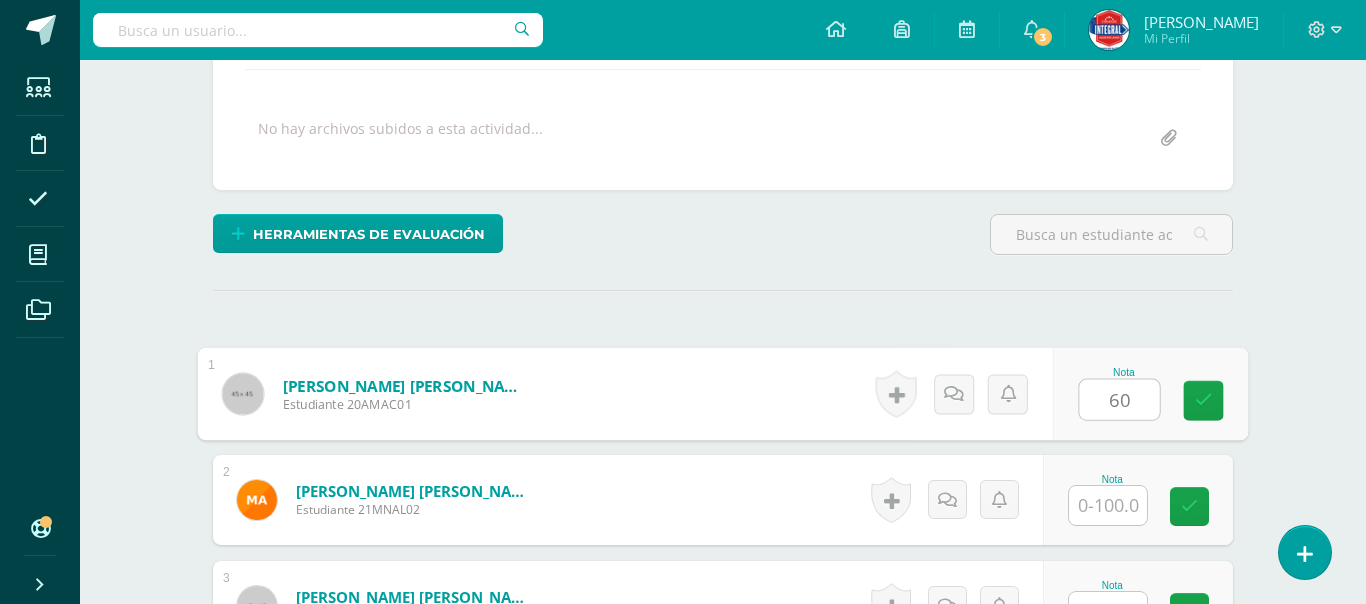 type on "60" 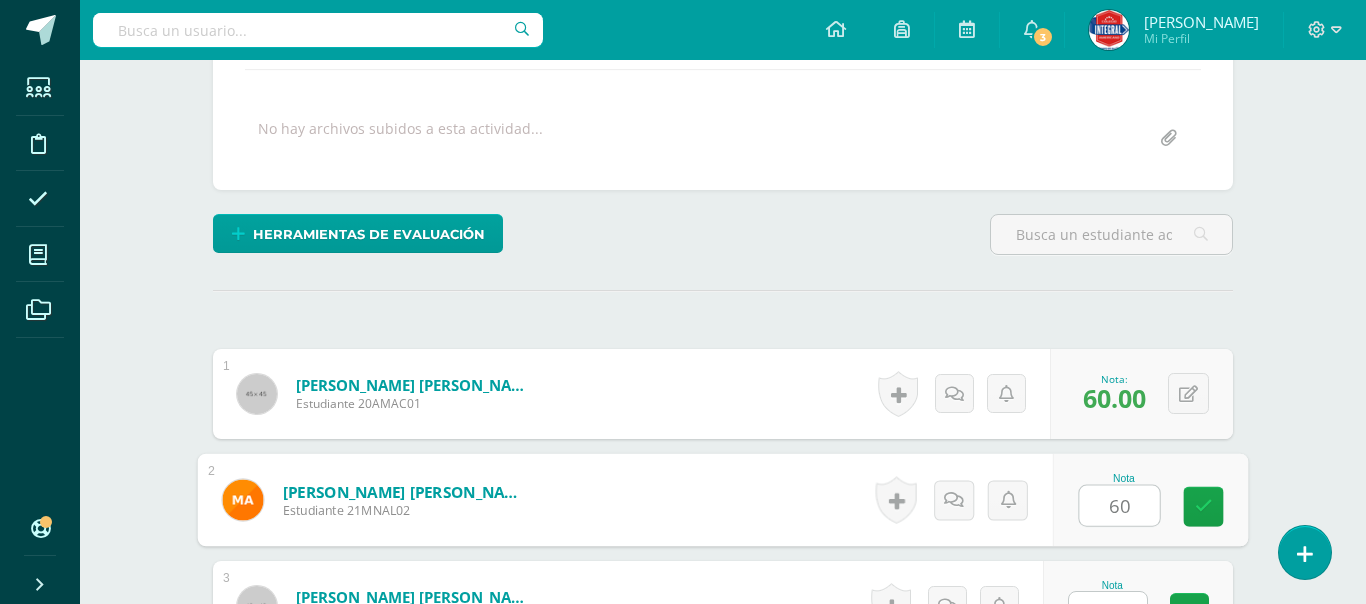 type on "60" 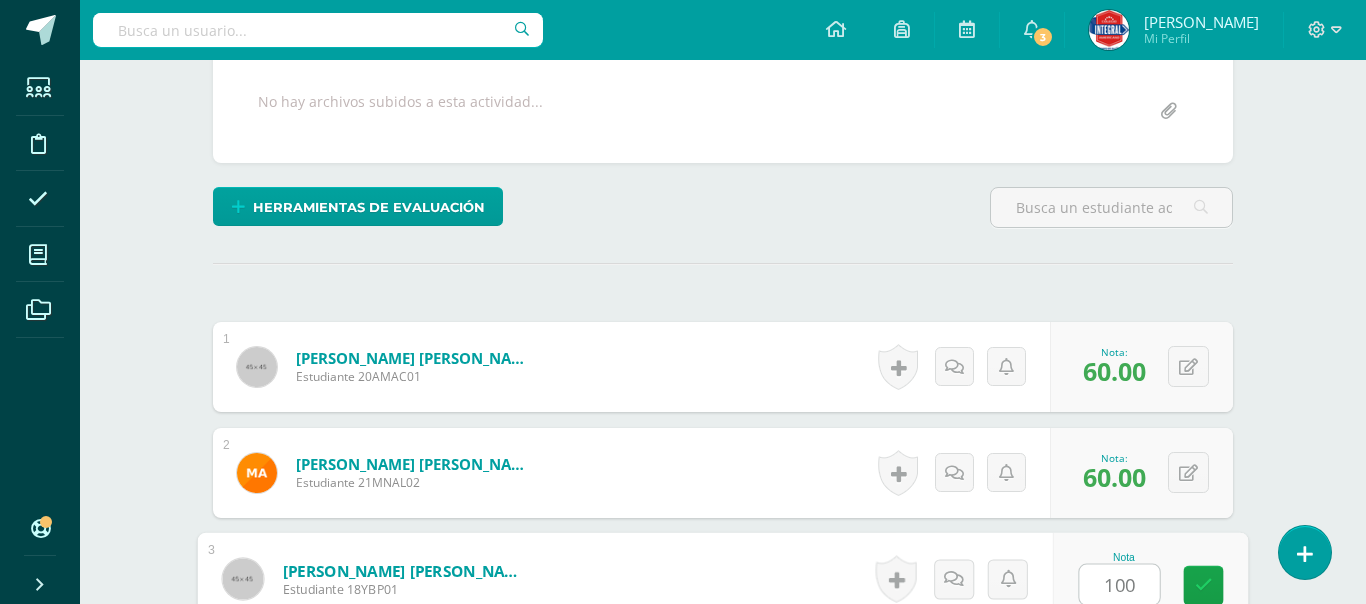 type on "100" 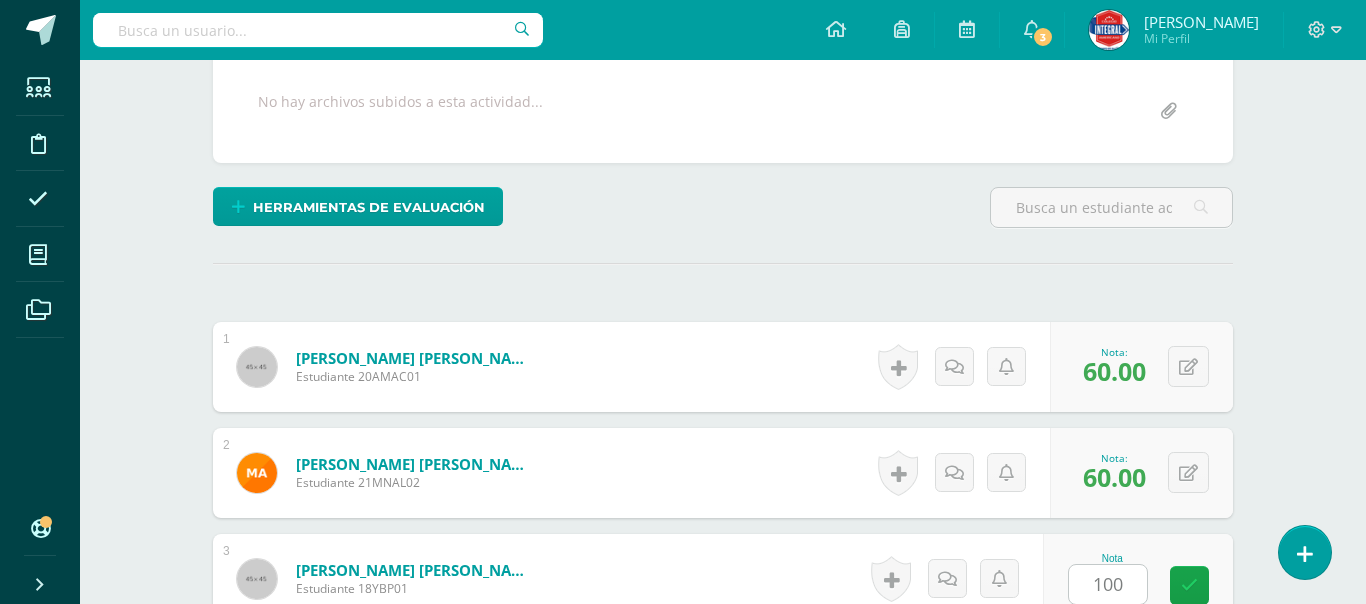 scroll, scrollTop: 762, scrollLeft: 0, axis: vertical 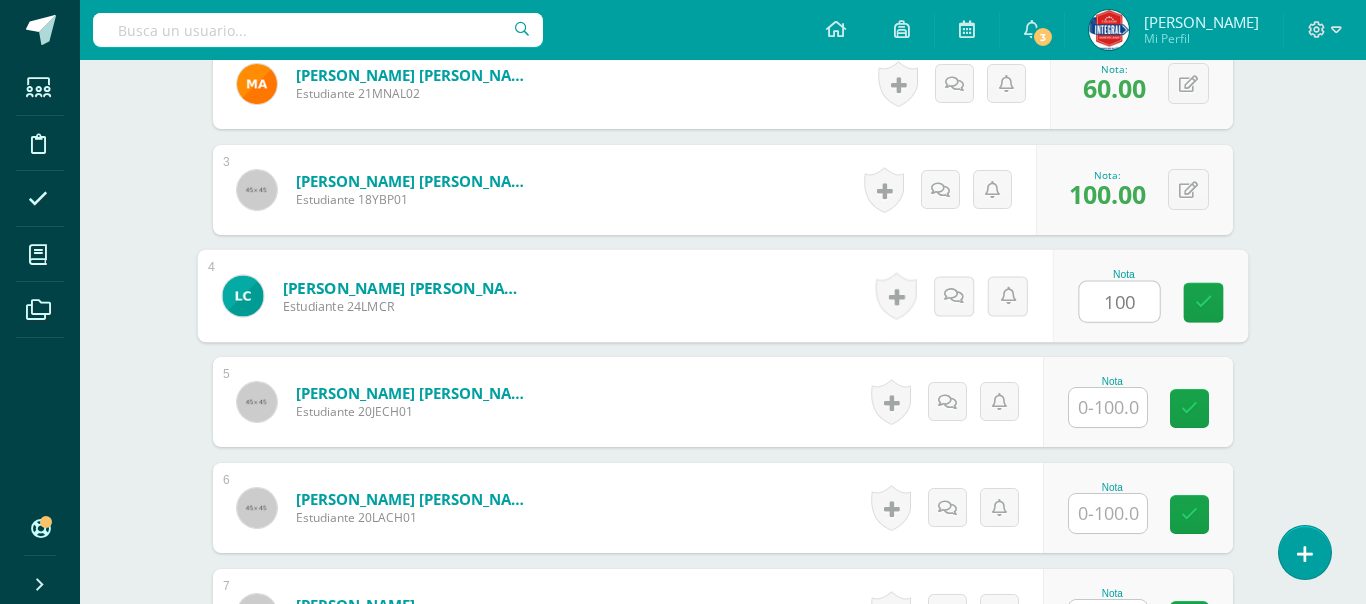 type on "100" 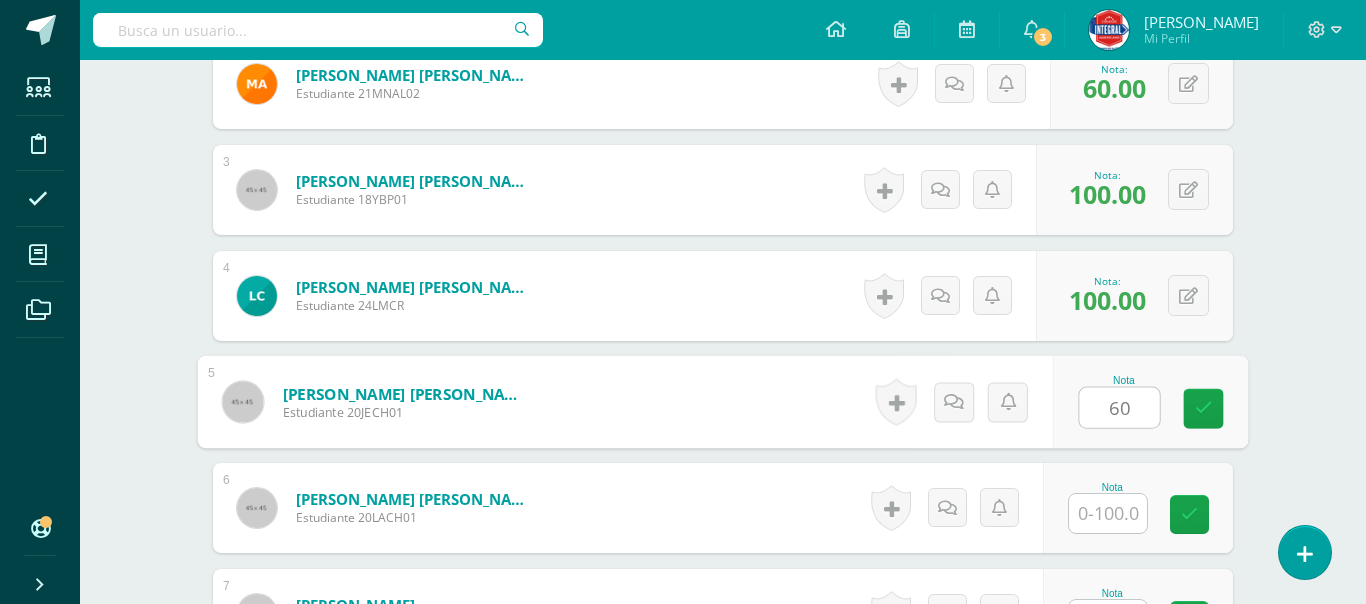 type on "60" 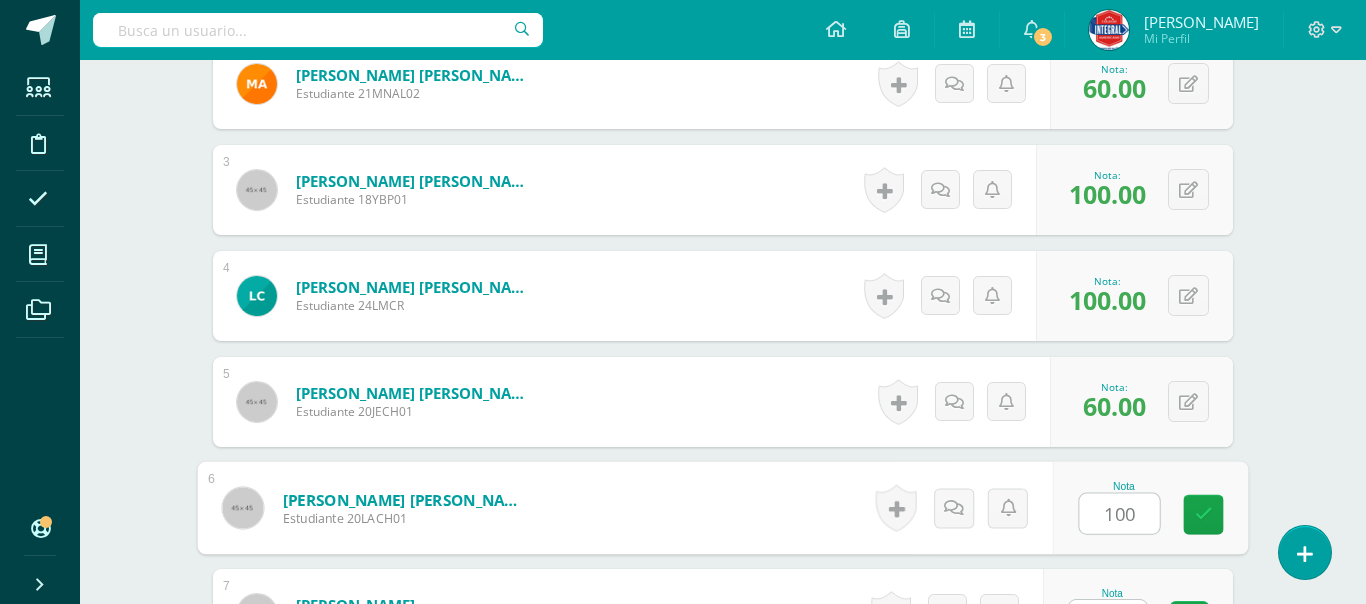 type on "100" 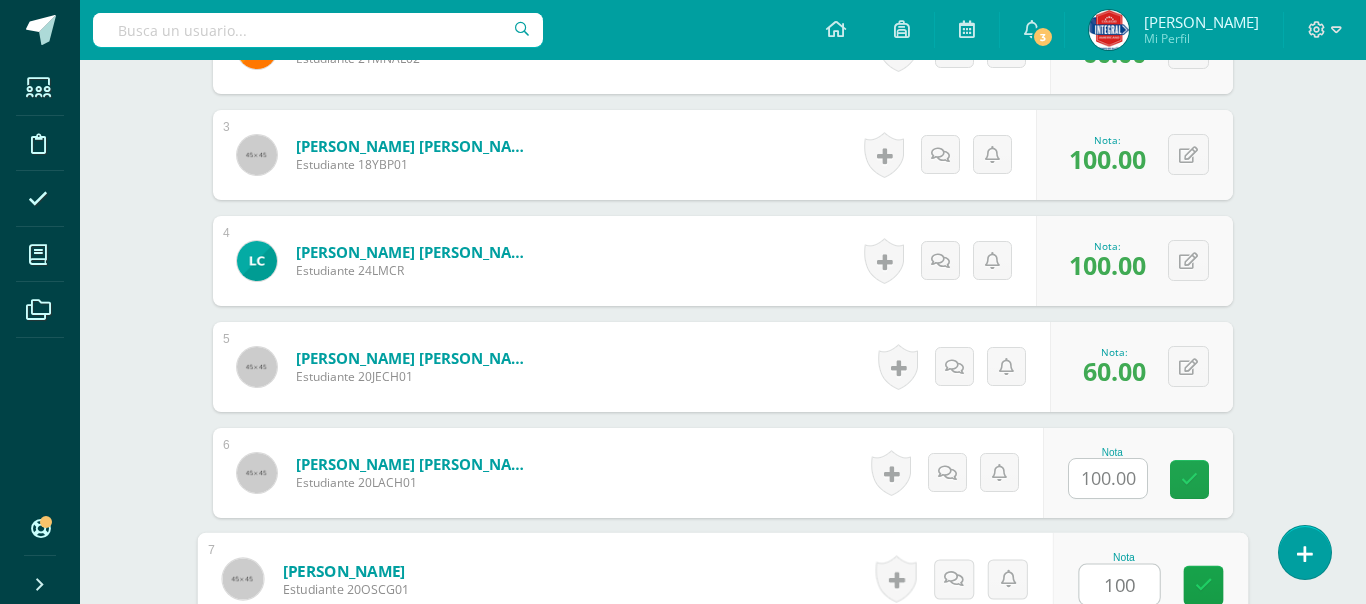 type on "100" 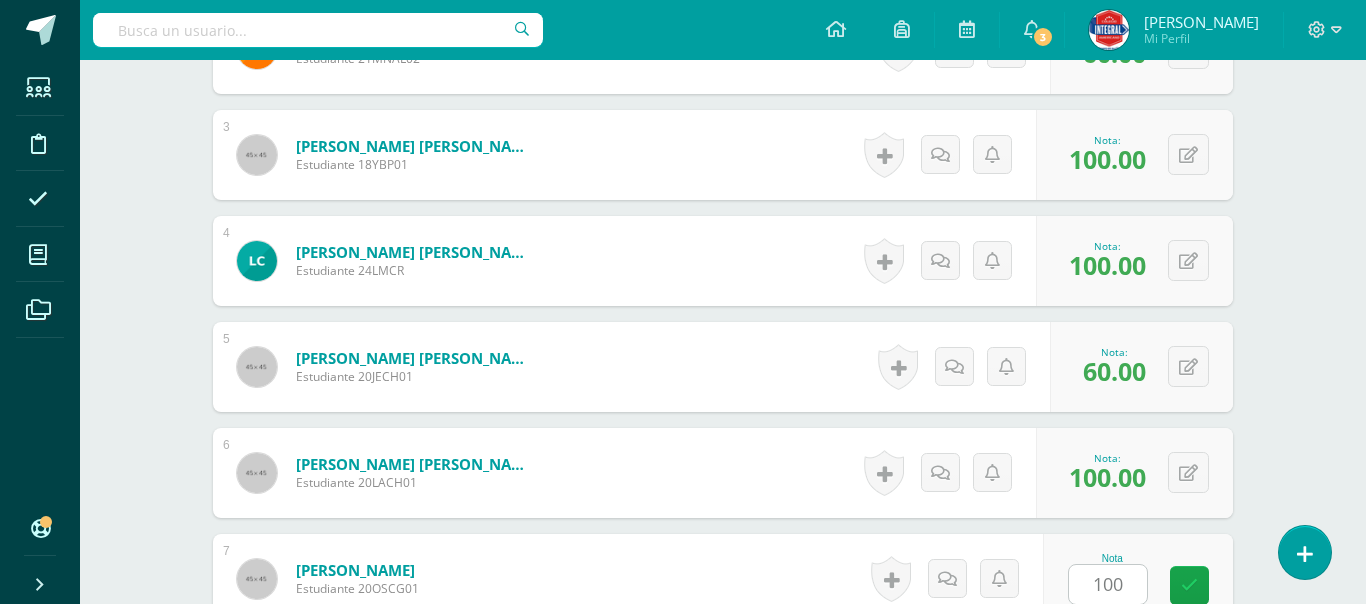 scroll, scrollTop: 1186, scrollLeft: 0, axis: vertical 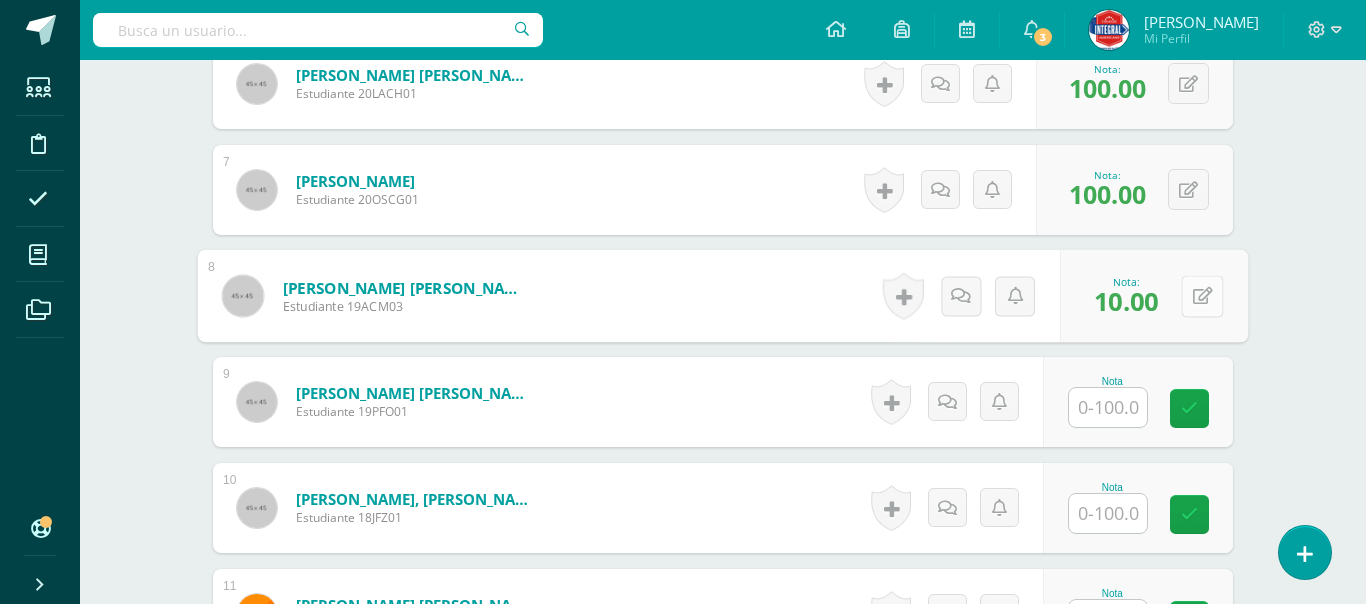 click at bounding box center [1202, 296] 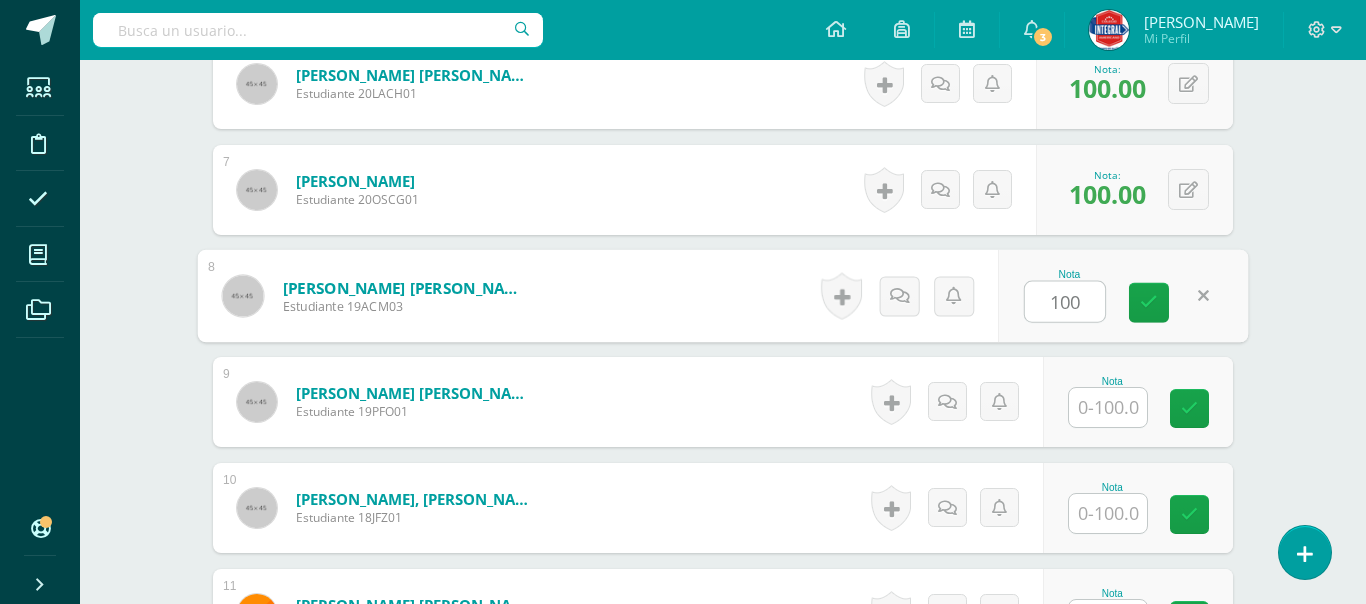 type on "100" 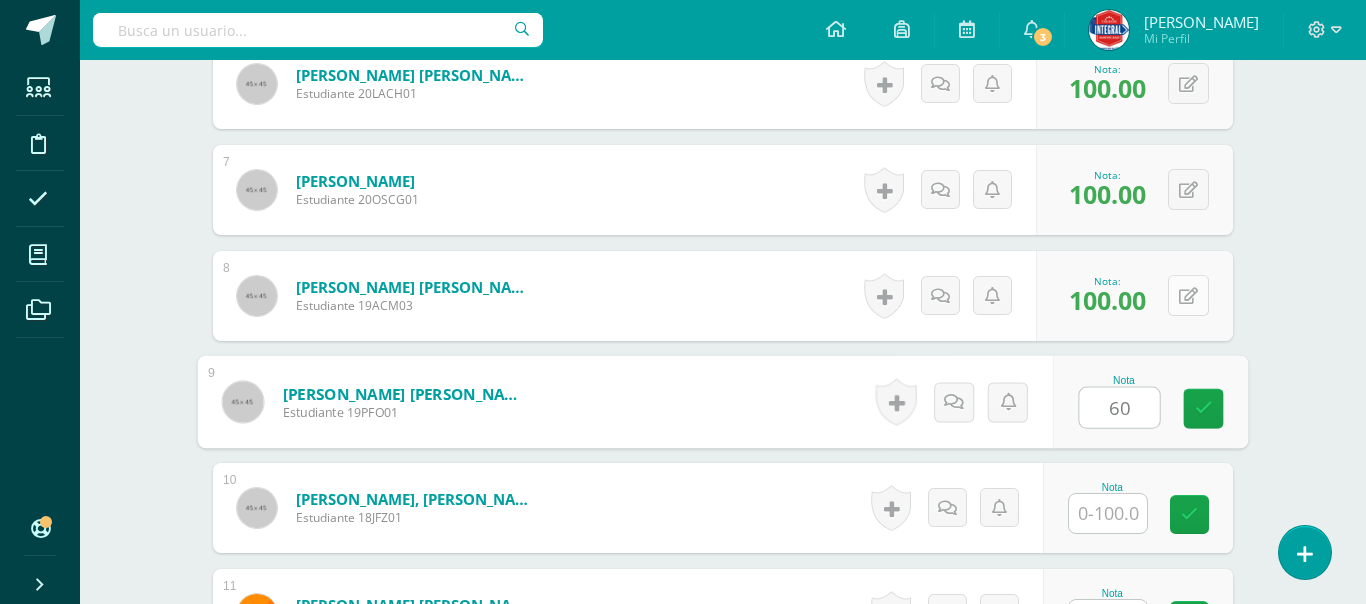 type on "60" 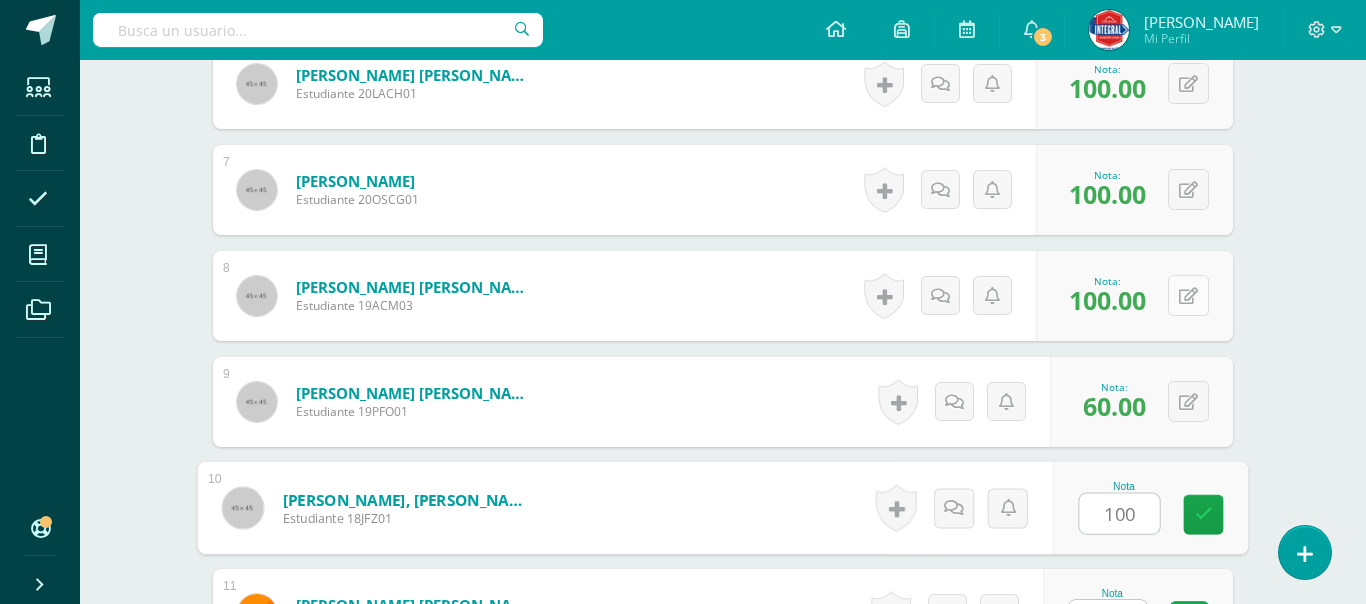 type on "100" 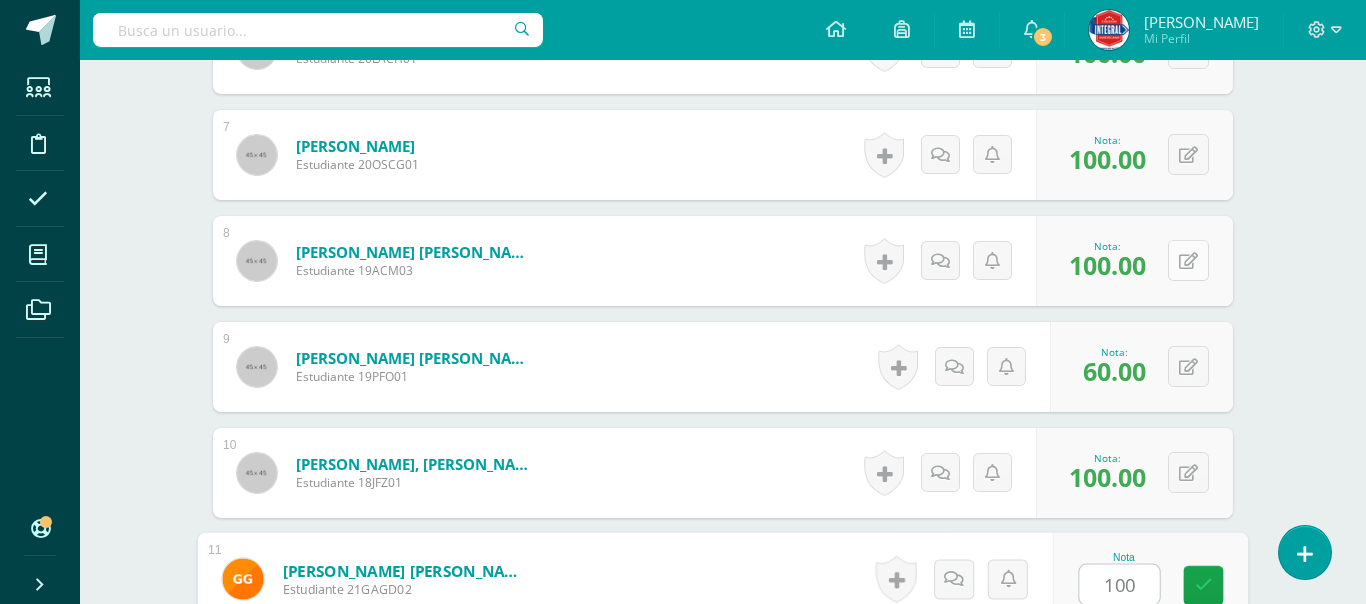 type on "100" 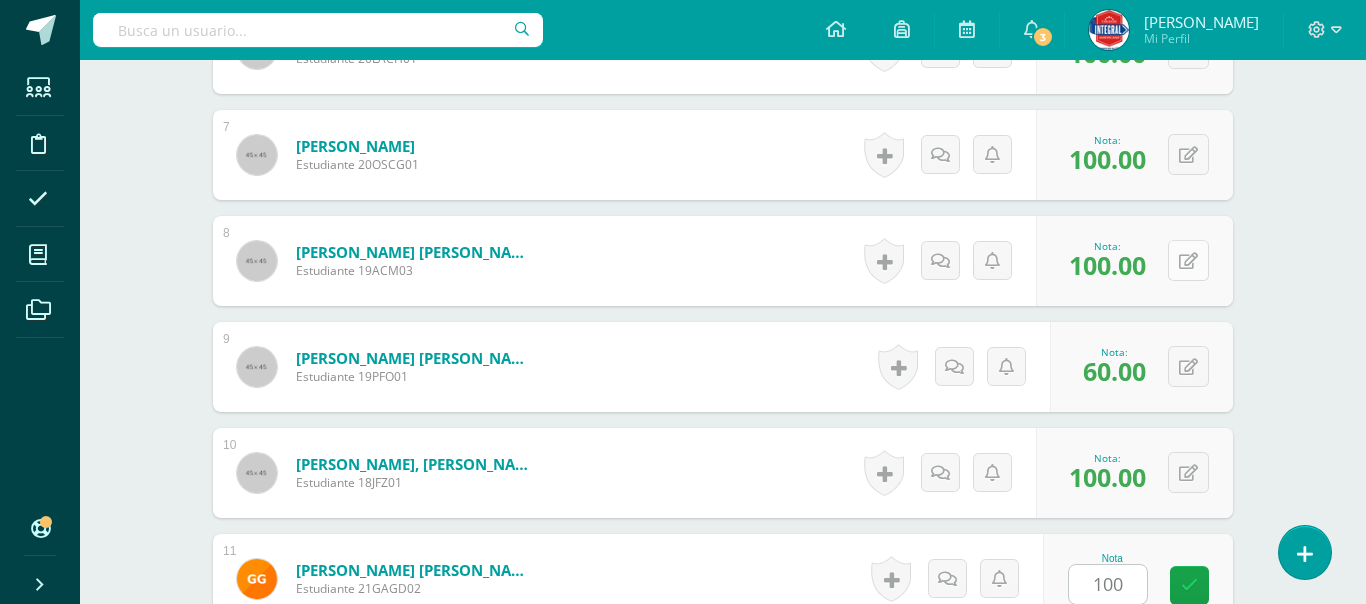 scroll, scrollTop: 1610, scrollLeft: 0, axis: vertical 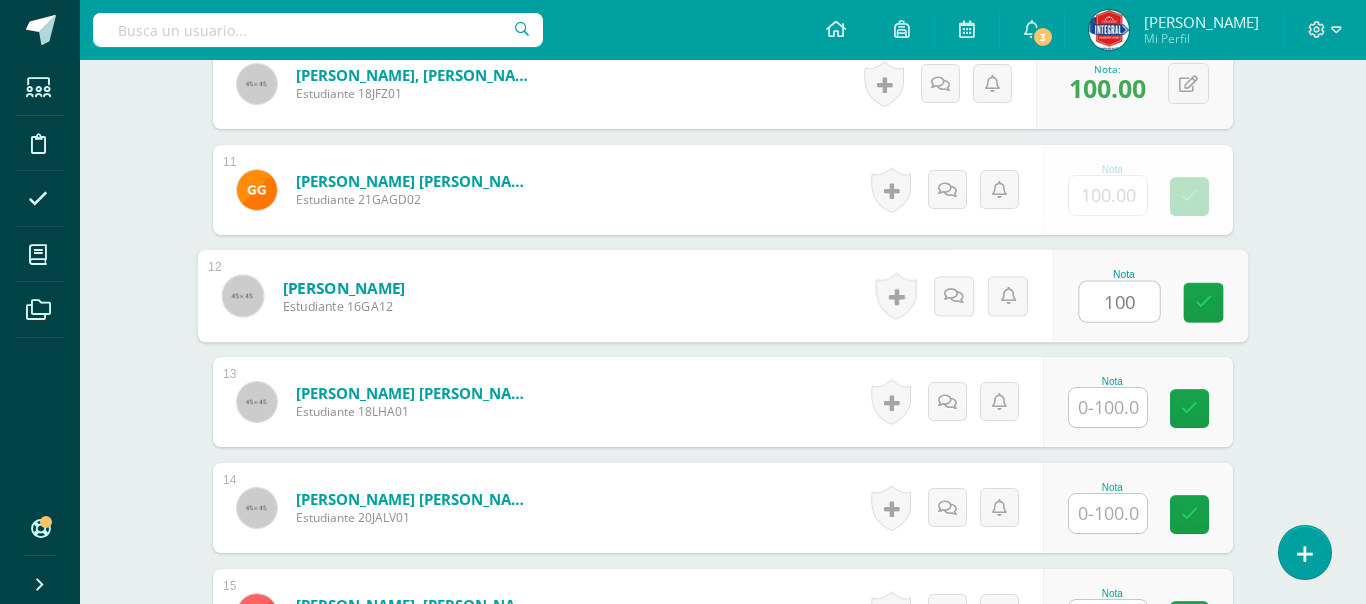 type on "100" 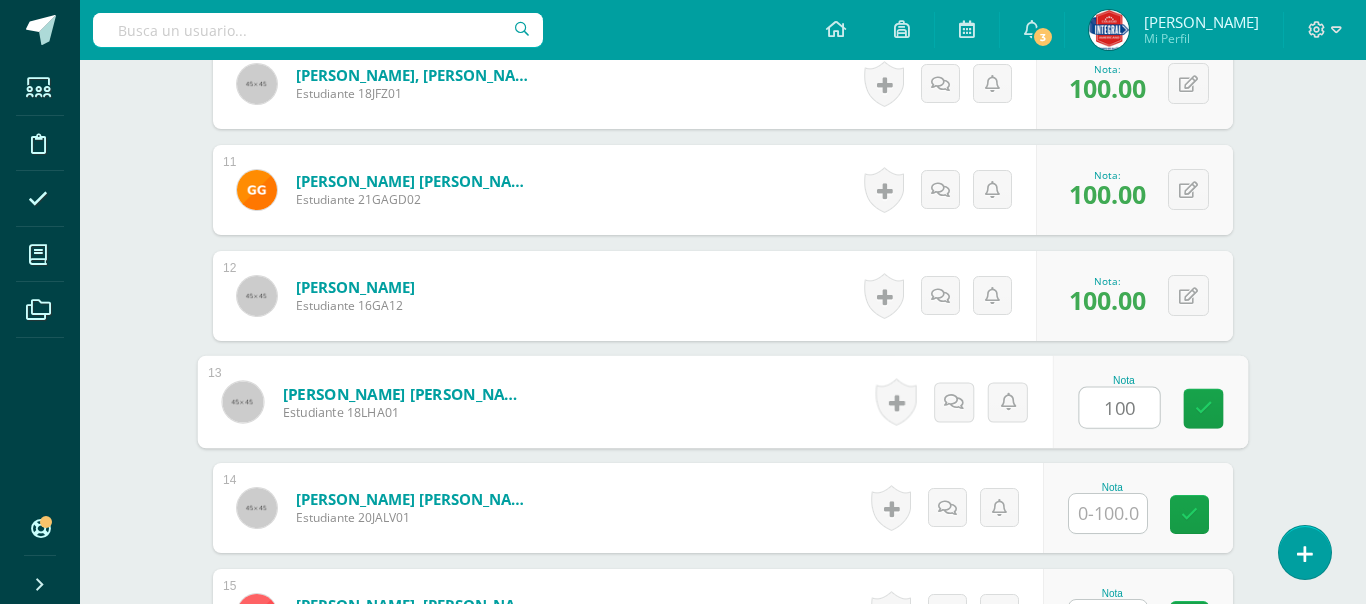type on "100" 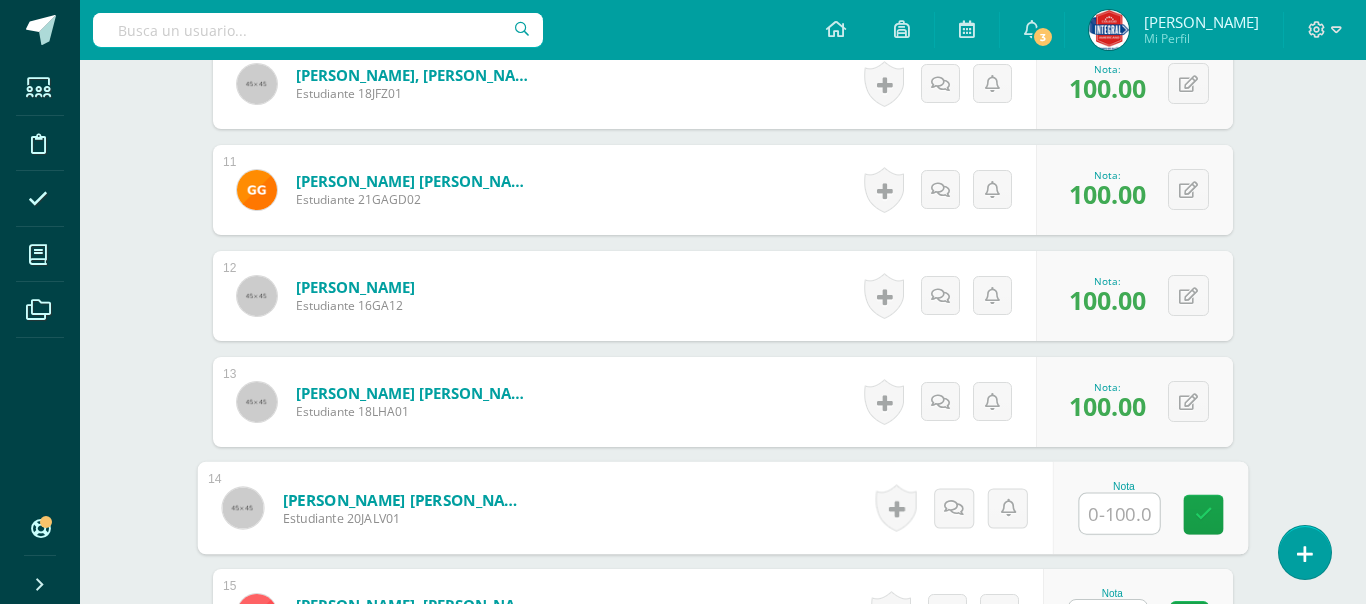 type on "1" 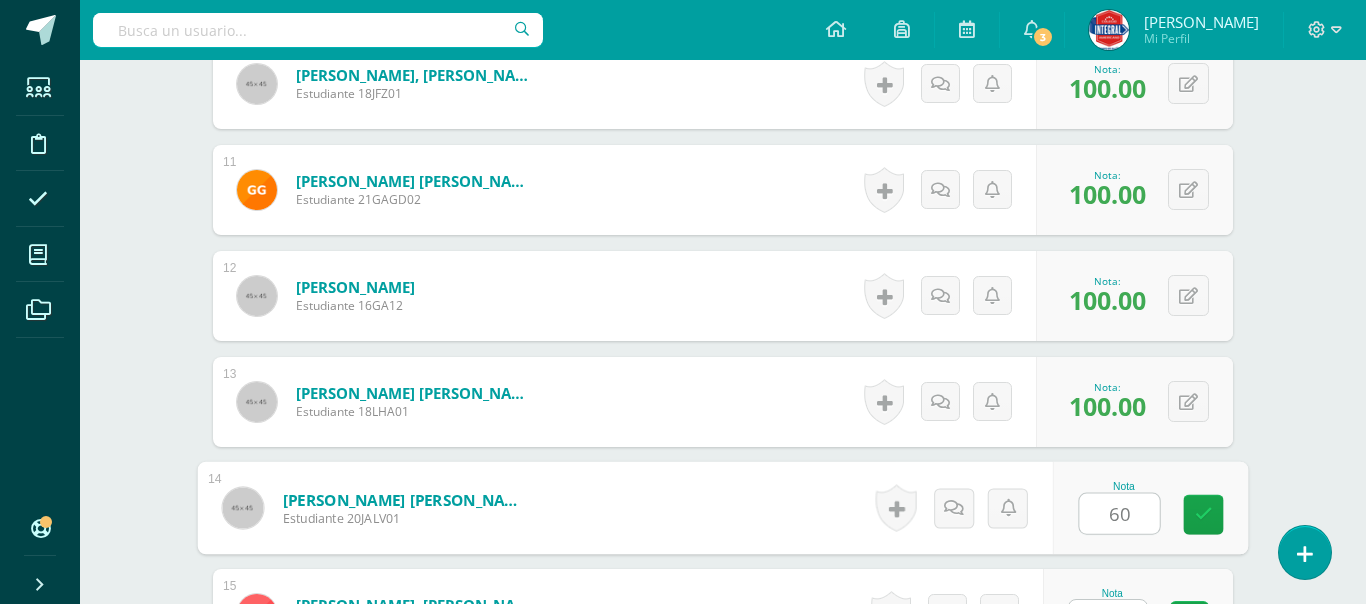 type on "60" 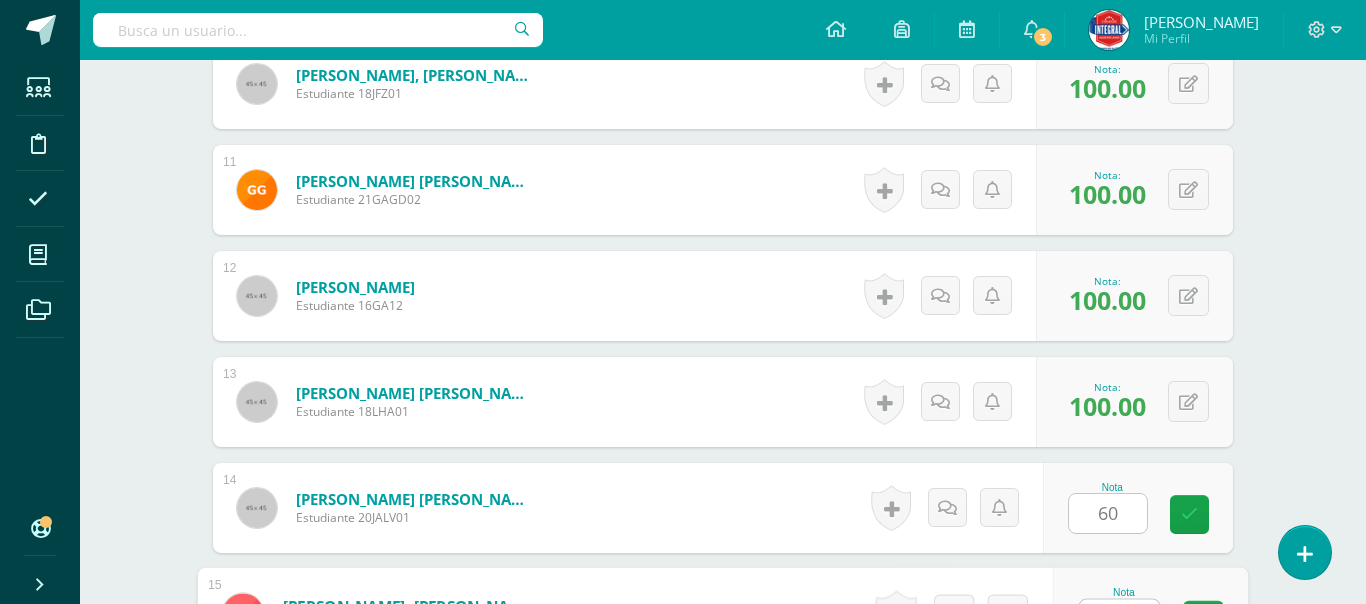 scroll, scrollTop: 1645, scrollLeft: 0, axis: vertical 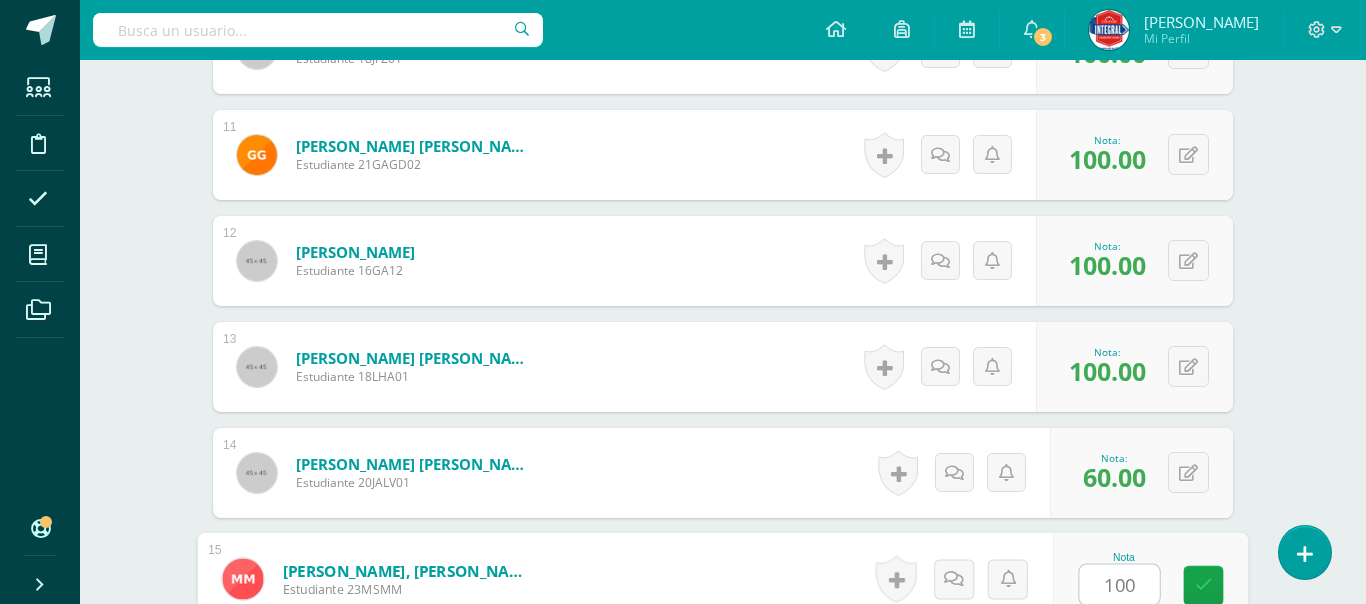type on "100" 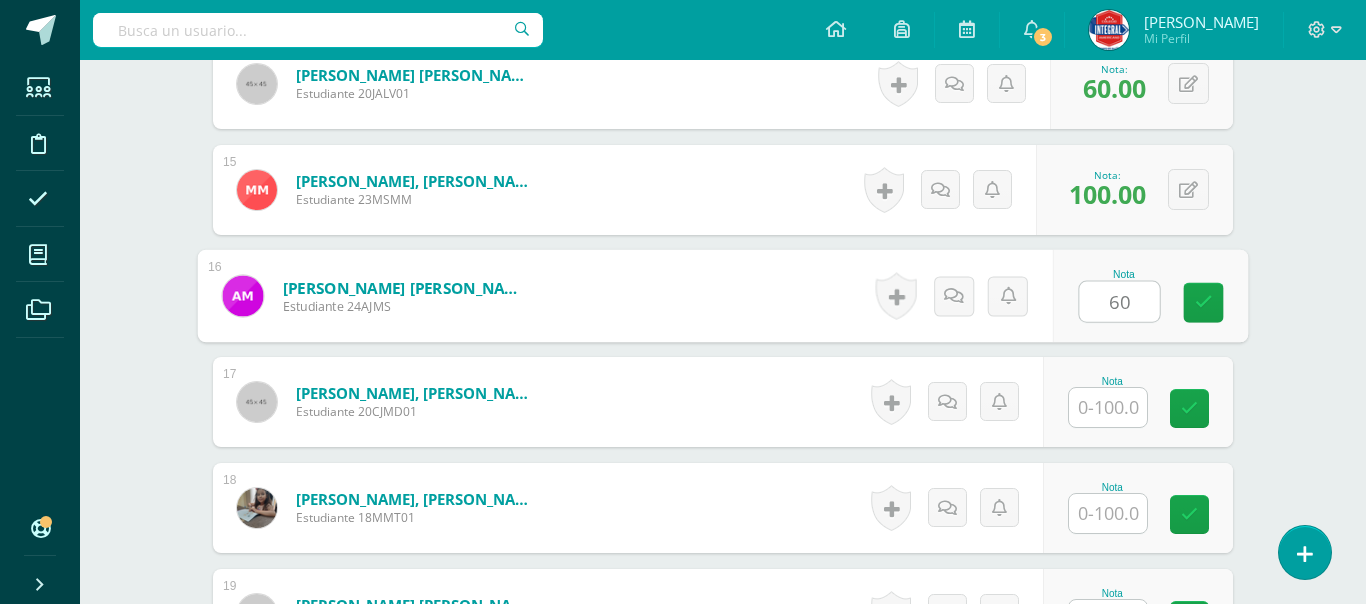 type on "60" 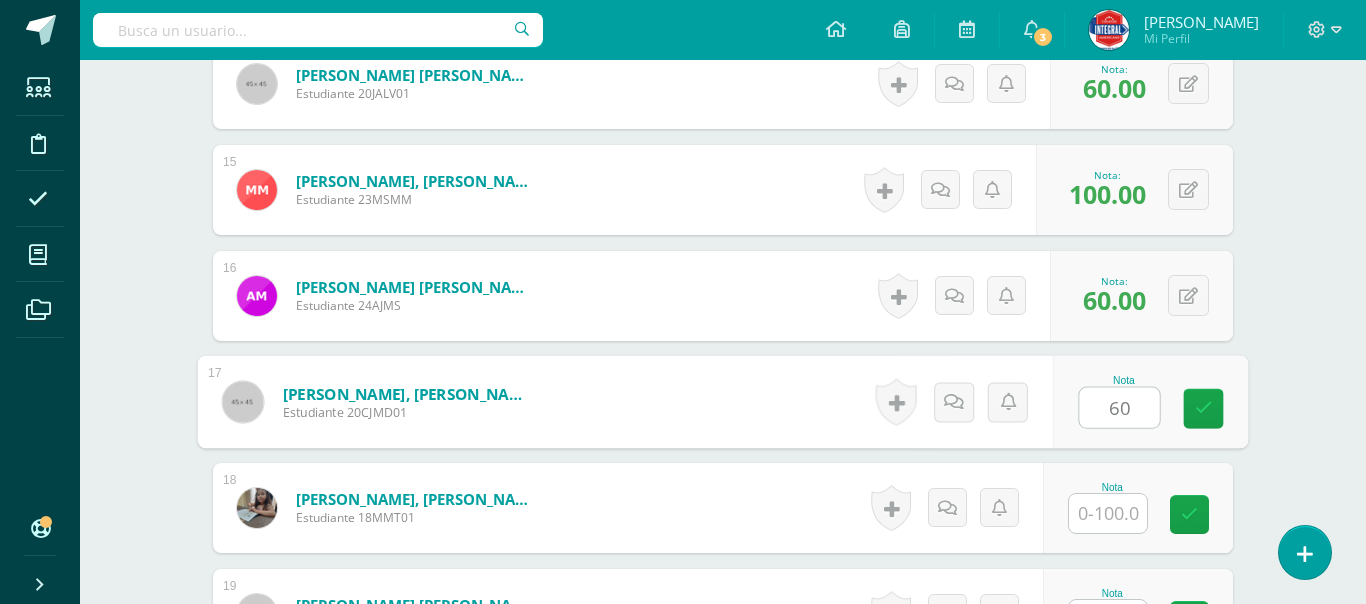 type on "60" 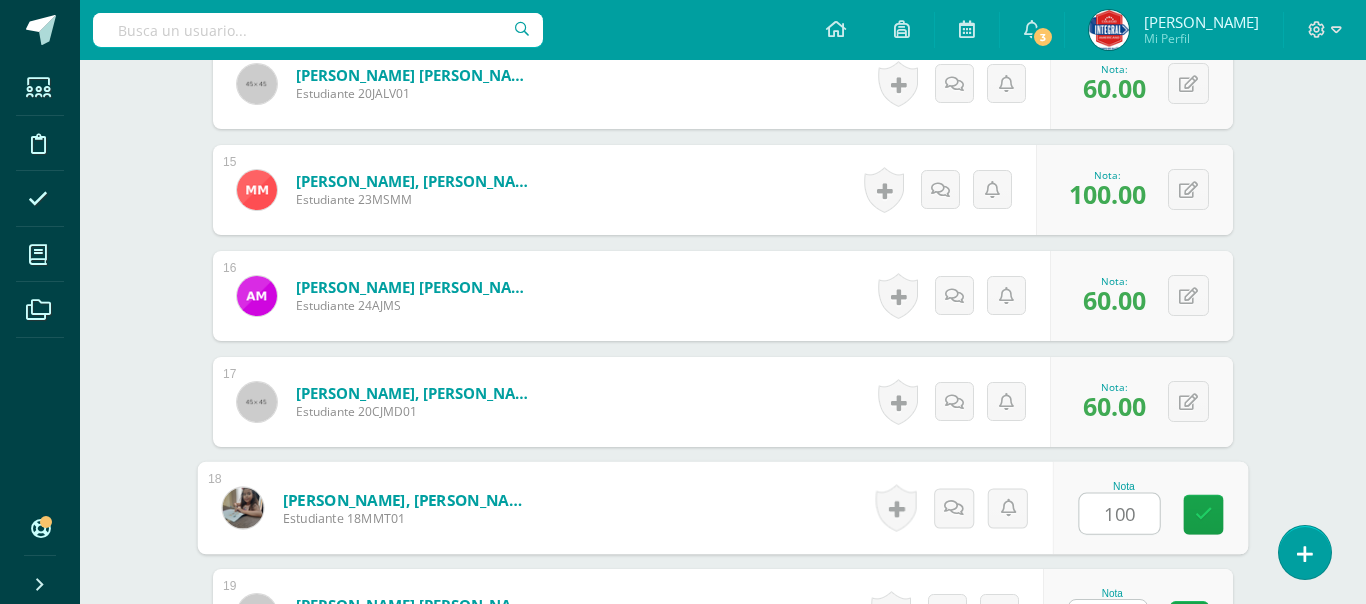 type on "100" 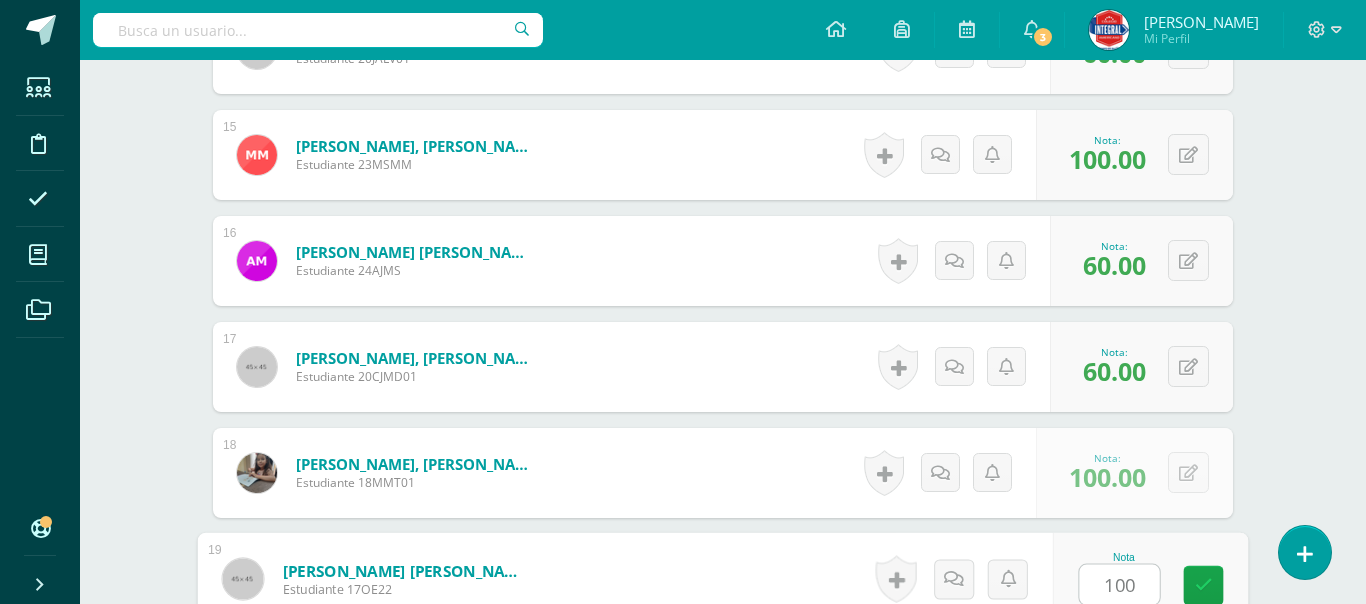 type on "100" 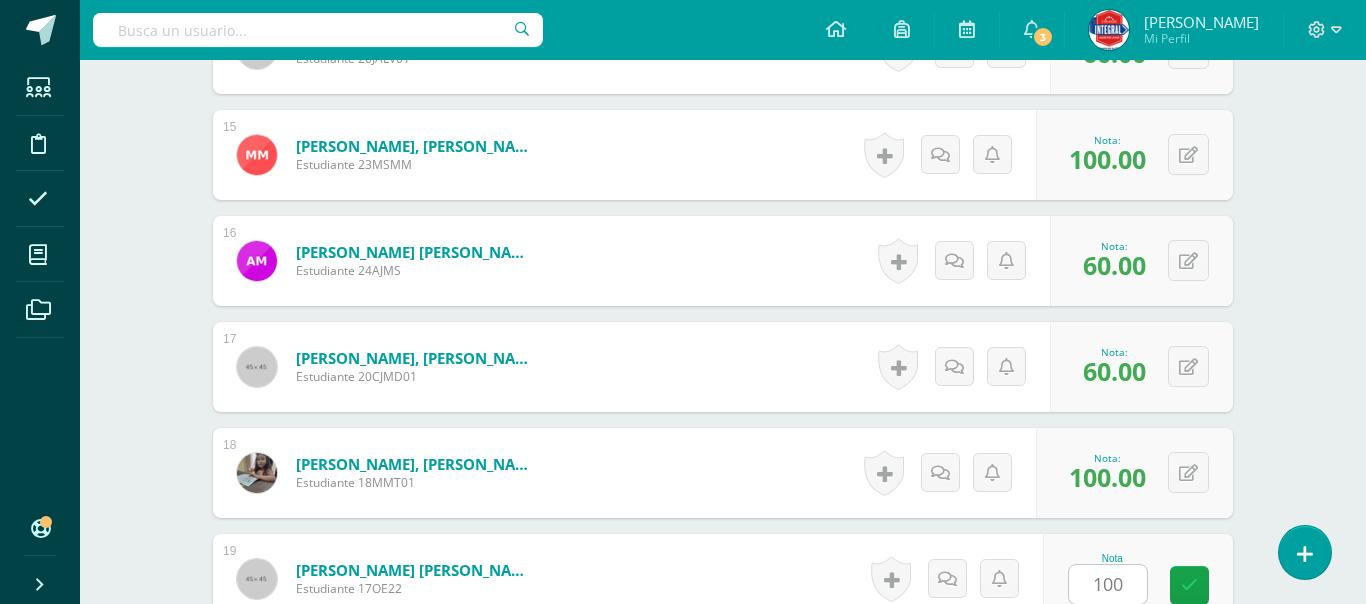 scroll, scrollTop: 2458, scrollLeft: 0, axis: vertical 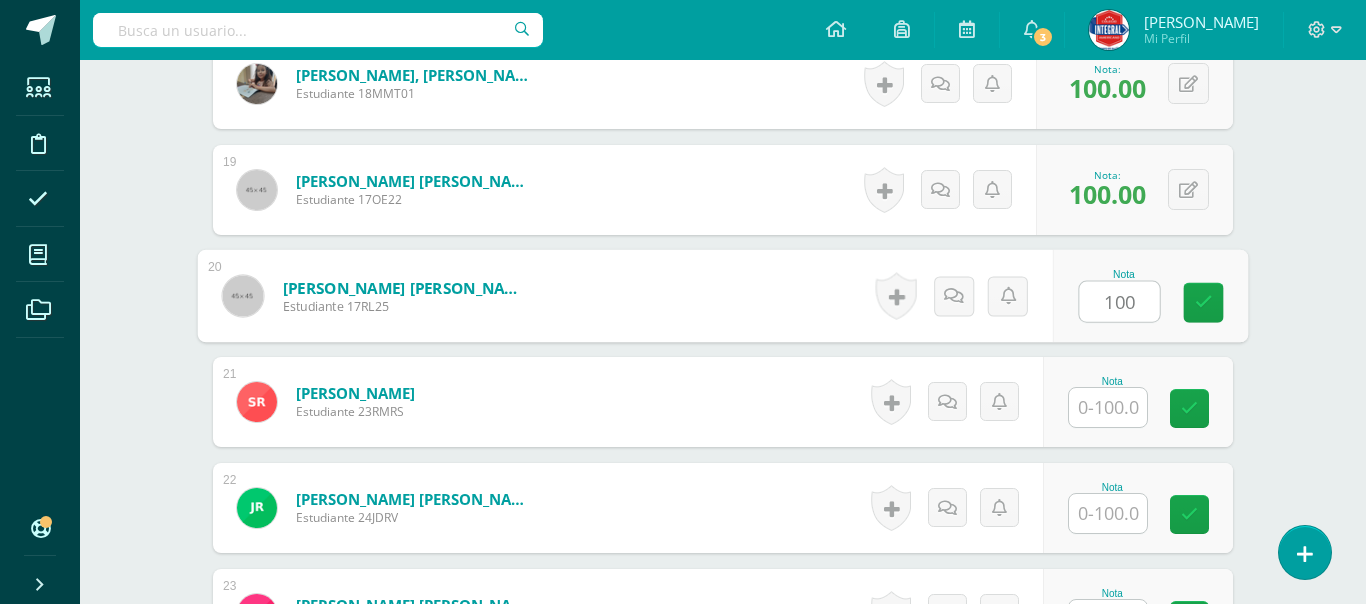 type on "100" 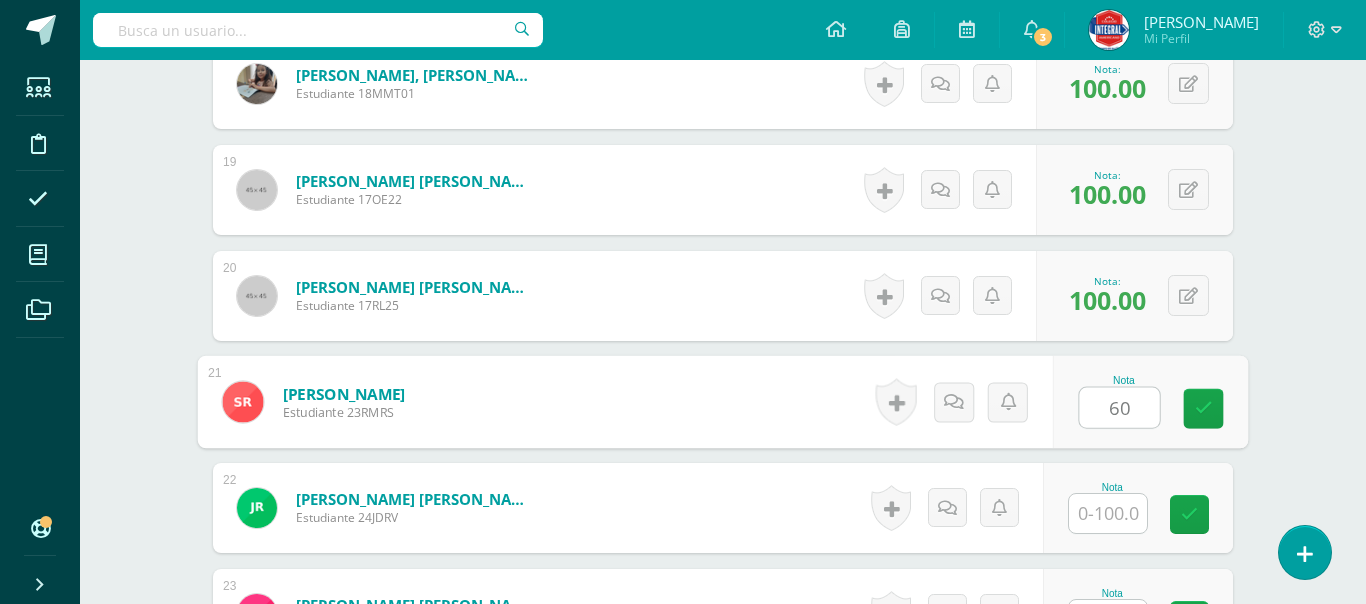 type on "60" 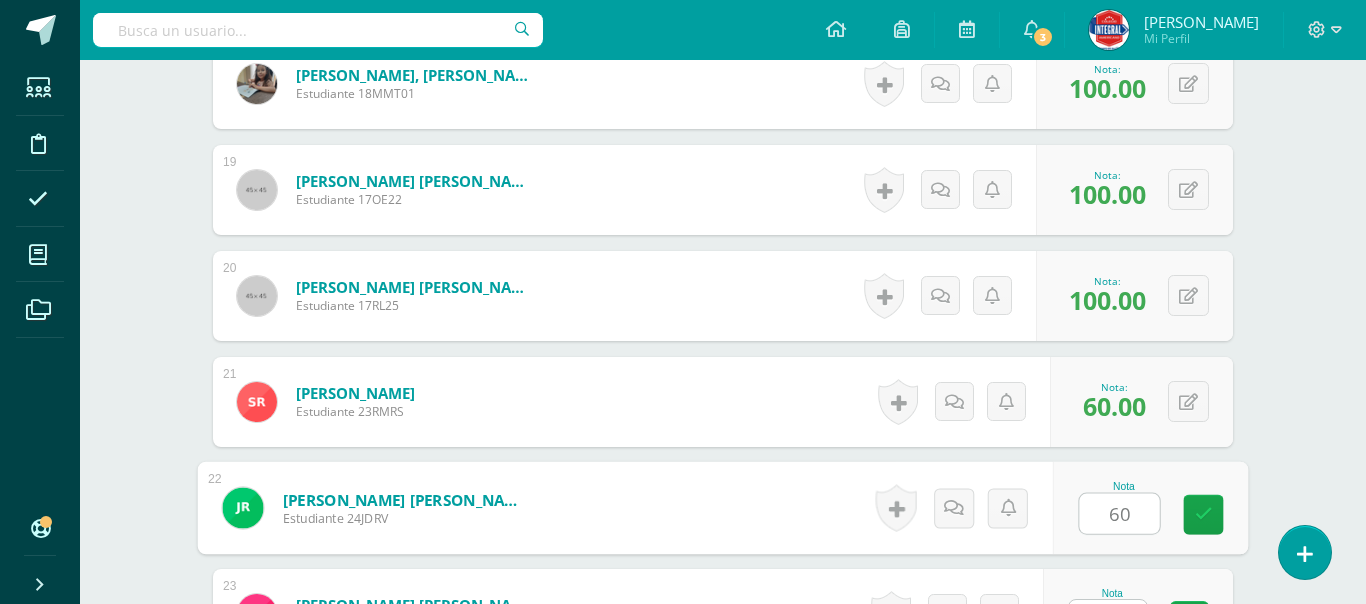type on "60" 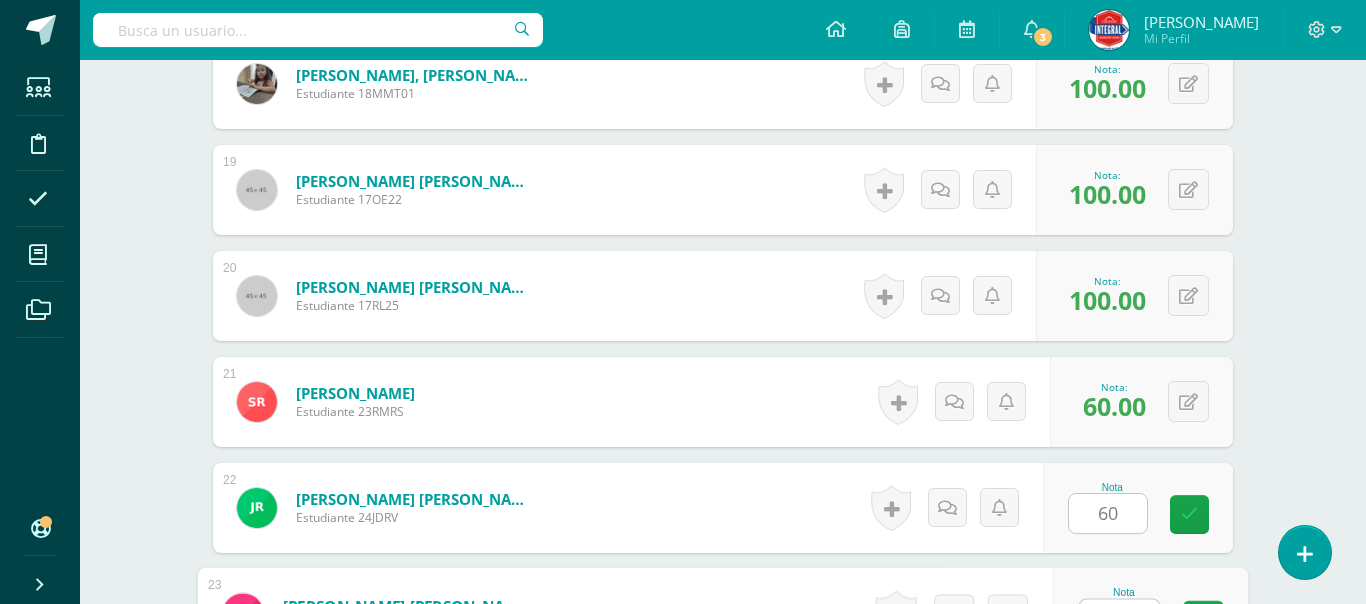 scroll, scrollTop: 2493, scrollLeft: 0, axis: vertical 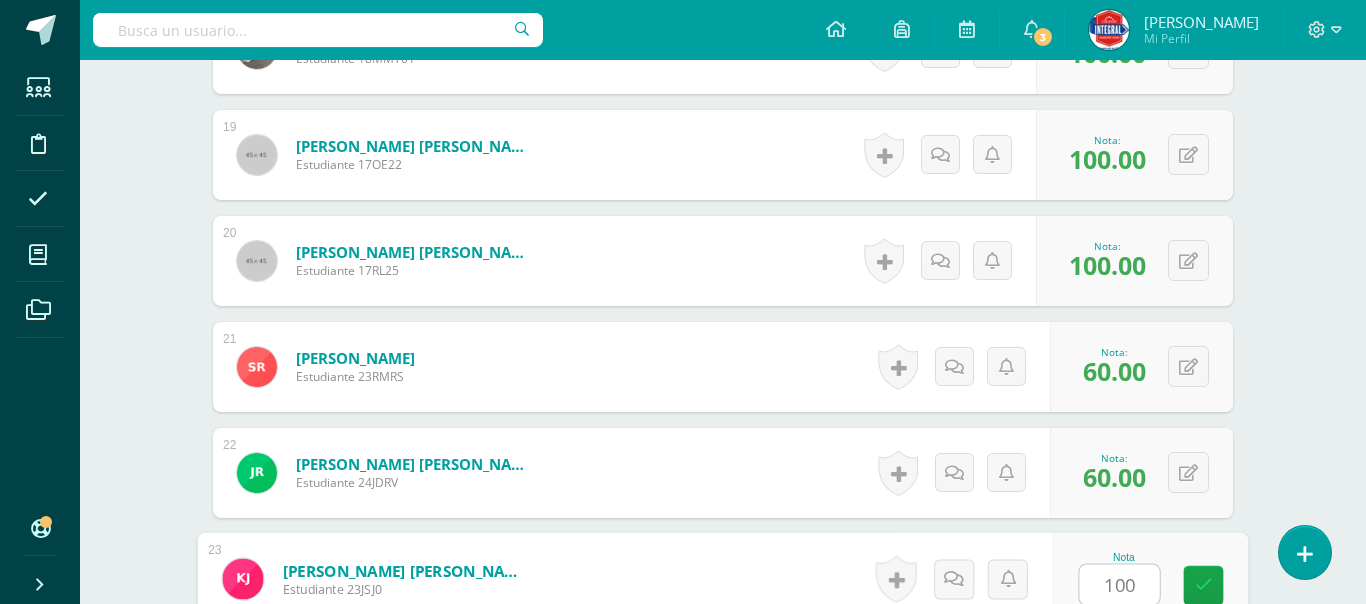 type on "100" 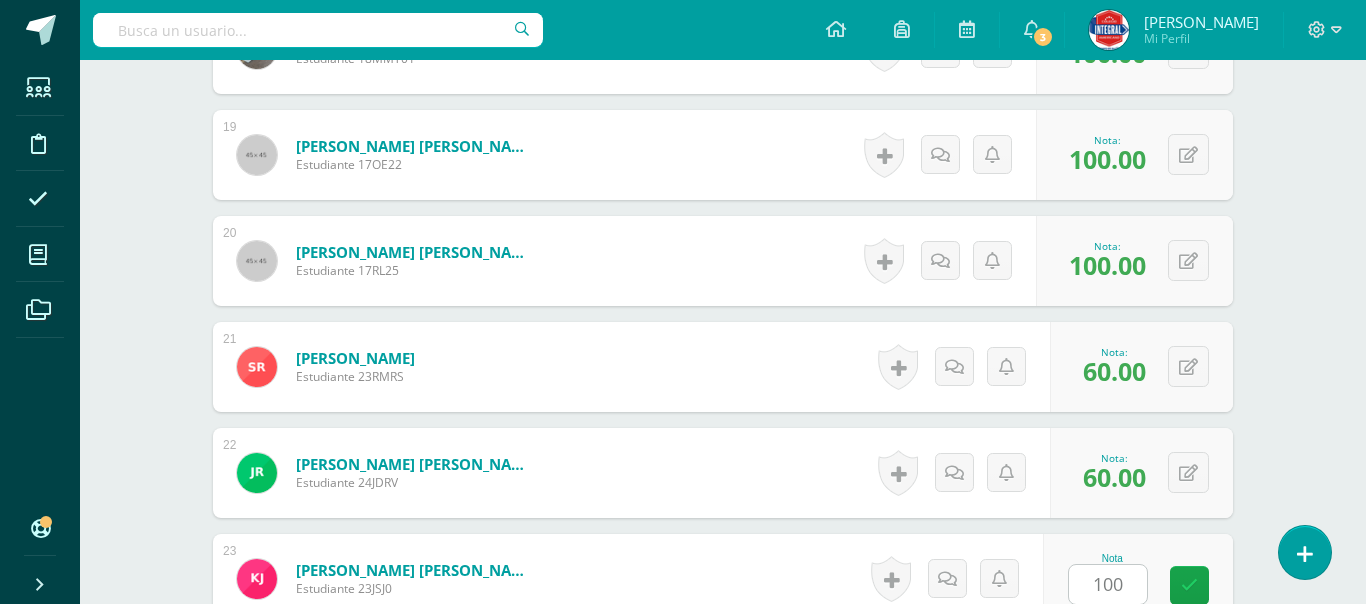 scroll, scrollTop: 2882, scrollLeft: 0, axis: vertical 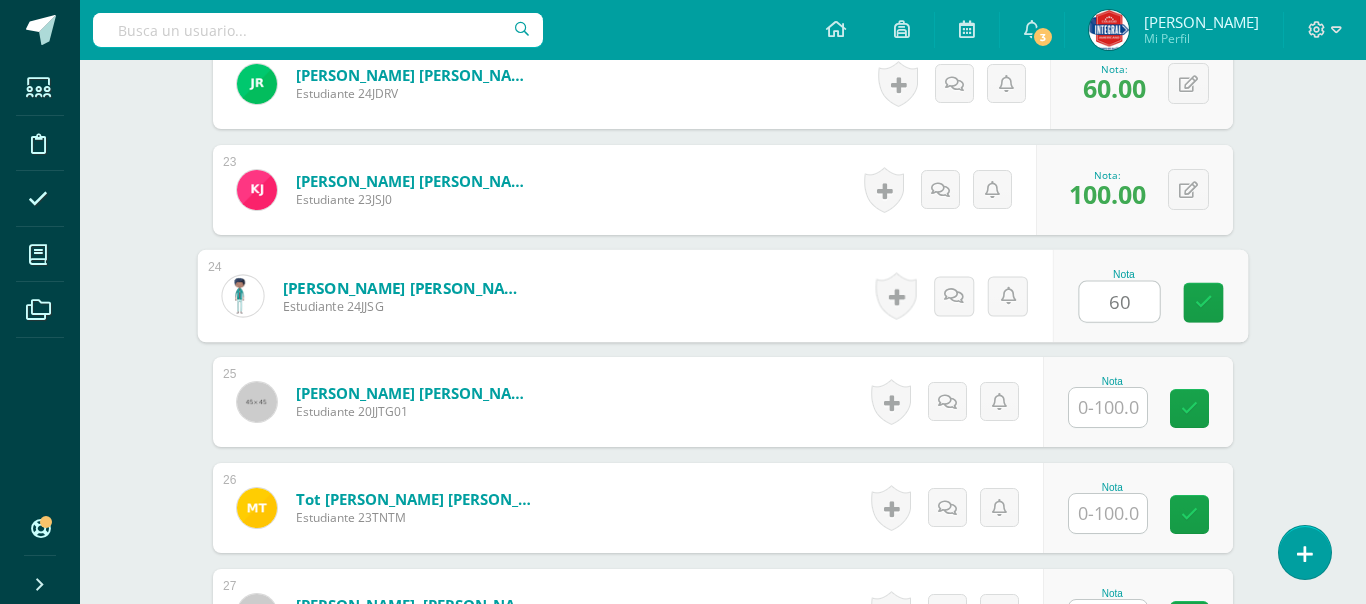 type on "60" 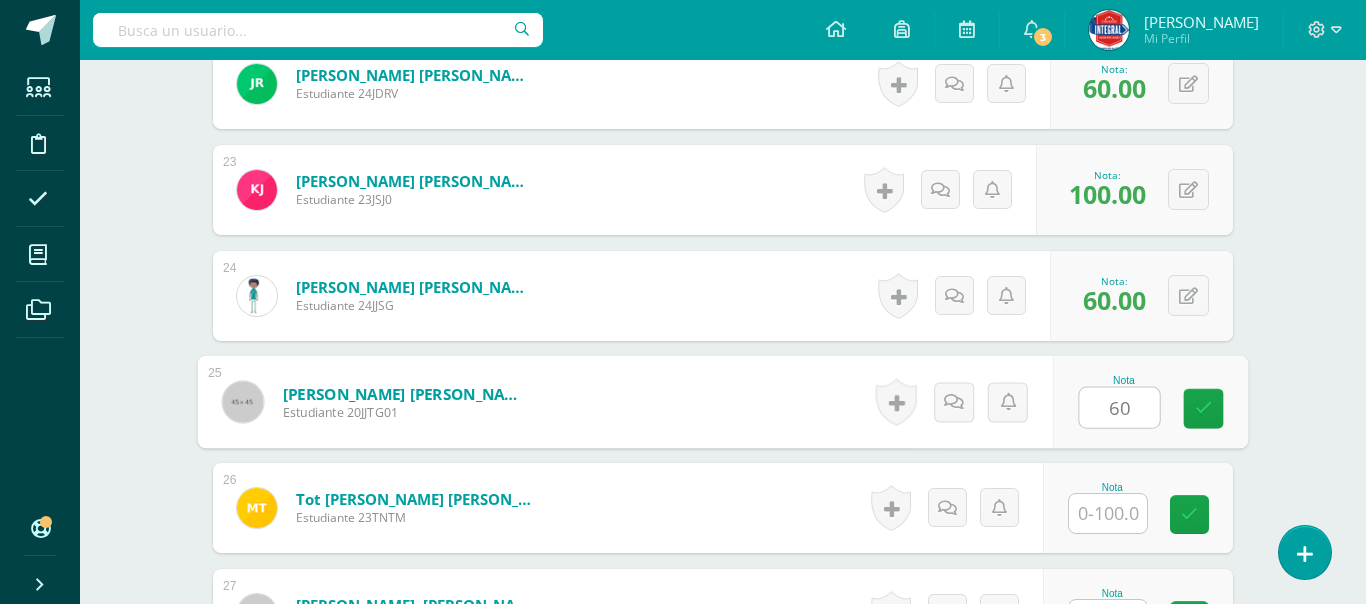 type on "60" 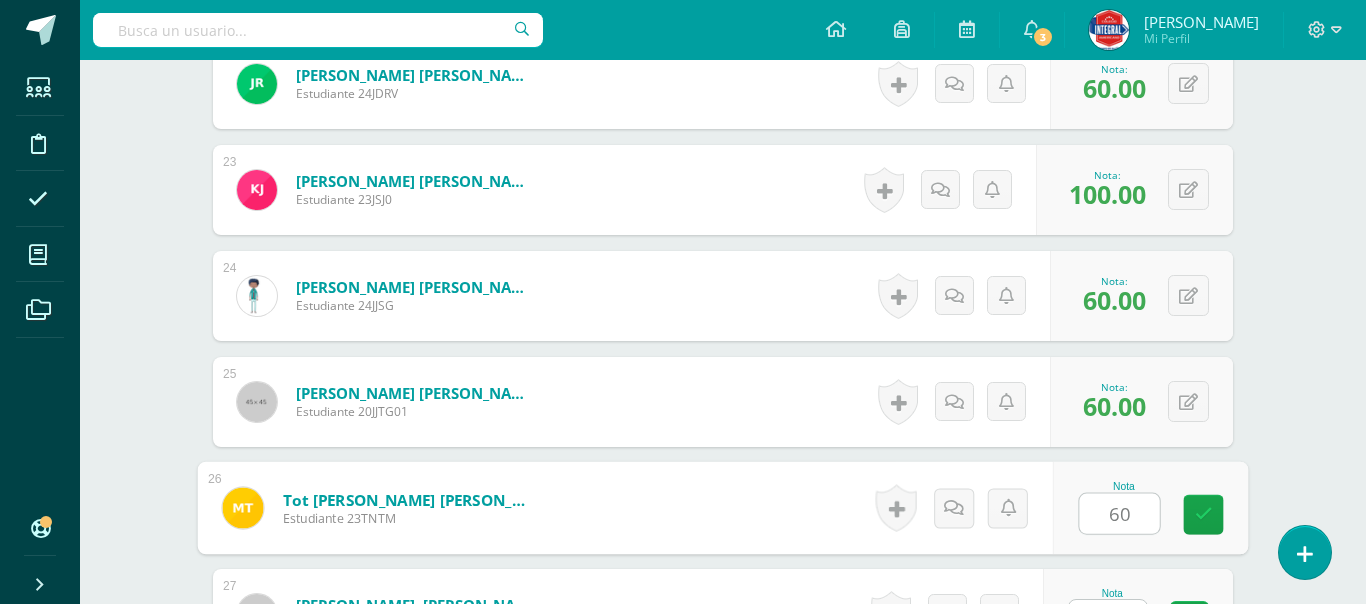 type on "60" 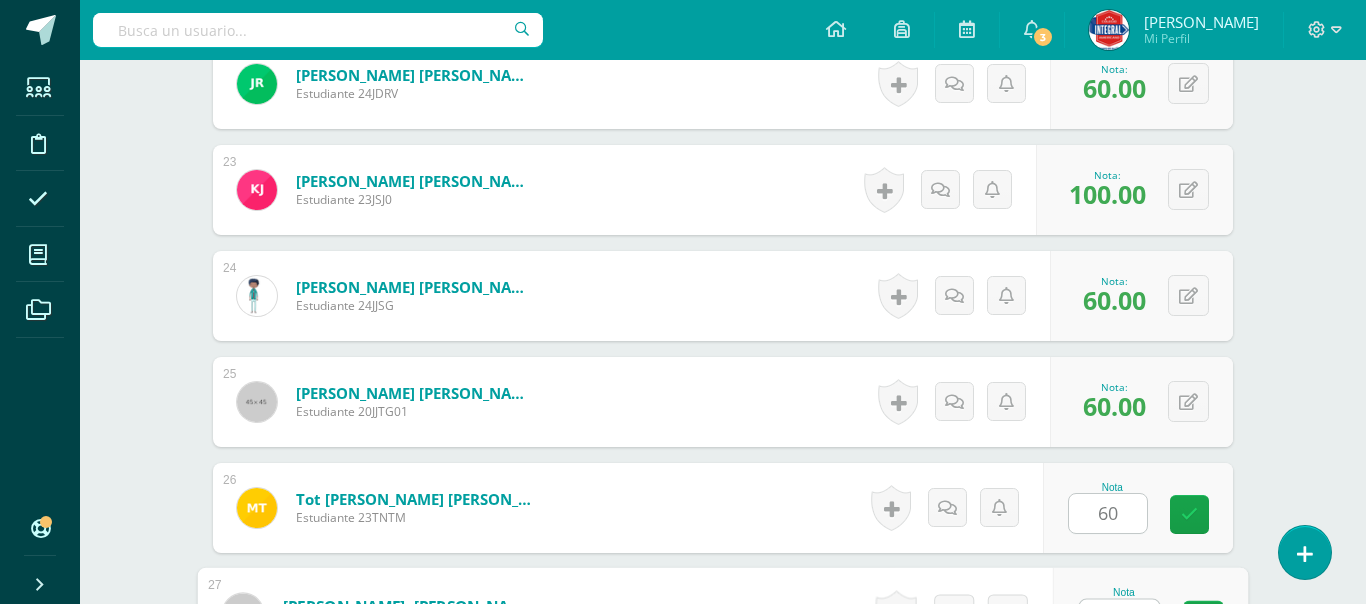 scroll, scrollTop: 2917, scrollLeft: 0, axis: vertical 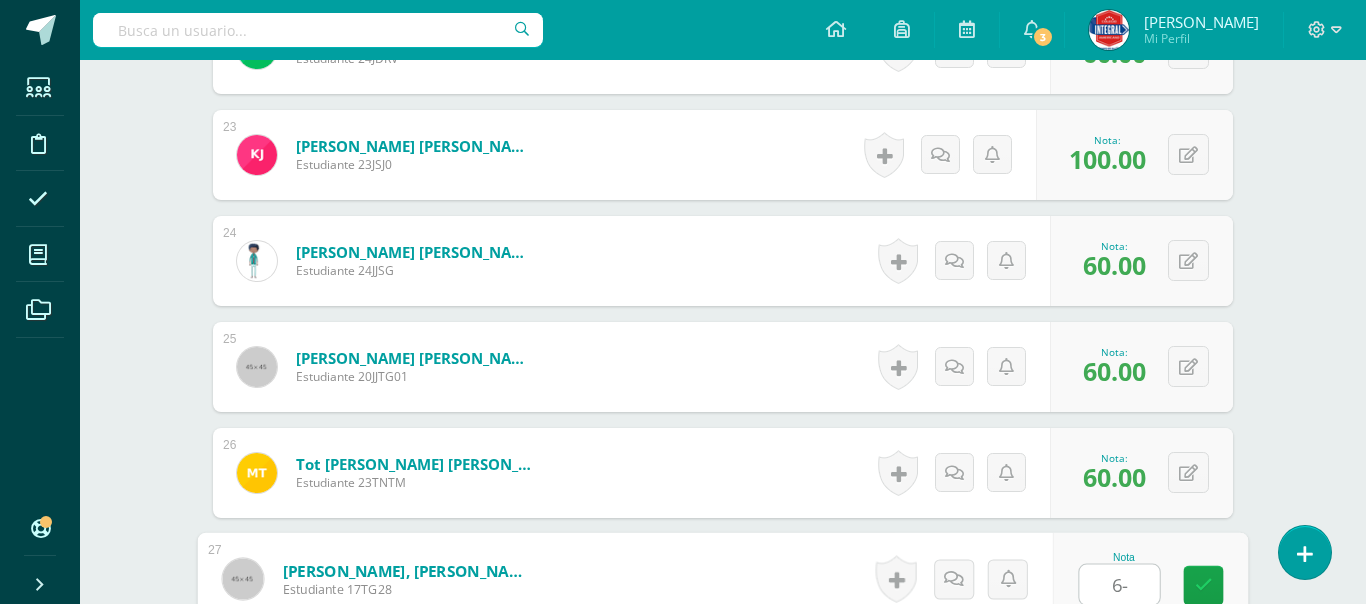 type on "6-" 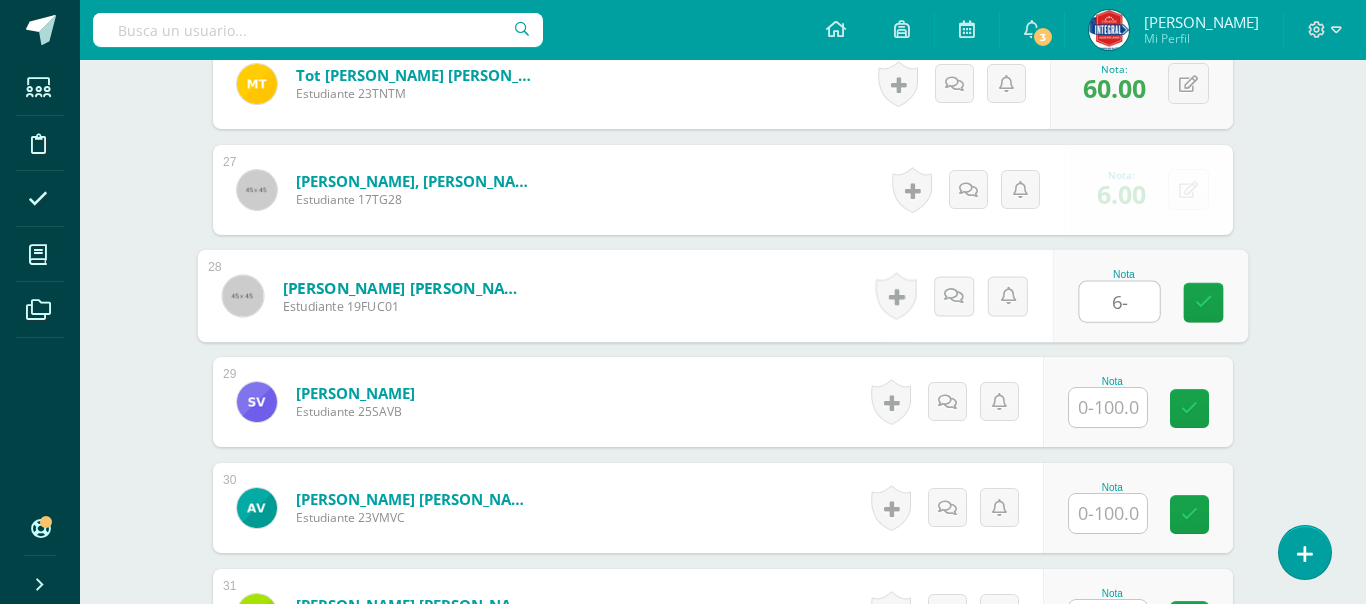 type on "6-" 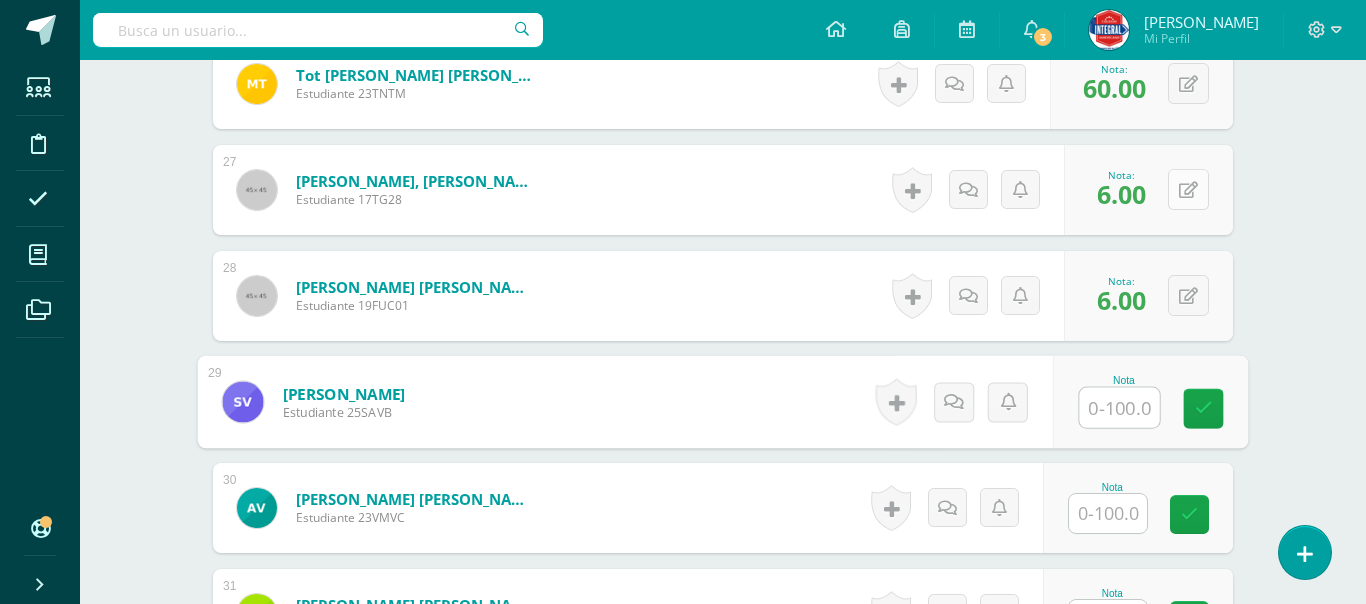 click at bounding box center (1188, 189) 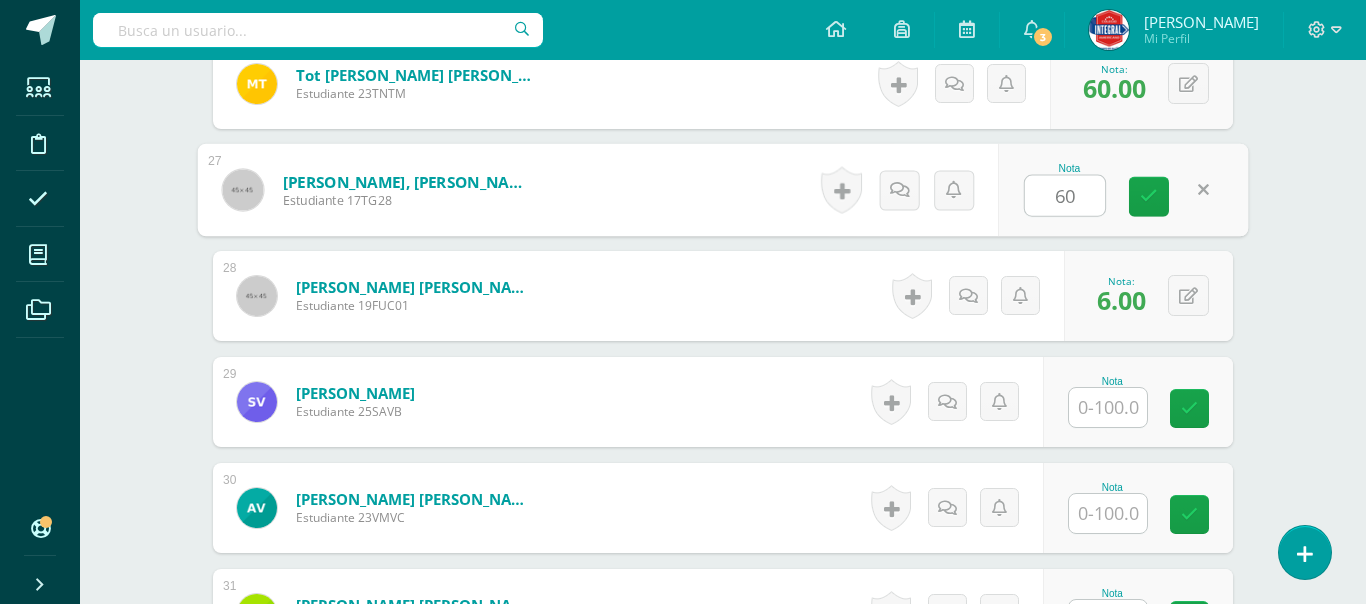 type on "606" 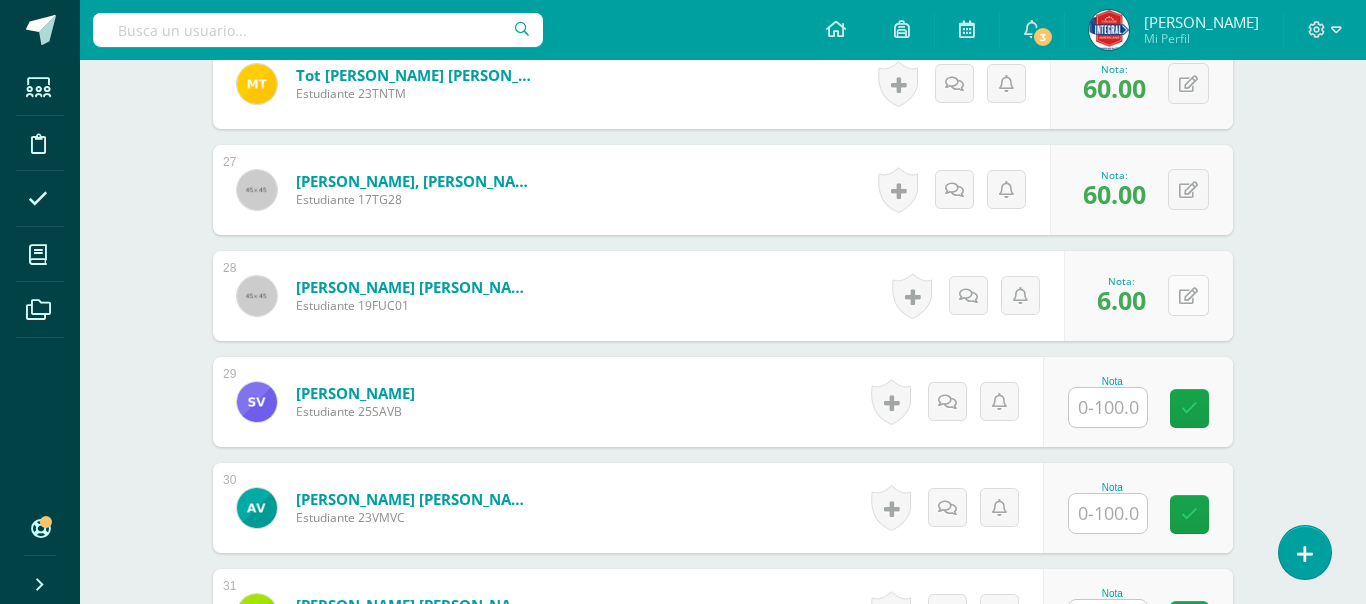 click at bounding box center (1188, 295) 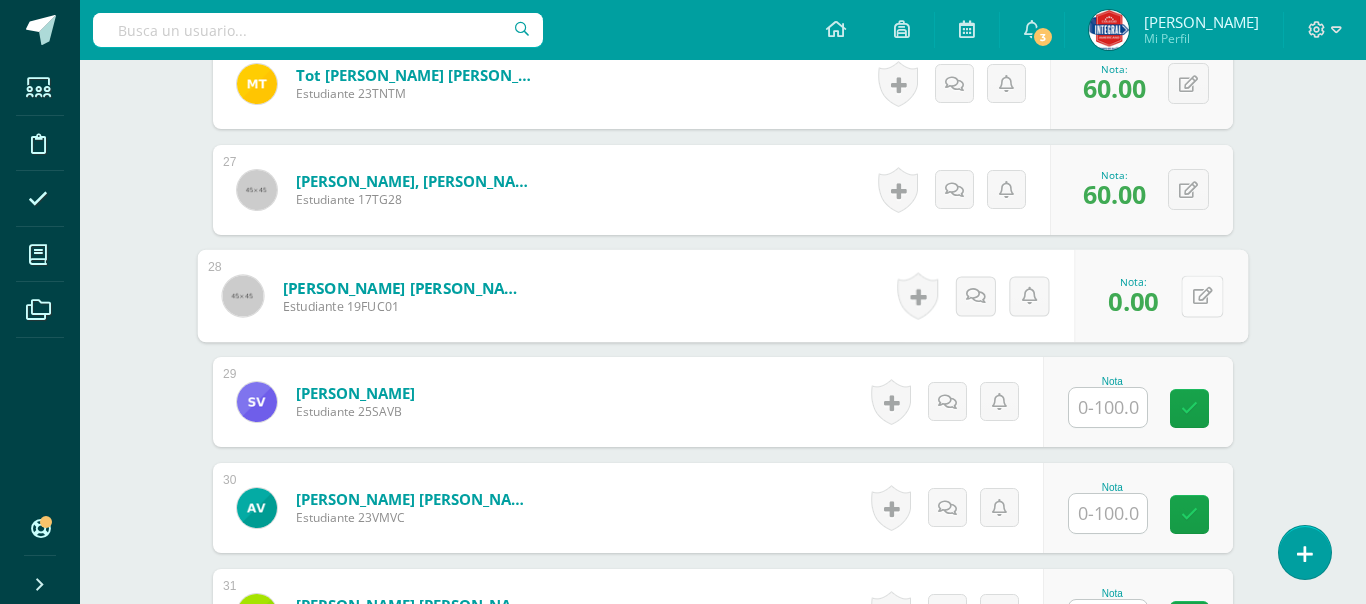 click at bounding box center [1202, 296] 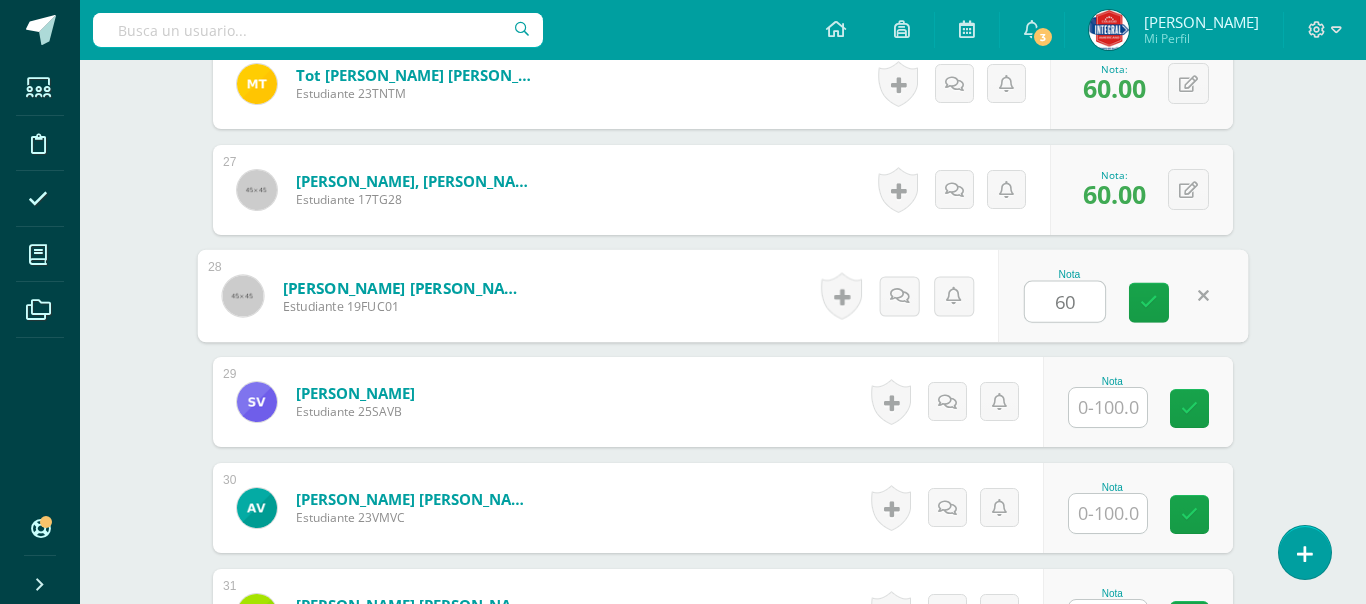 type on "60" 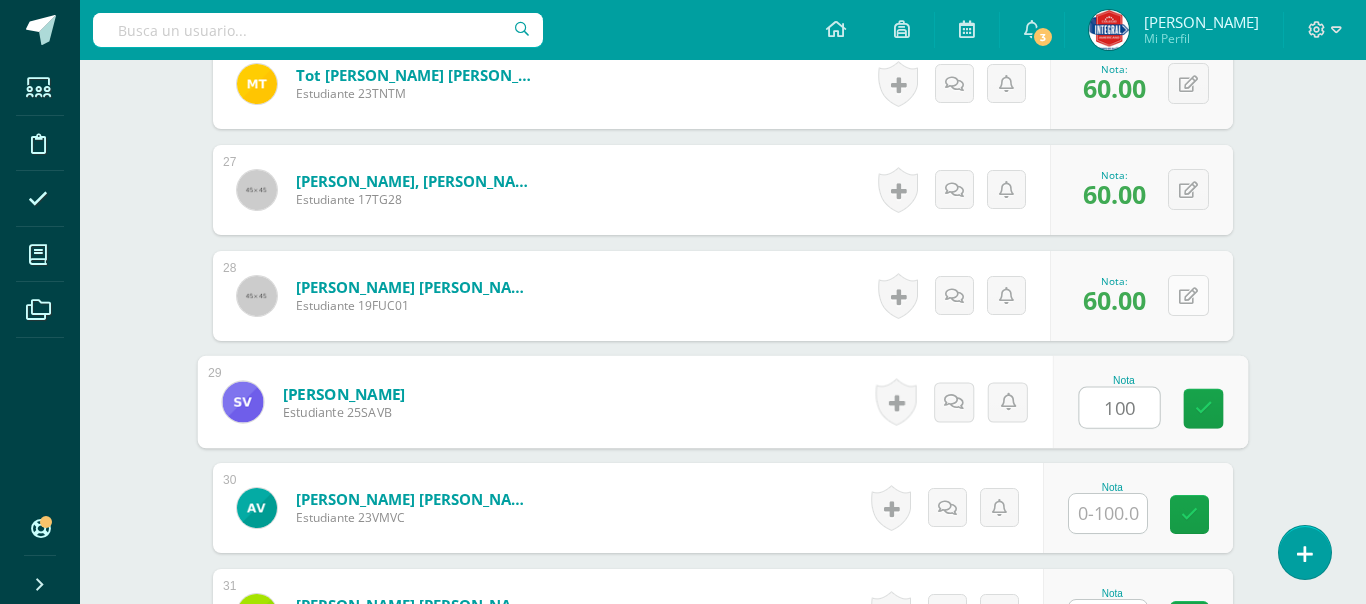 type on "100" 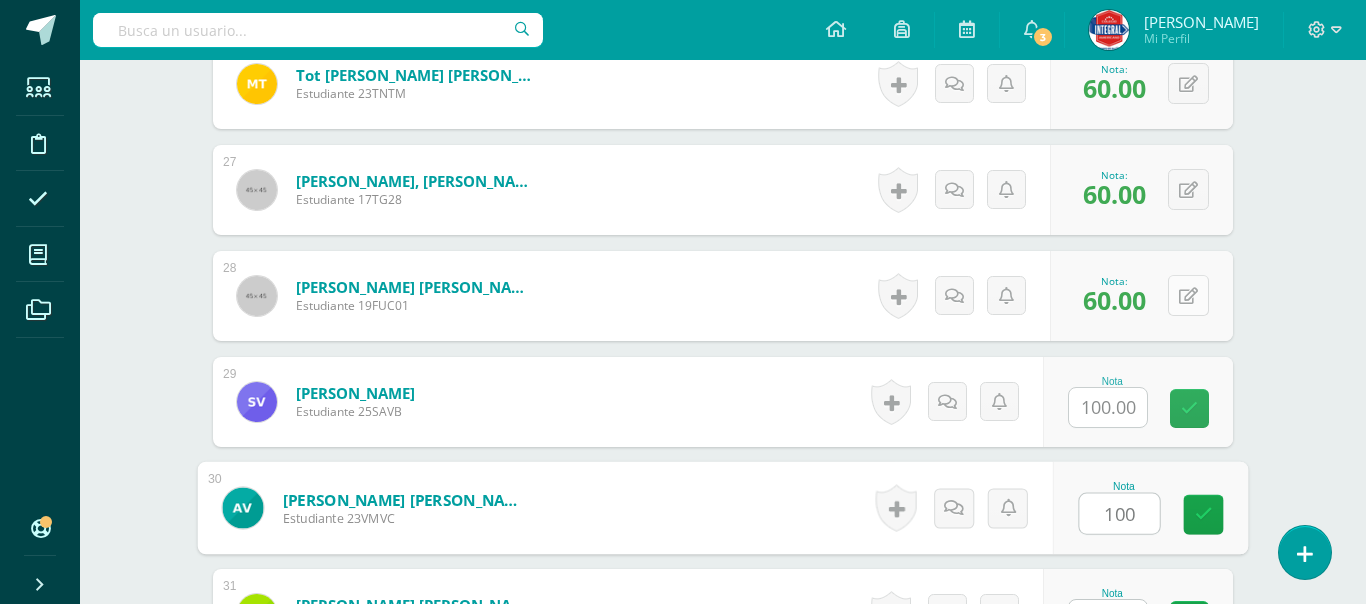 type on "100" 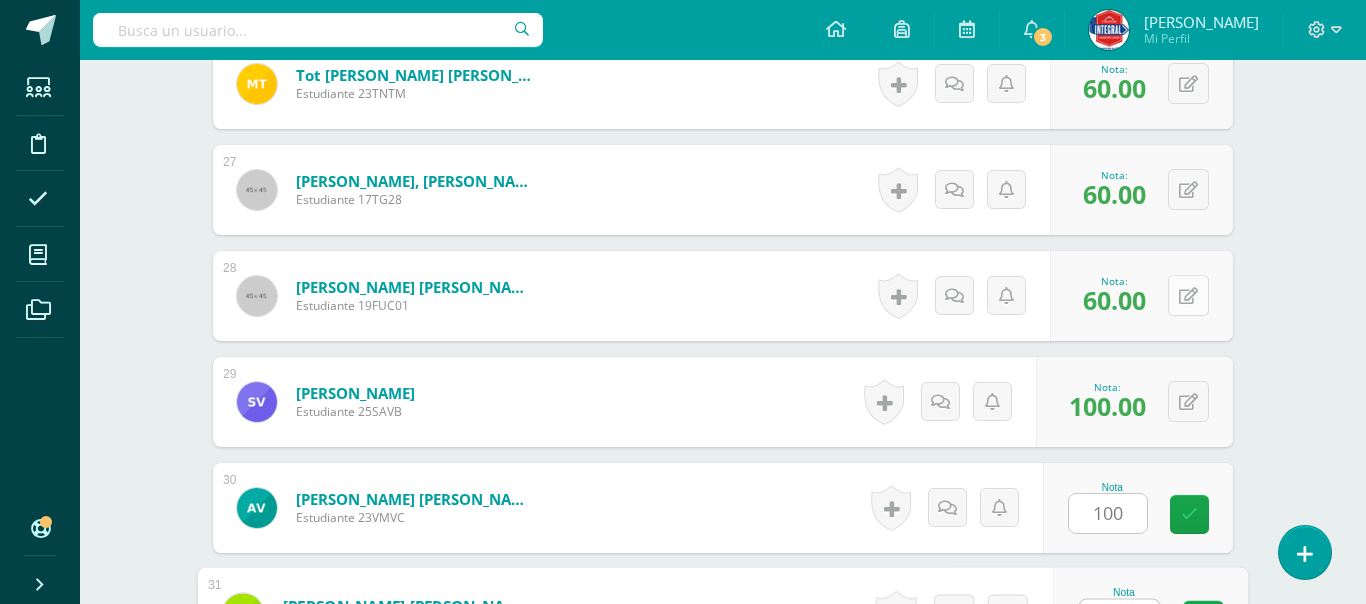 scroll, scrollTop: 3341, scrollLeft: 0, axis: vertical 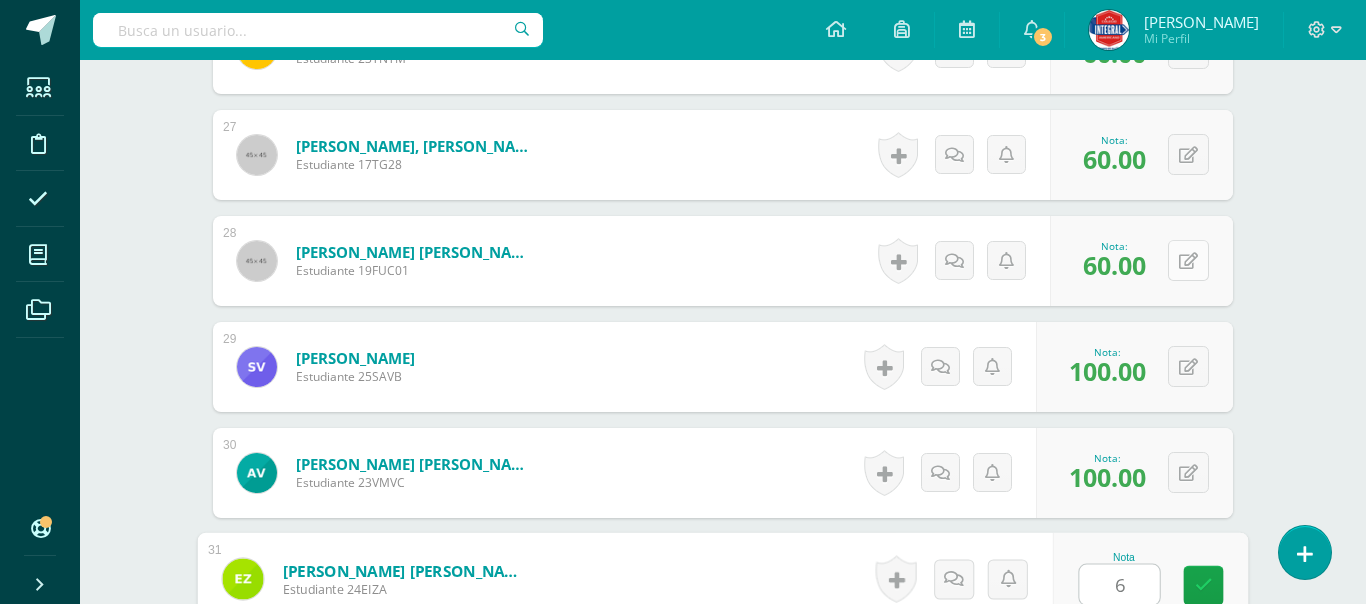 type on "60" 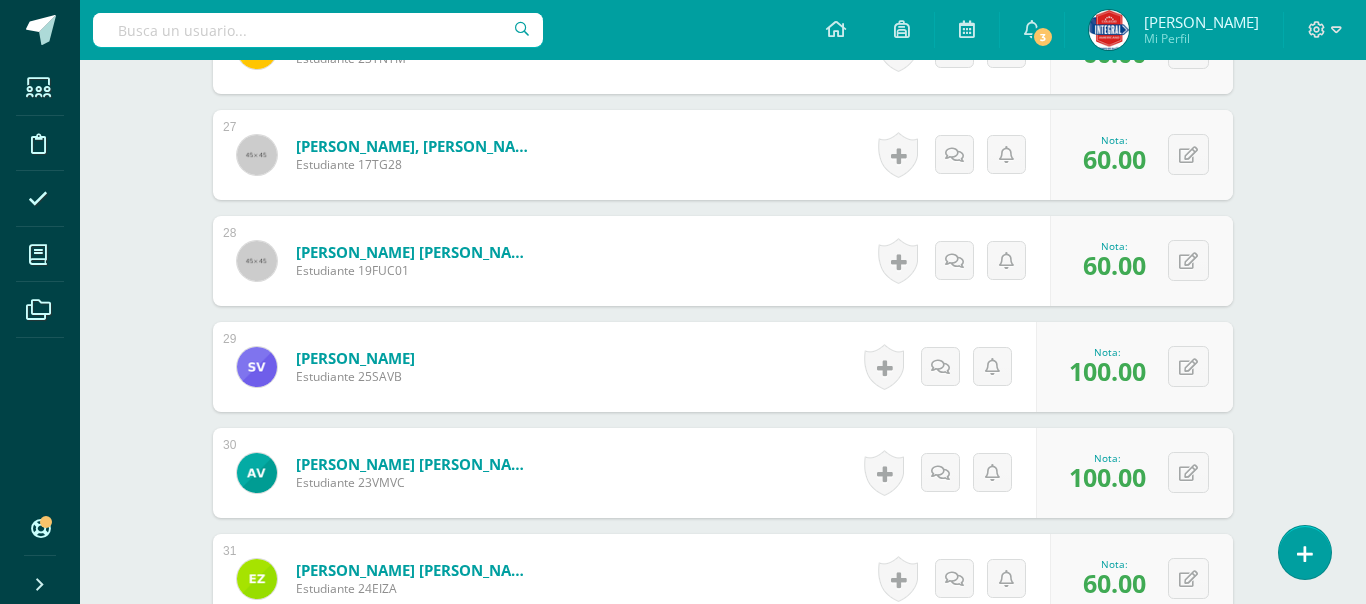 click on "Matemáticas
Sexto Primaria "B"
Herramientas
Detalle de asistencias
Actividad
Anuncios
Actividades
Estudiantes
Planificación
Dosificación
Conferencias
¿Estás seguro que quieres  eliminar  esta actividad?
Esto borrará la actividad y cualquier nota que hayas registrado
permanentemente. Esta acción no se puede revertir. Cancelar Eliminar
Administración de escalas de valoración
escala de valoración
Aún no has creado una escala de valoración.
Cancelar Agregar nueva escala de valoración: Cancelar Crear escala de valoración     1" at bounding box center (723, -1214) 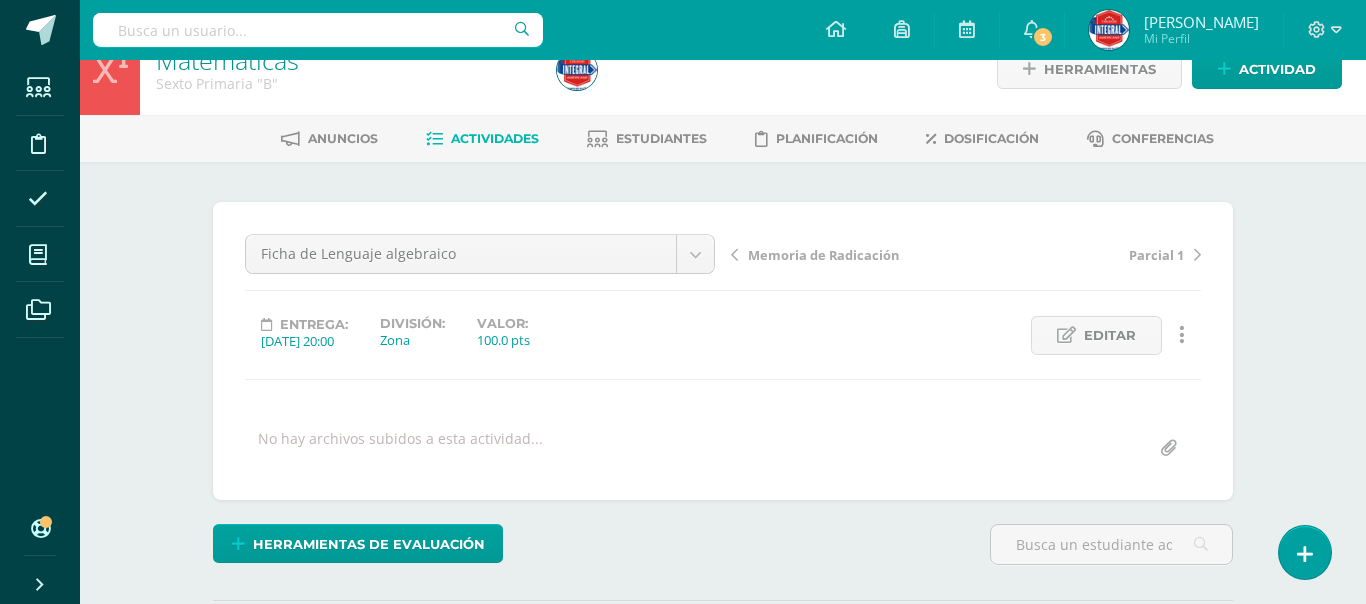 scroll, scrollTop: 40, scrollLeft: 0, axis: vertical 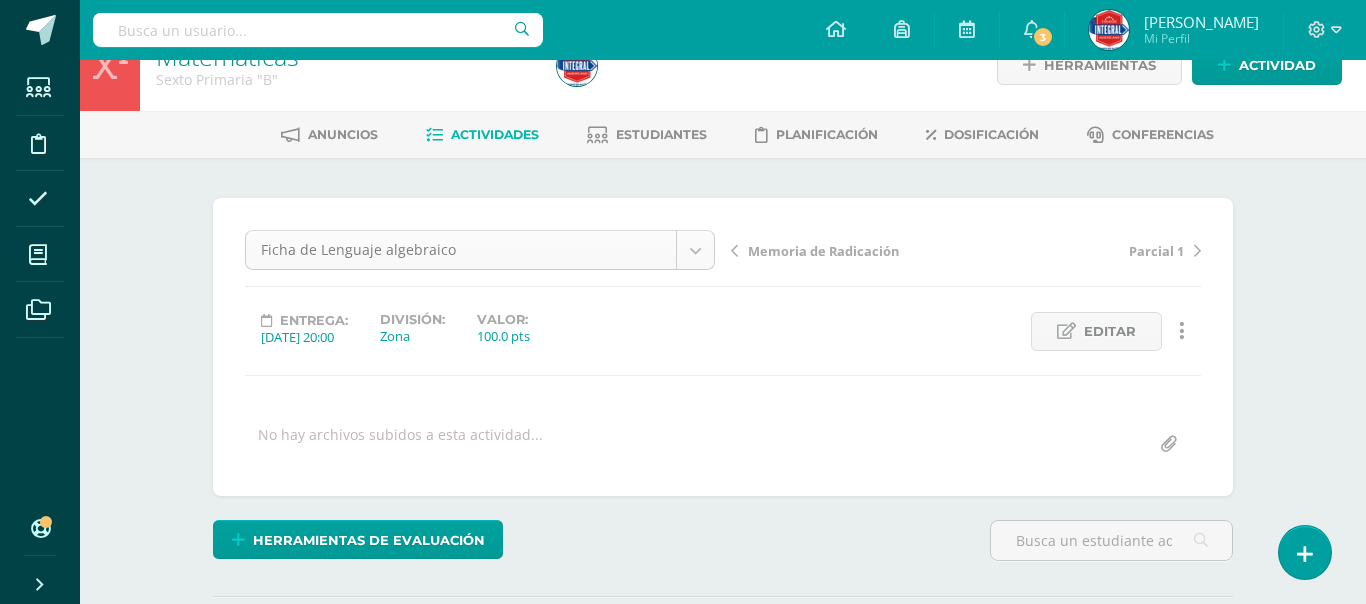 click on "Estudiantes Disciplina Asistencia Mis cursos Archivos Soporte
Centro de ayuda
Últimas actualizaciones
10+ Cerrar panel
Matemáticas
Sexto
Primaria
"A"
Actividades Estudiantes Planificación Dosificación
Administración Financiera
Sexto
Primaria
"B"
Actividades Estudiantes Planificación Dosificación
Ciencias Naturales
Sexto
Primaria
"B"
Actividades Estudiantes Planificación Dosificación
Ciencias Sociales
Actividades Estudiantes Planificación Dosificación" at bounding box center (683, 2057) 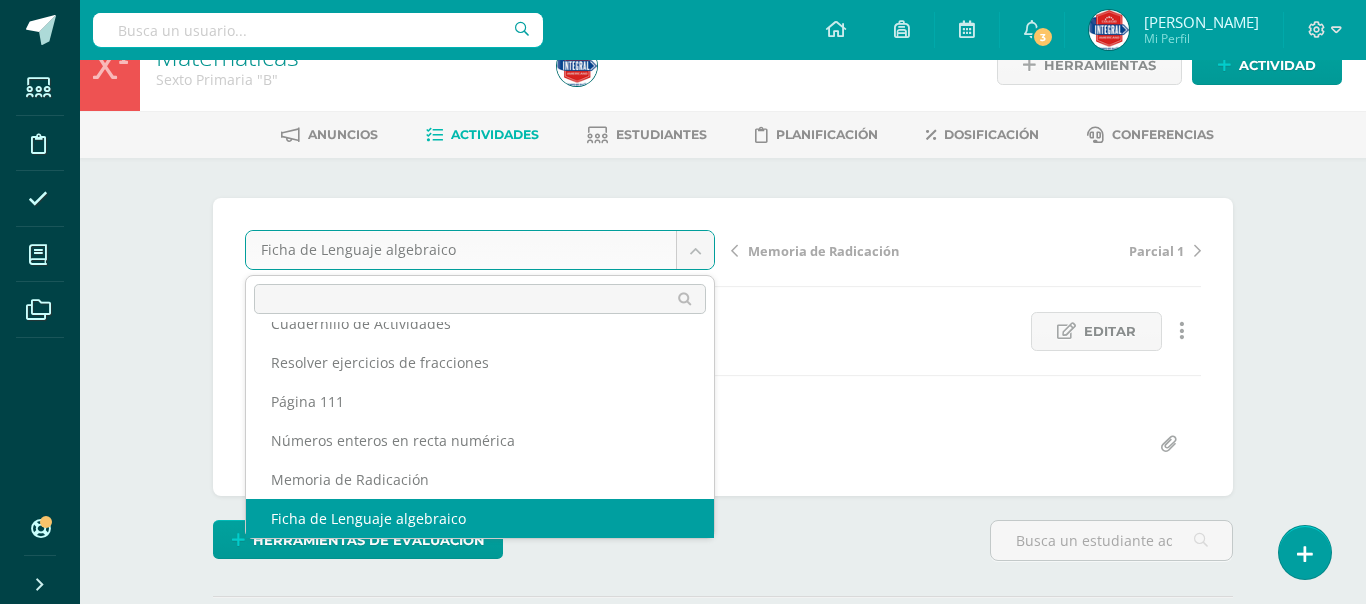 scroll, scrollTop: 47, scrollLeft: 0, axis: vertical 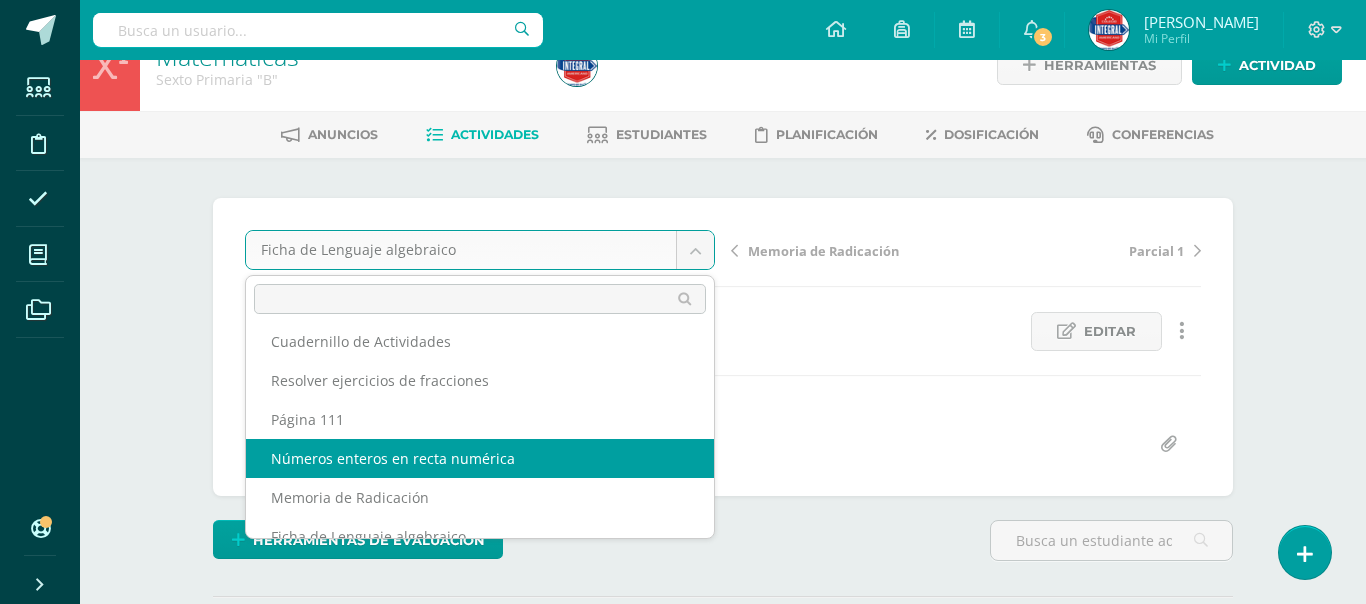 select on "/dashboard/teacher/grade-activity/183960/" 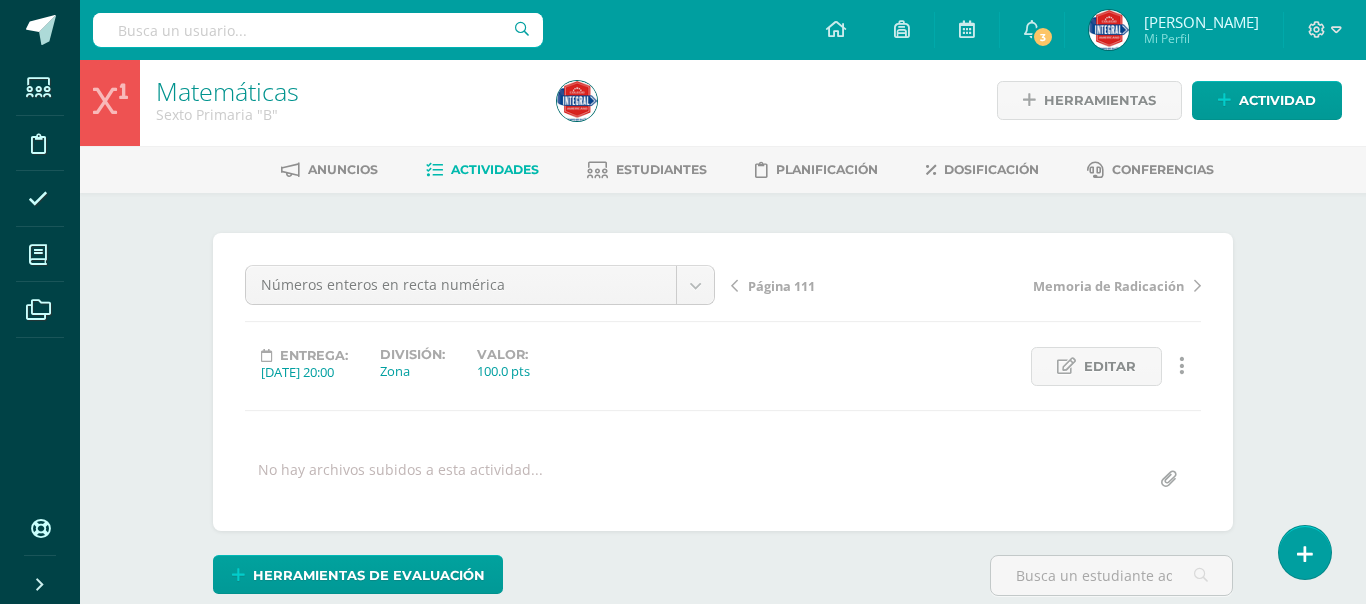 scroll, scrollTop: 0, scrollLeft: 0, axis: both 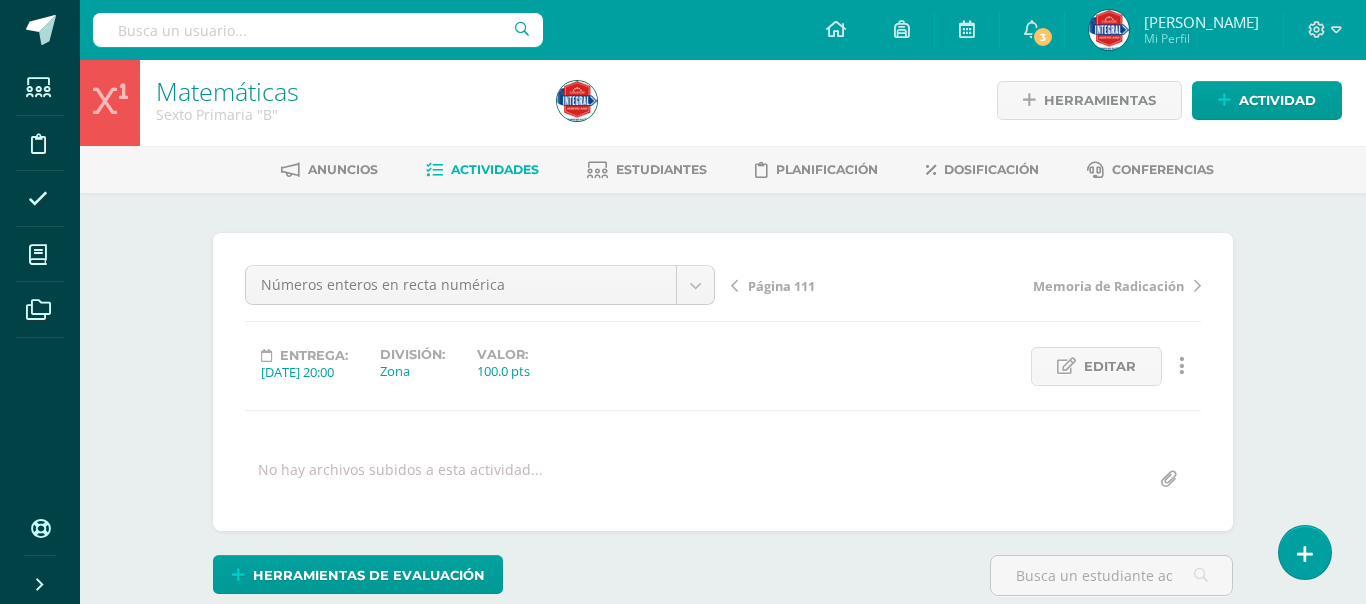 click on "Matemáticas
Sexto Primaria "B"
Herramientas
Detalle de asistencias
Actividad
Anuncios
Actividades
Estudiantes
Planificación
Dosificación
Conferencias
¿Estás seguro que quieres  eliminar  esta actividad?
Esto borrará la actividad y cualquier nota que hayas registrado
permanentemente. Esta acción no se puede revertir. Cancelar Eliminar
Administración de escalas de valoración
escala de valoración
Aún no has creado una escala de valoración.
Cancelar Agregar nueva escala de valoración: Cancelar Crear escala de valoración" at bounding box center [723, 421] 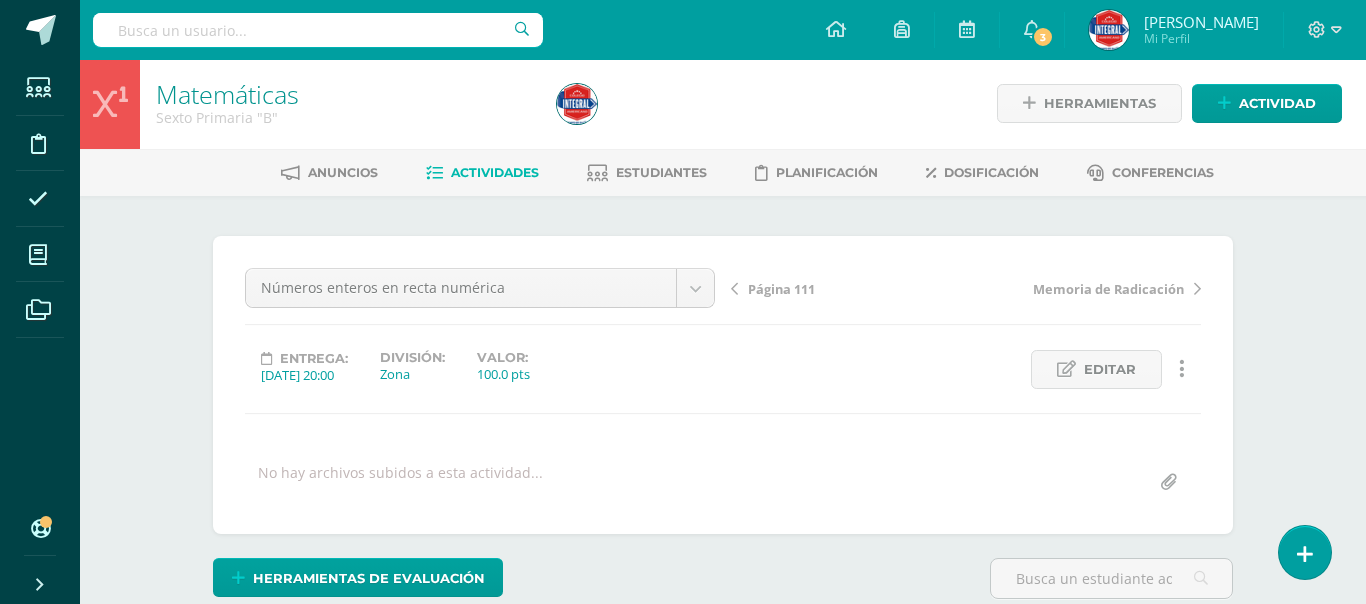 scroll, scrollTop: 3, scrollLeft: 0, axis: vertical 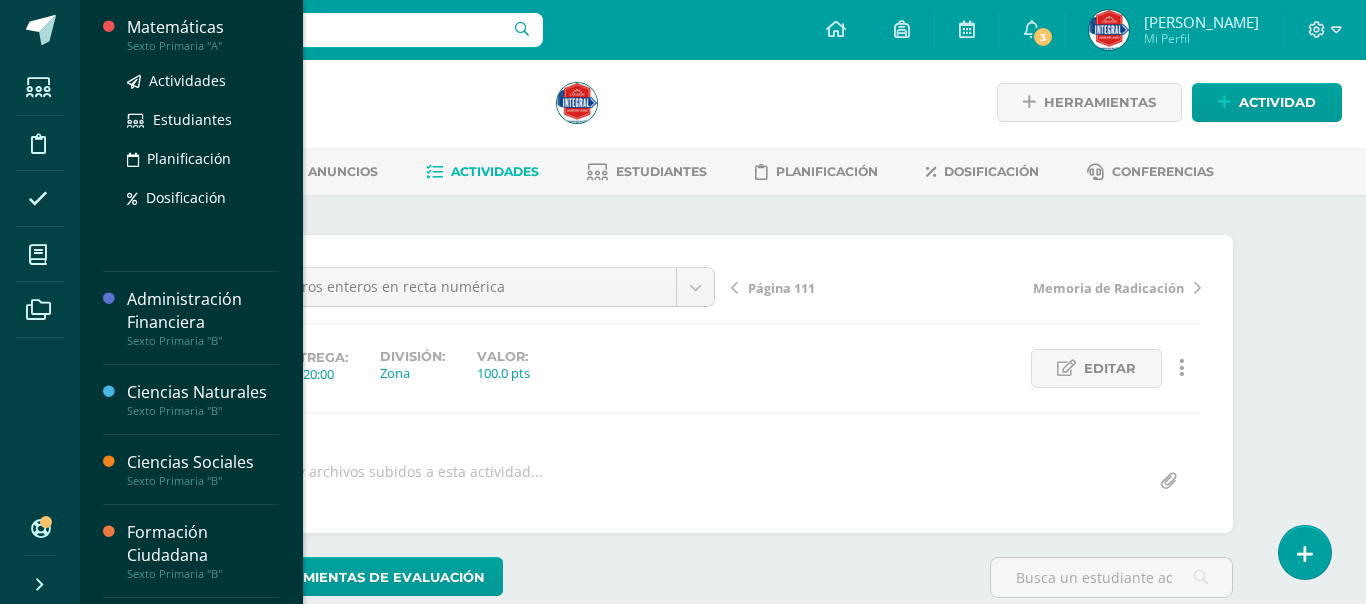click on "Matemáticas" at bounding box center [203, 27] 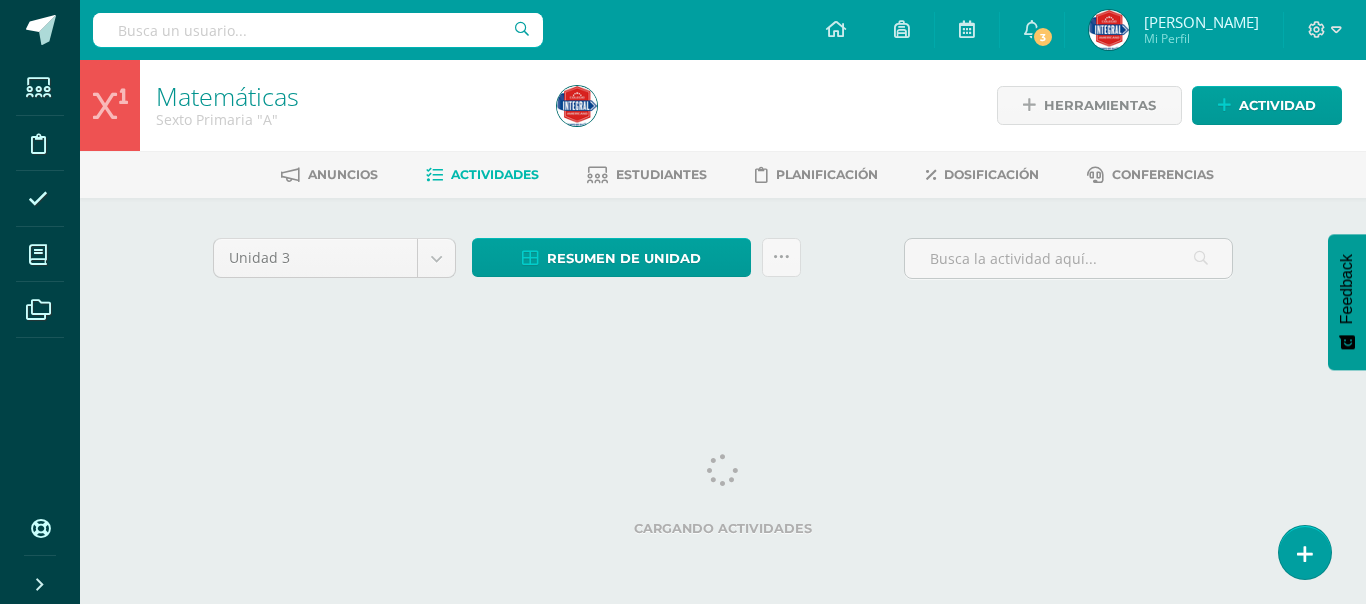 scroll, scrollTop: 0, scrollLeft: 0, axis: both 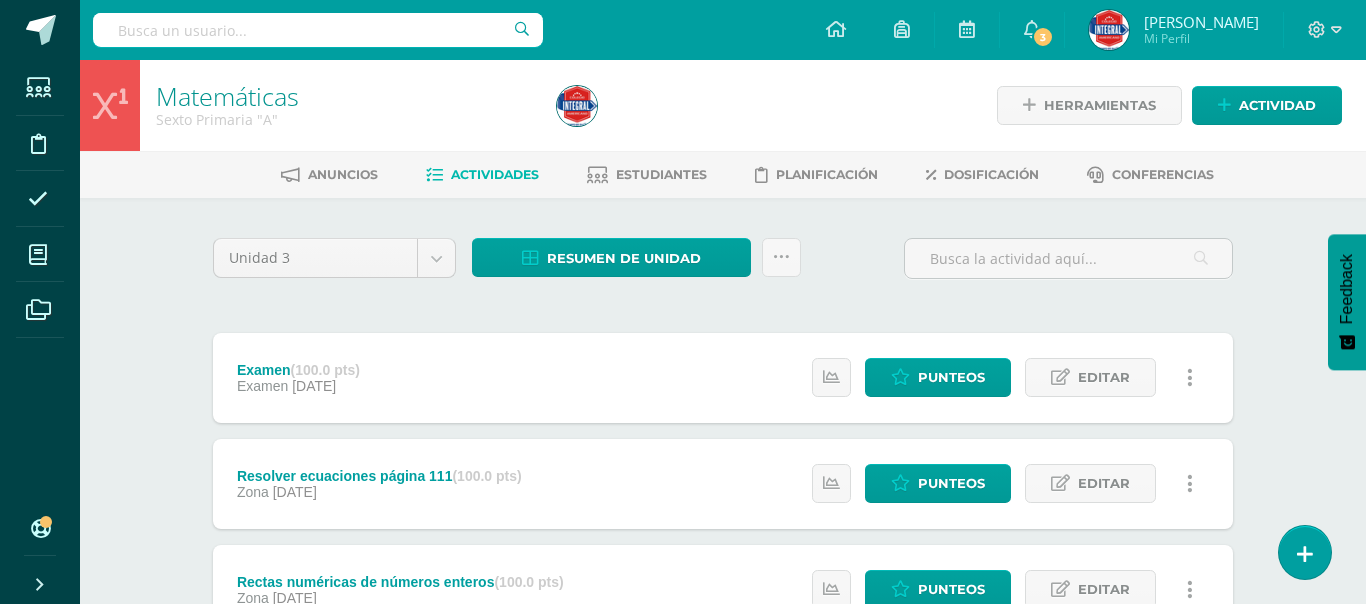 click on "Matemáticas
Sexto Primaria "A"
Herramientas
Detalle de asistencias
Actividad
Anuncios
Actividades
Estudiantes
Planificación
Dosificación
Conferencias     Unidad 3                             Unidad 1 Unidad 2 Unidad 3 Unidad 4 Resumen de unidad
Descargar como HTML
Descargar como PDF
Descargar como XLS
Subir actividades en masa
Enviar punteos a revision
Historial de actividad
¿Estás seguro que deseas  Enviar a revisión  las notas de este curso?
Cancelar Creación  y  Calificación  31 0" at bounding box center (723, 732) 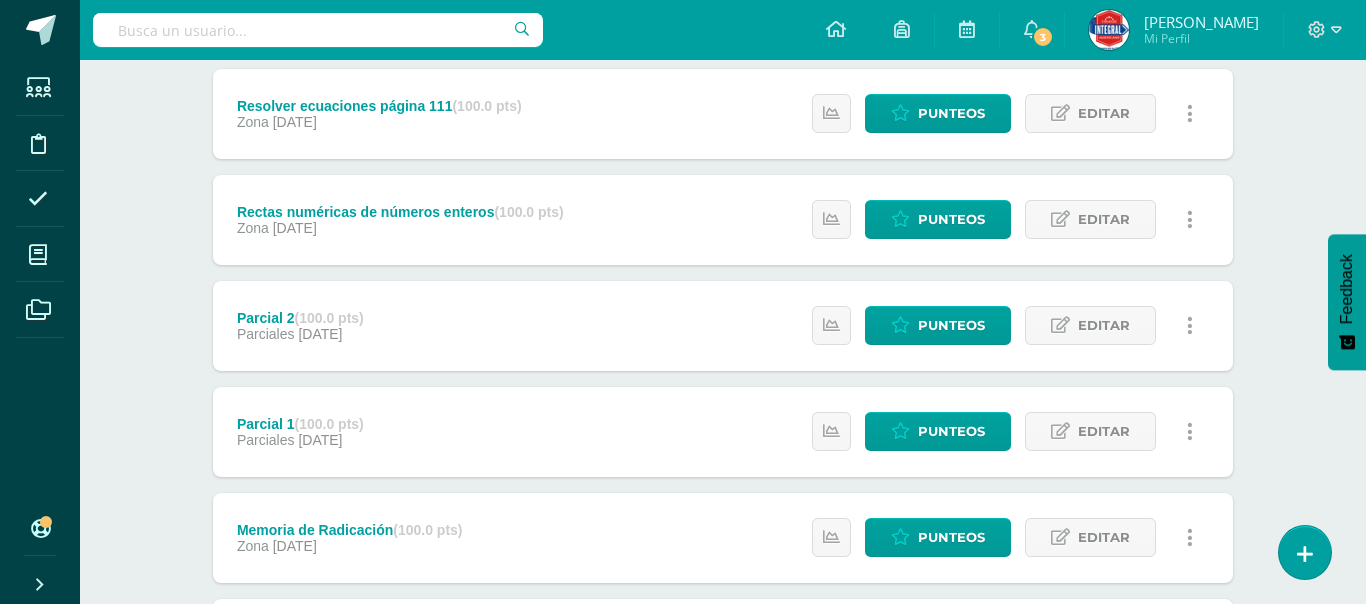 scroll, scrollTop: 400, scrollLeft: 0, axis: vertical 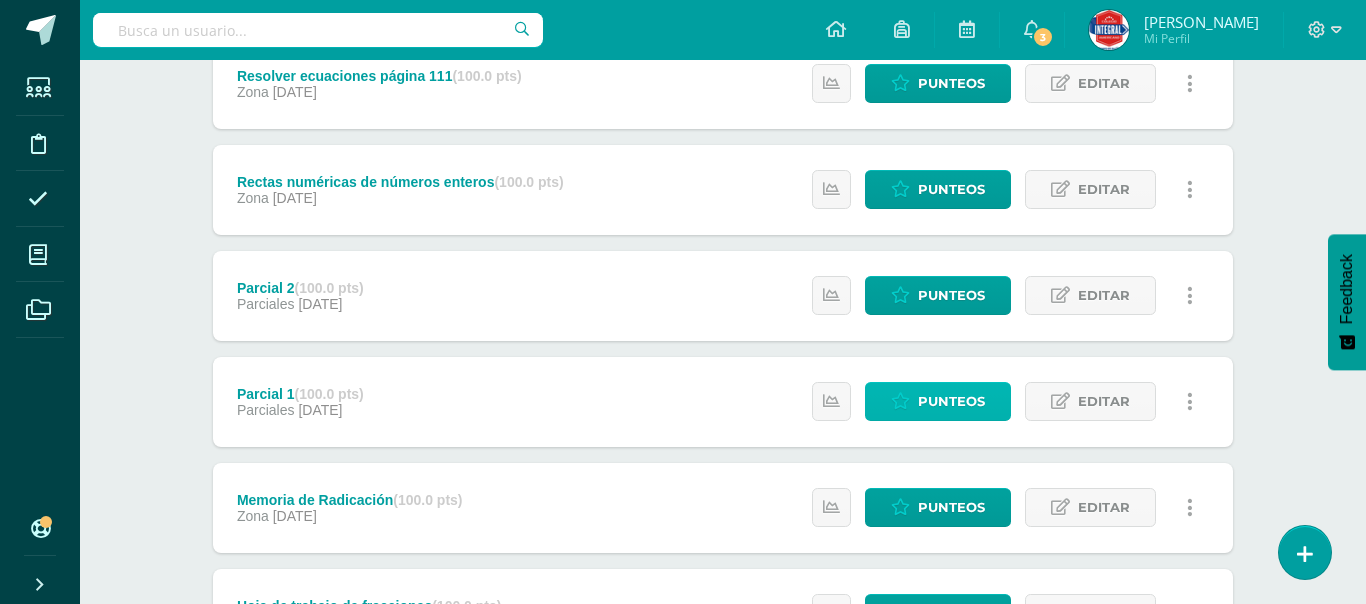 click on "Punteos" at bounding box center [938, 401] 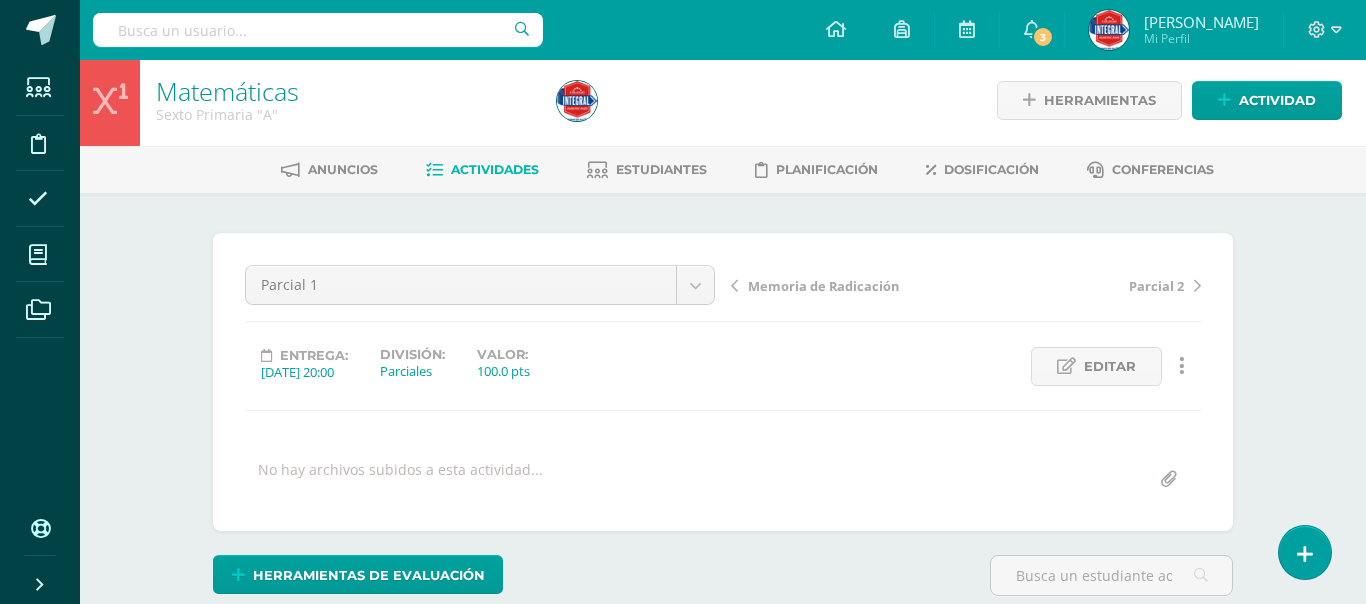 scroll, scrollTop: 0, scrollLeft: 0, axis: both 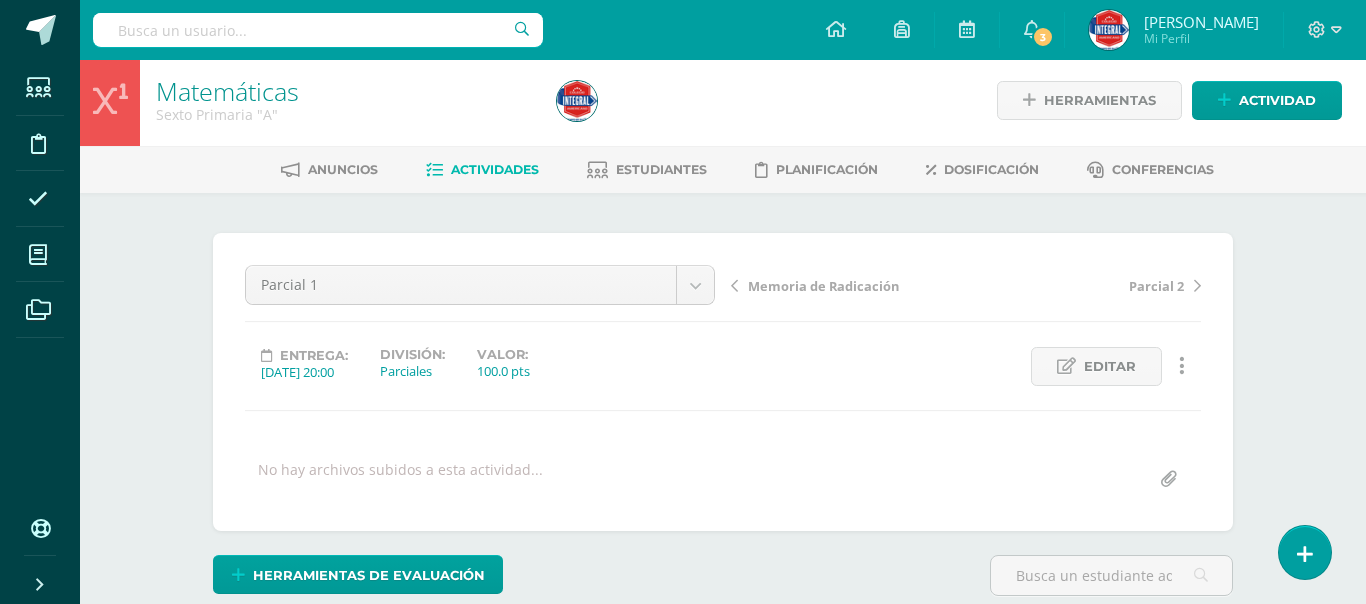 click on "Matemáticas
Sexto Primaria "A"
Herramientas
Detalle de asistencias
Actividad
Anuncios
Actividades
Estudiantes
Planificación
Dosificación
Conferencias
¿Estás seguro que quieres  eliminar  esta actividad?
Esto borrará la actividad y cualquier nota que hayas registrado
permanentemente. Esta acción no se puede revertir. Cancelar Eliminar
Administración de escalas de valoración
escala de valoración
Aún no has creado una escala de valoración.
Cancelar Agregar nueva escala de valoración: Cancelar Crear escala de valoración" at bounding box center [723, 421] 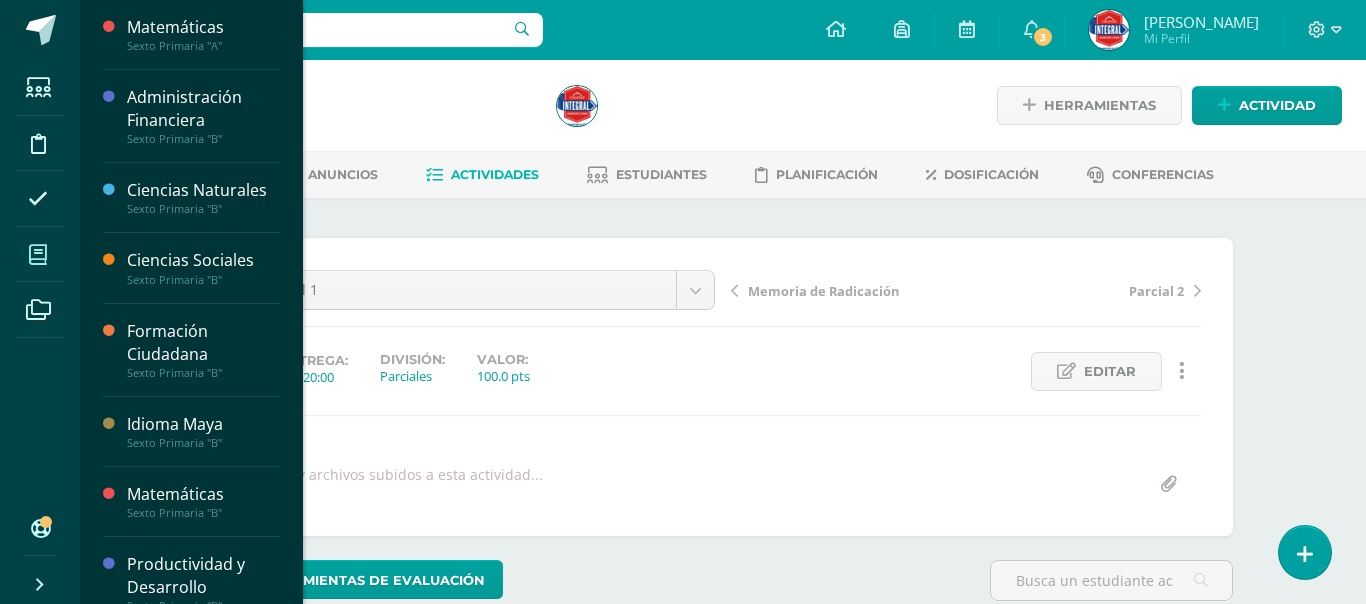 scroll, scrollTop: 1, scrollLeft: 0, axis: vertical 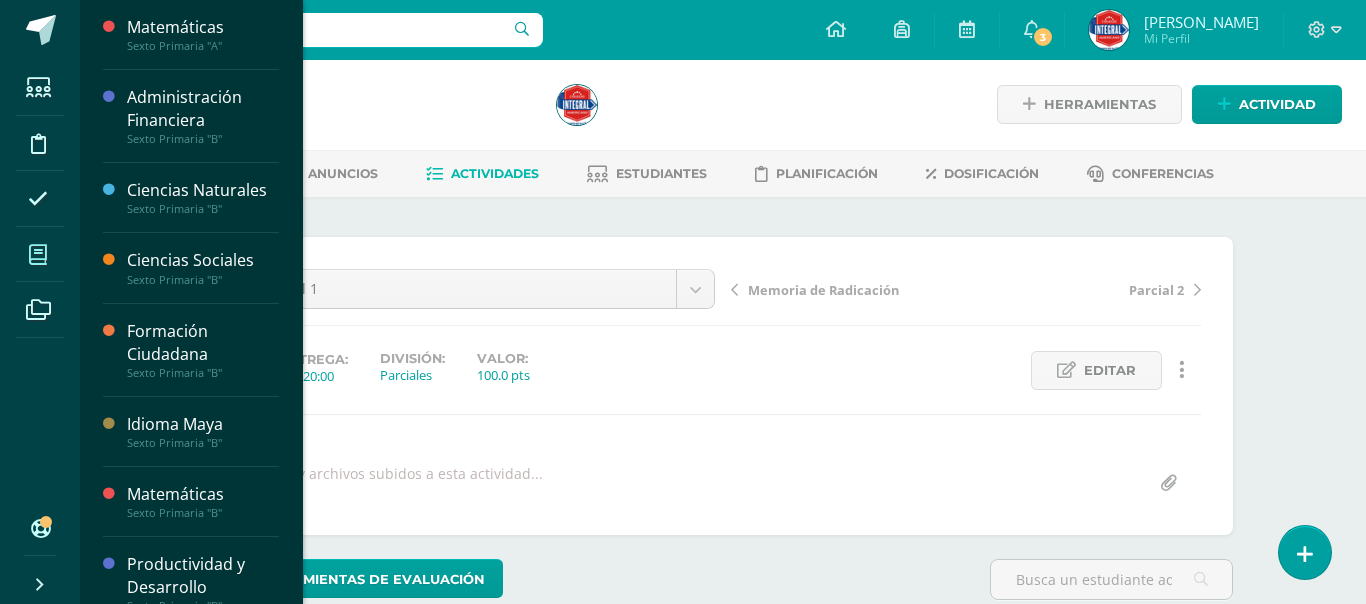 click at bounding box center (38, 255) 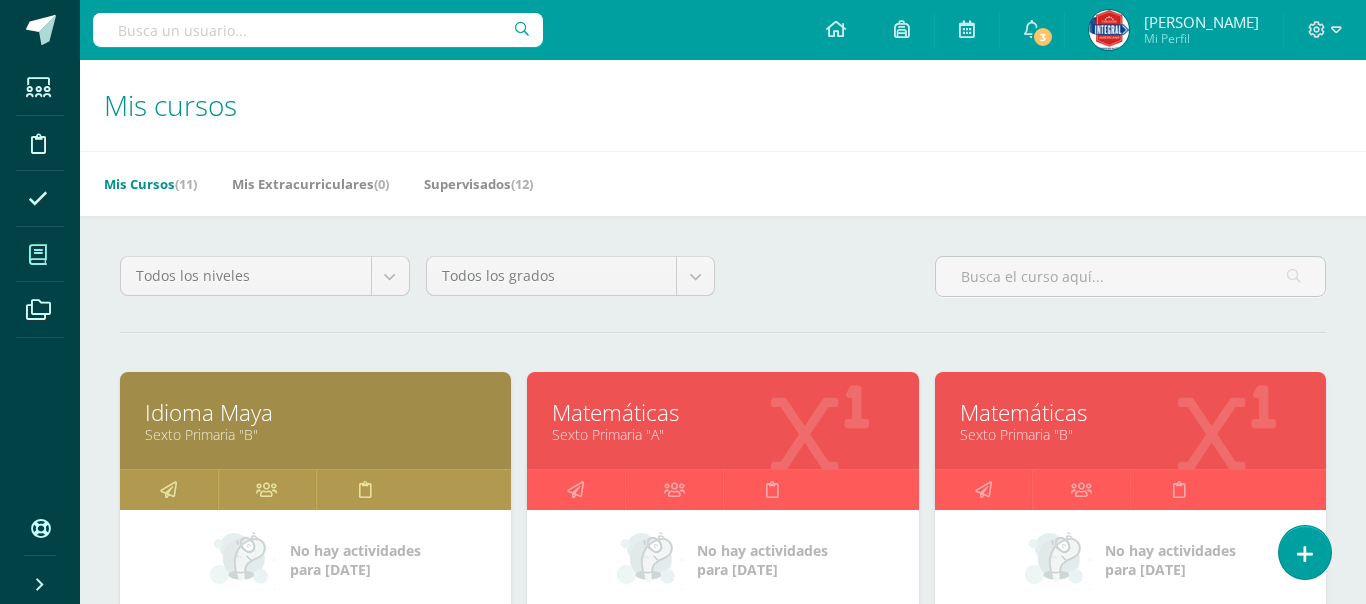 scroll, scrollTop: 0, scrollLeft: 0, axis: both 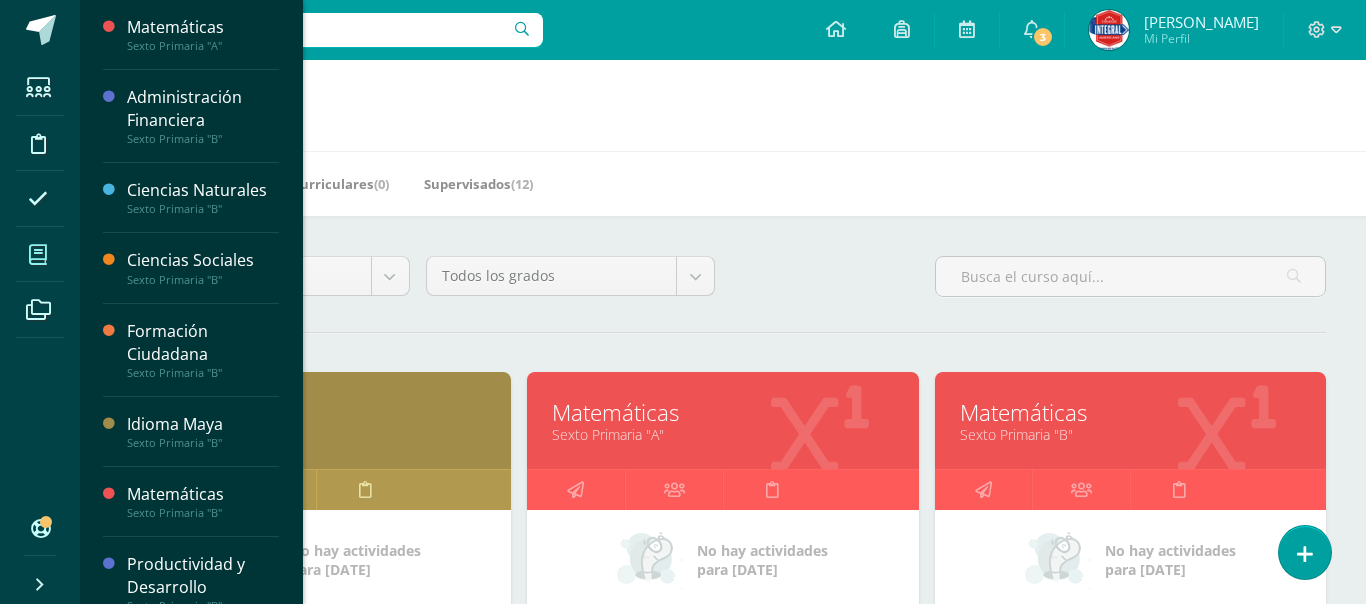 click on "Mis Cursos  (11) Mis Extracurriculares  (0) Supervisados  (12)" at bounding box center (747, 183) 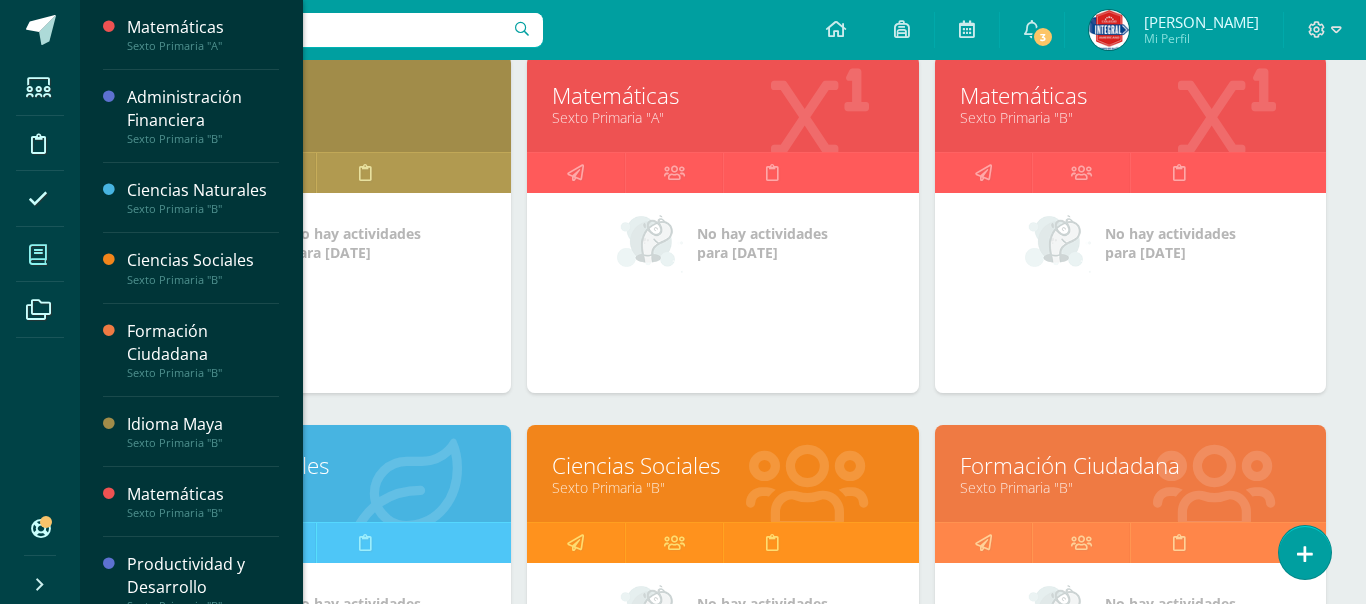 scroll, scrollTop: 320, scrollLeft: 0, axis: vertical 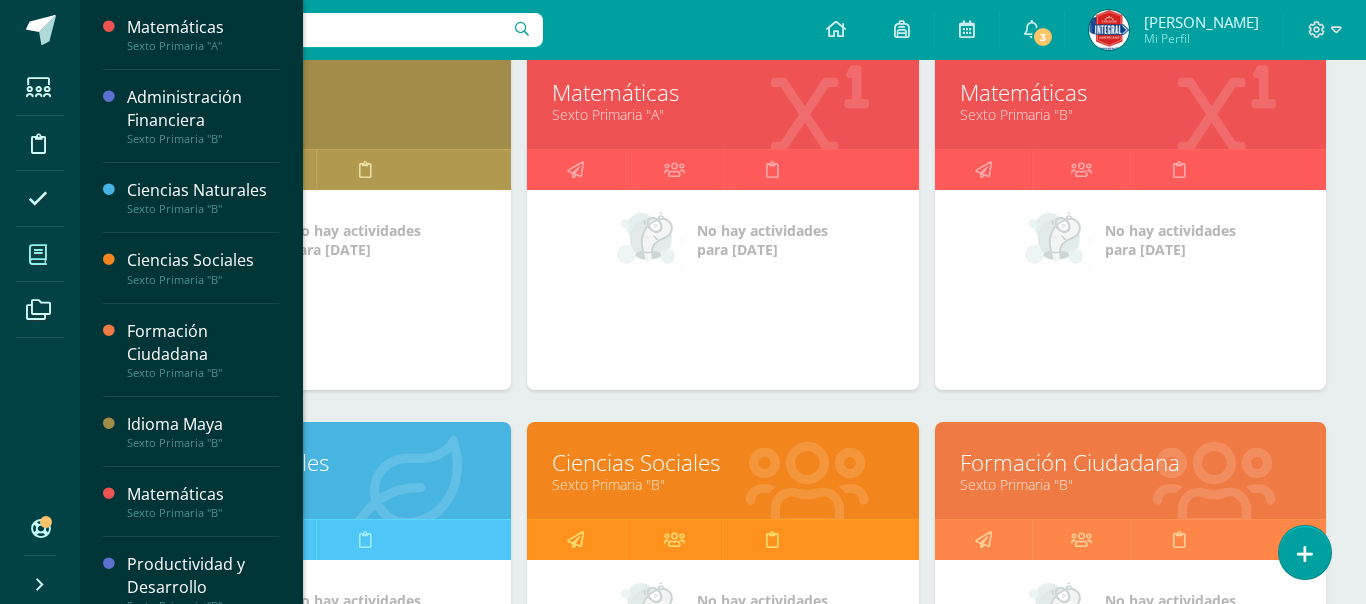 click on "Sexto Primaria "B"" at bounding box center (1130, 114) 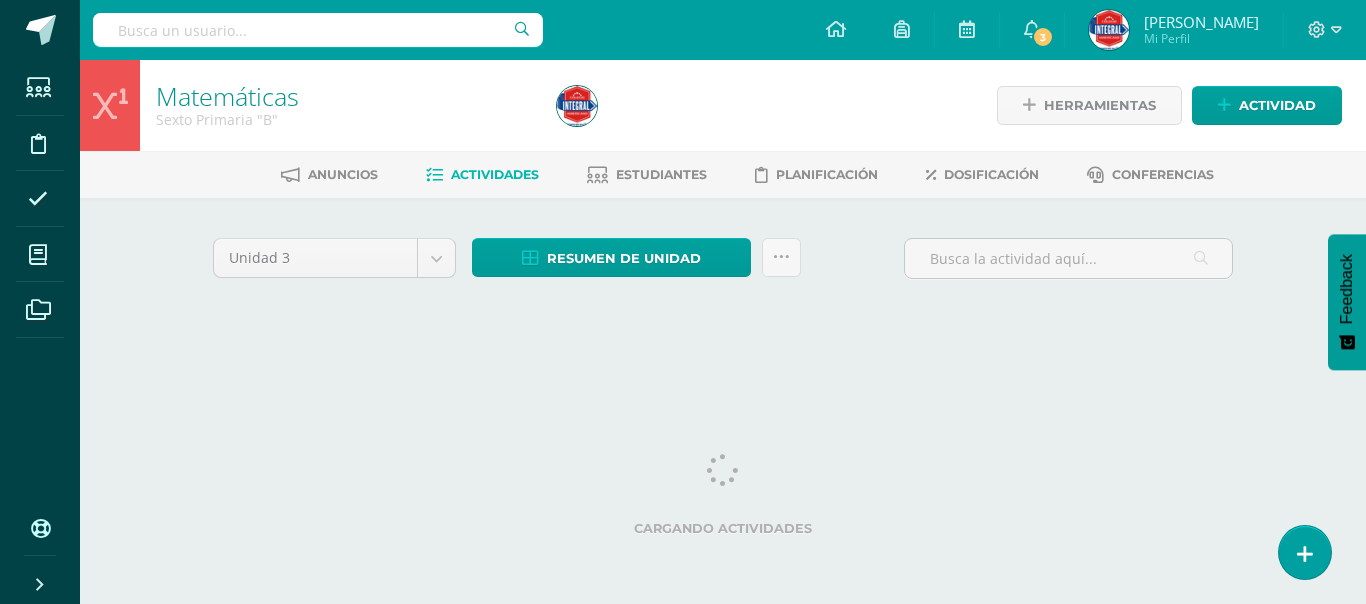 scroll, scrollTop: 0, scrollLeft: 0, axis: both 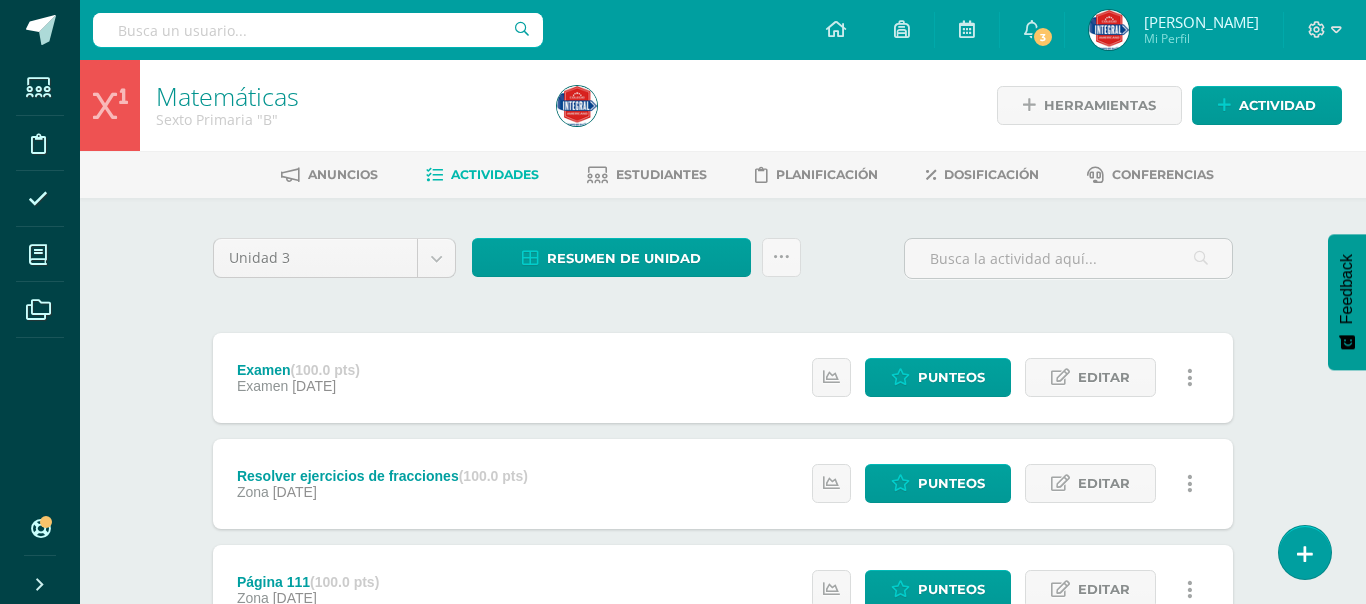 click on "Matemáticas
Sexto Primaria "B"
Herramientas
Detalle de asistencias
Actividad
Anuncios
Actividades
Estudiantes
Planificación
Dosificación
Conferencias     Unidad 3                             Unidad 1 Unidad 2 Unidad 3 Unidad 4 Resumen de unidad
Descargar como HTML
Descargar como PDF
Descargar como XLS
Subir actividades en masa
Enviar punteos a revision
Historial de actividad
¿Estás seguro que deseas  Enviar a revisión  las notas de este curso?
Cancelar Creación  y  Calificación  31 0" at bounding box center (723, 732) 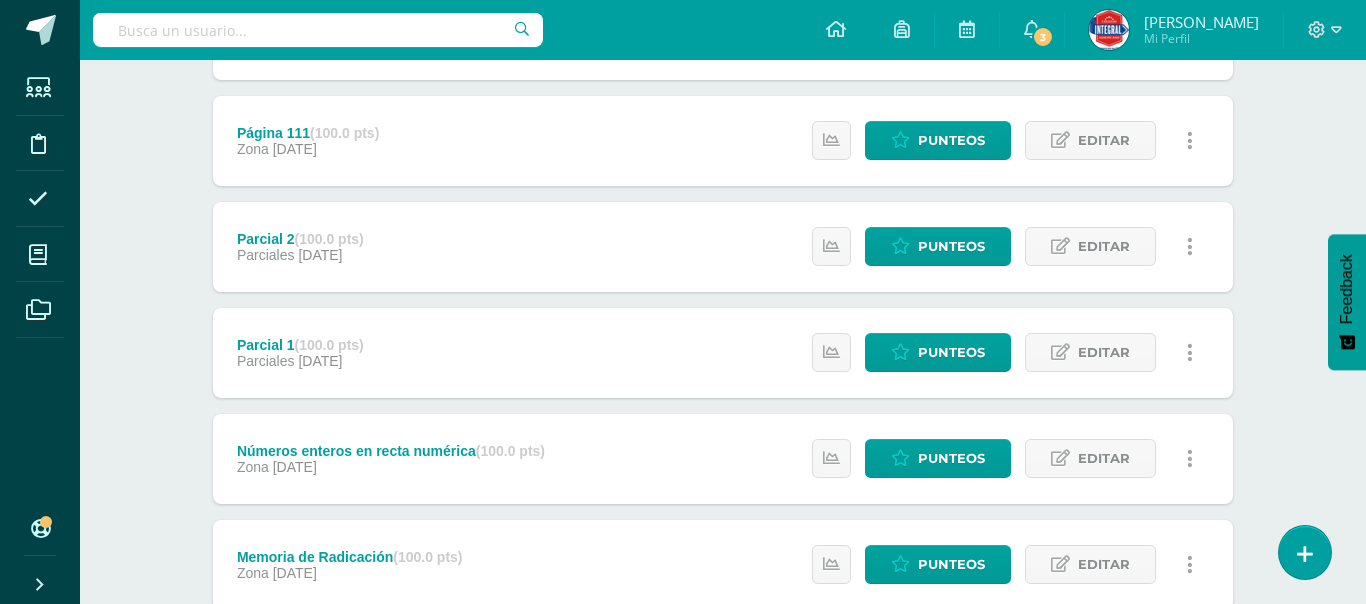 scroll, scrollTop: 480, scrollLeft: 0, axis: vertical 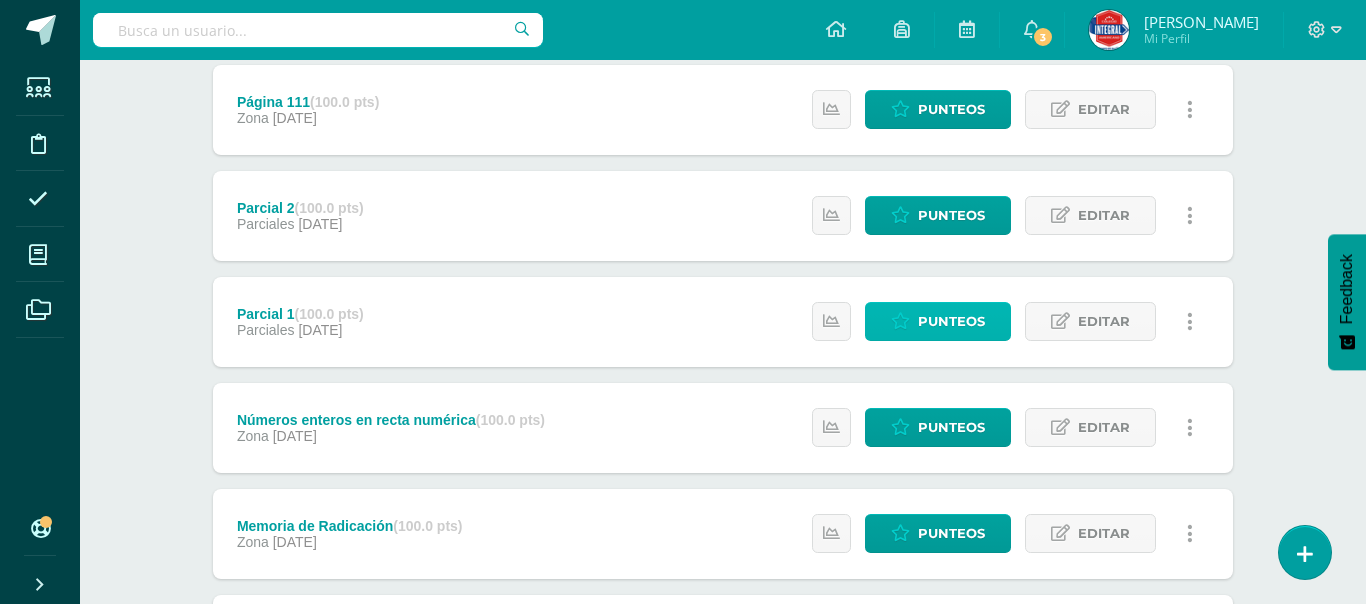click on "Punteos" at bounding box center (951, 321) 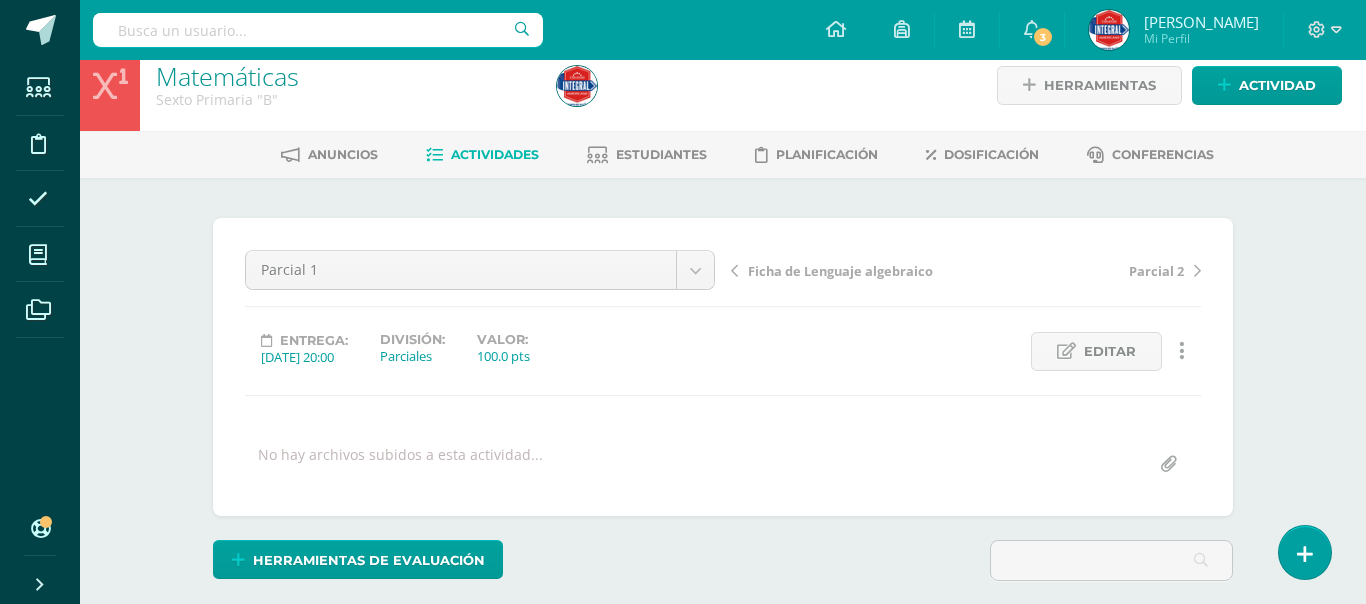 scroll, scrollTop: 21, scrollLeft: 0, axis: vertical 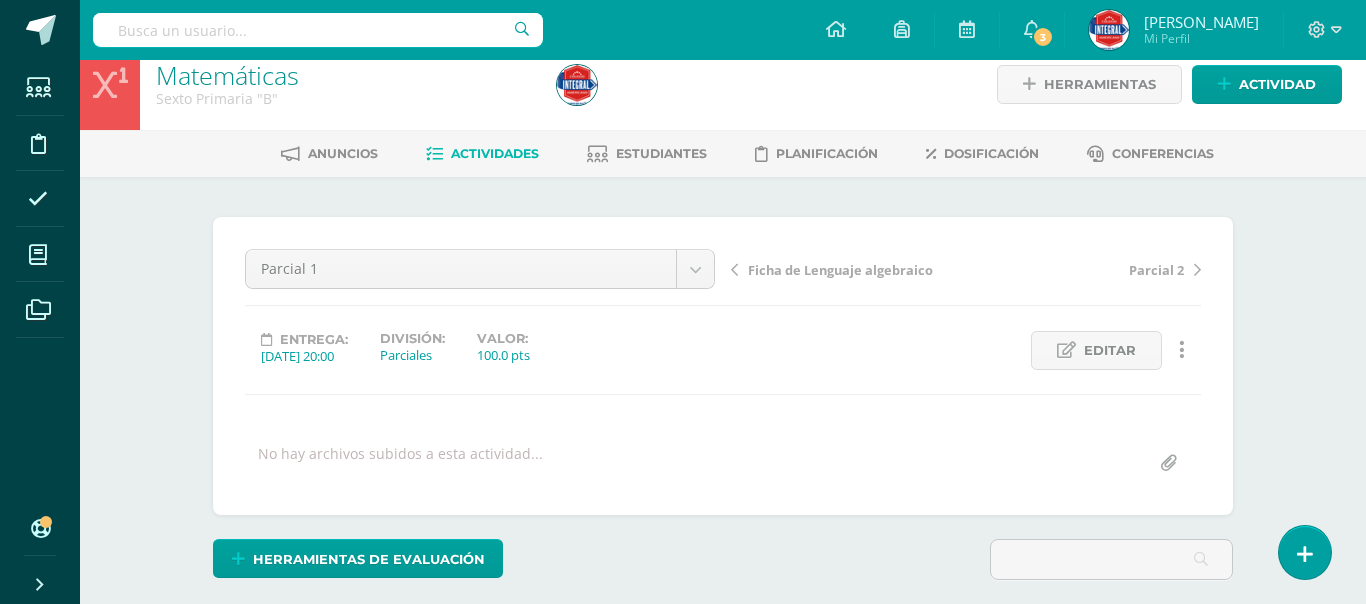 type 